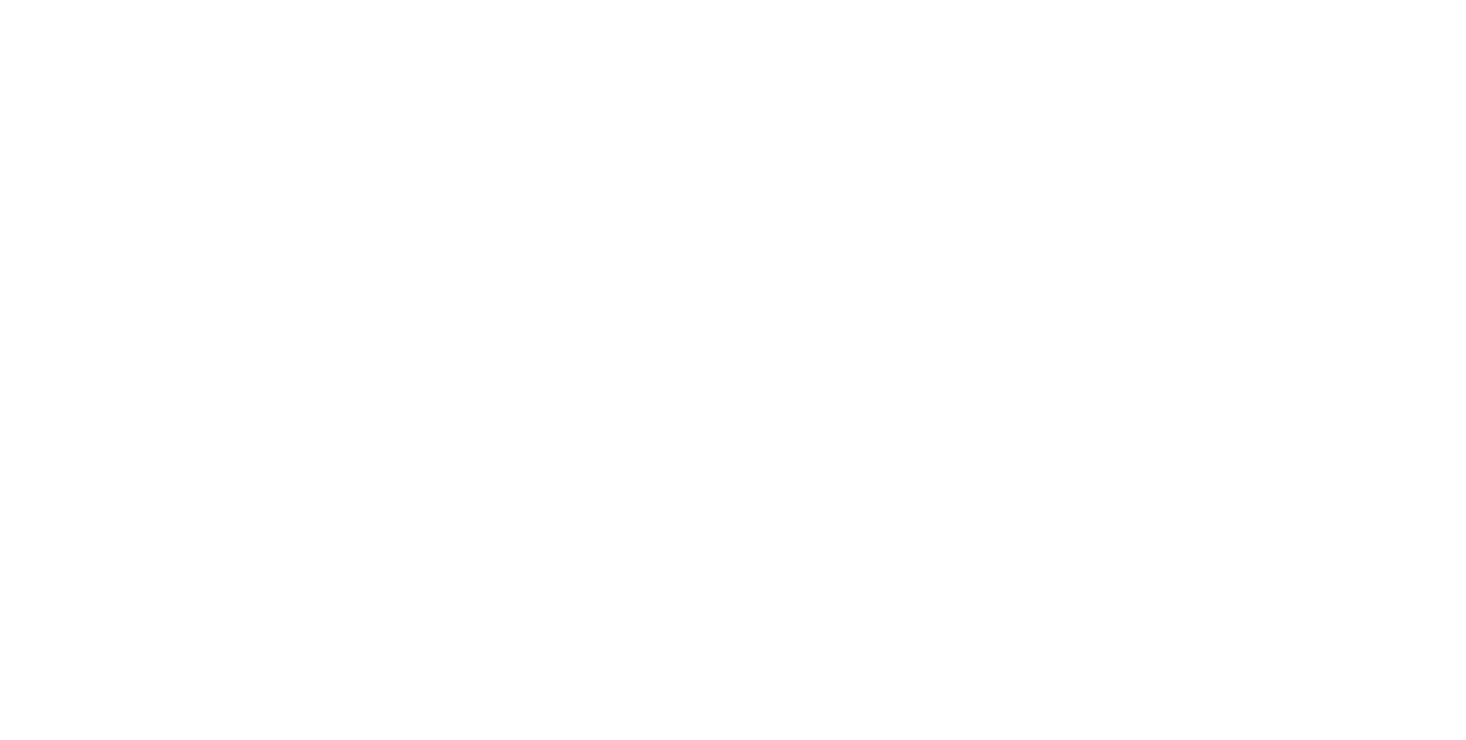 scroll, scrollTop: 0, scrollLeft: 0, axis: both 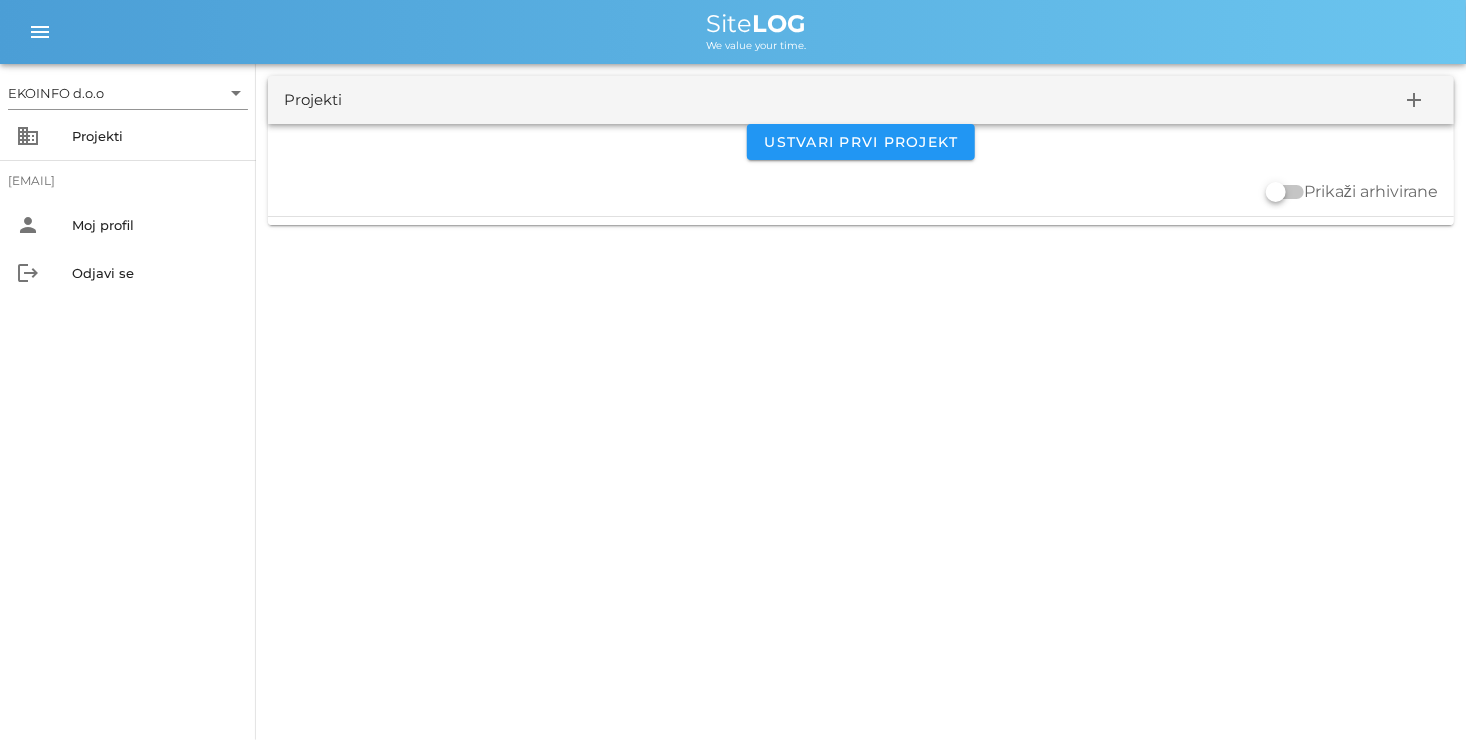 drag, startPoint x: 0, startPoint y: 0, endPoint x: 1361, endPoint y: 312, distance: 1396.3041 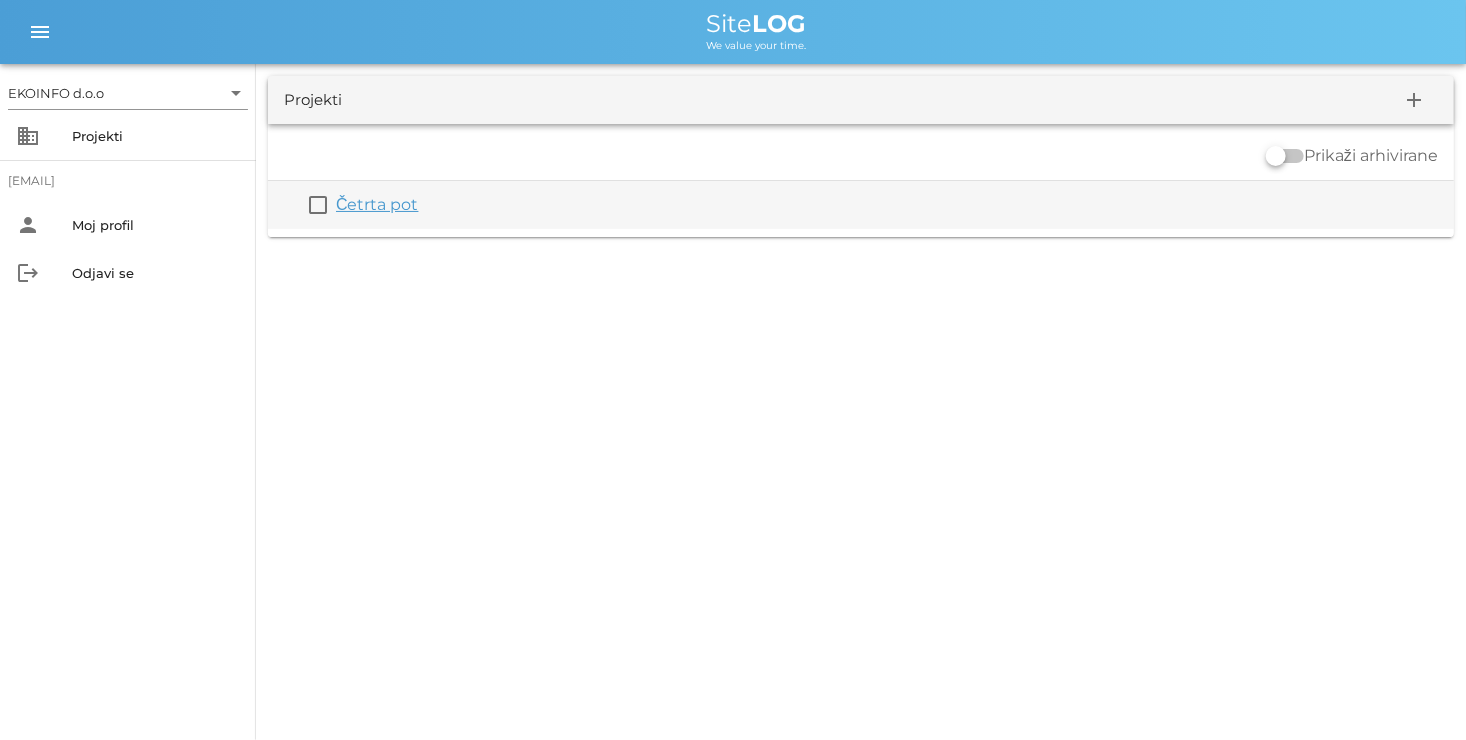 click on "Četrta pot" at bounding box center [377, 204] 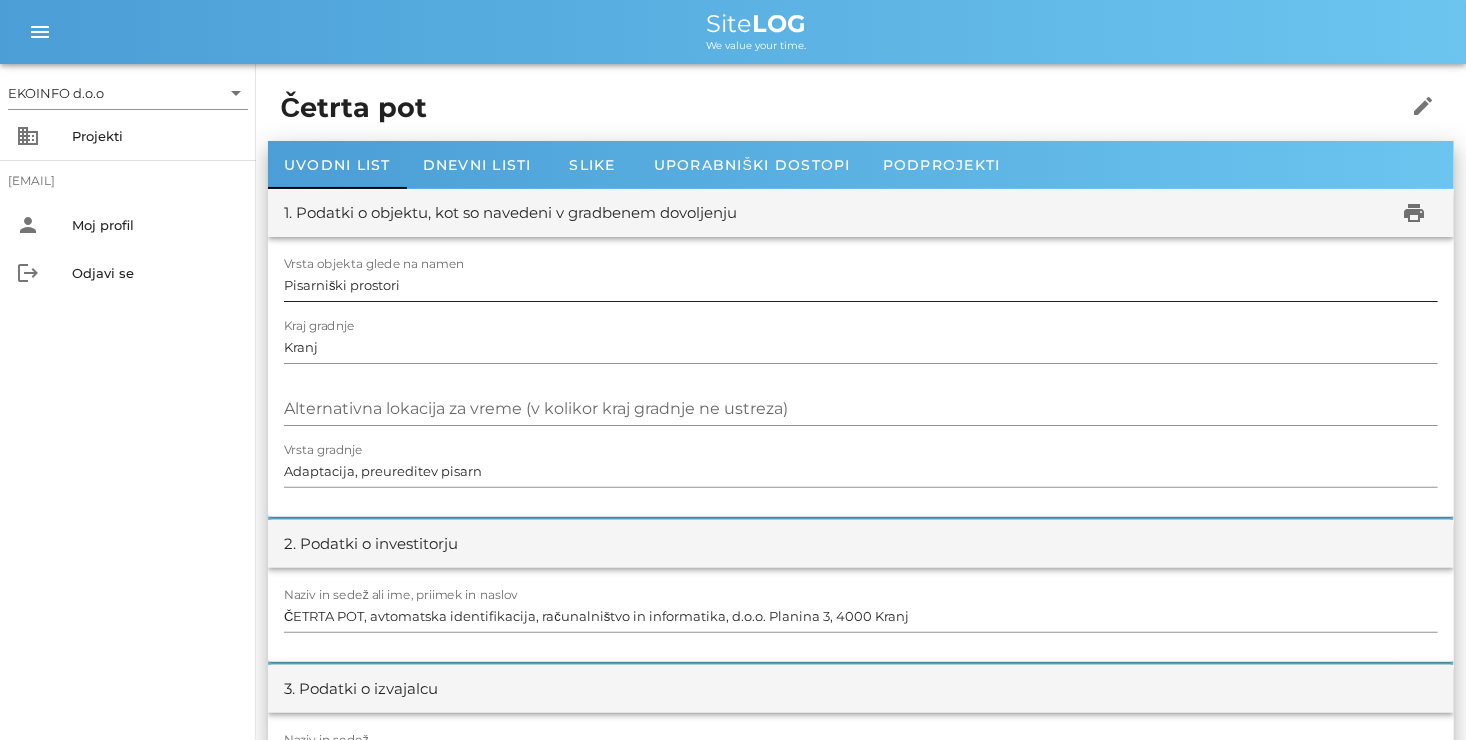 click at bounding box center [861, 308] 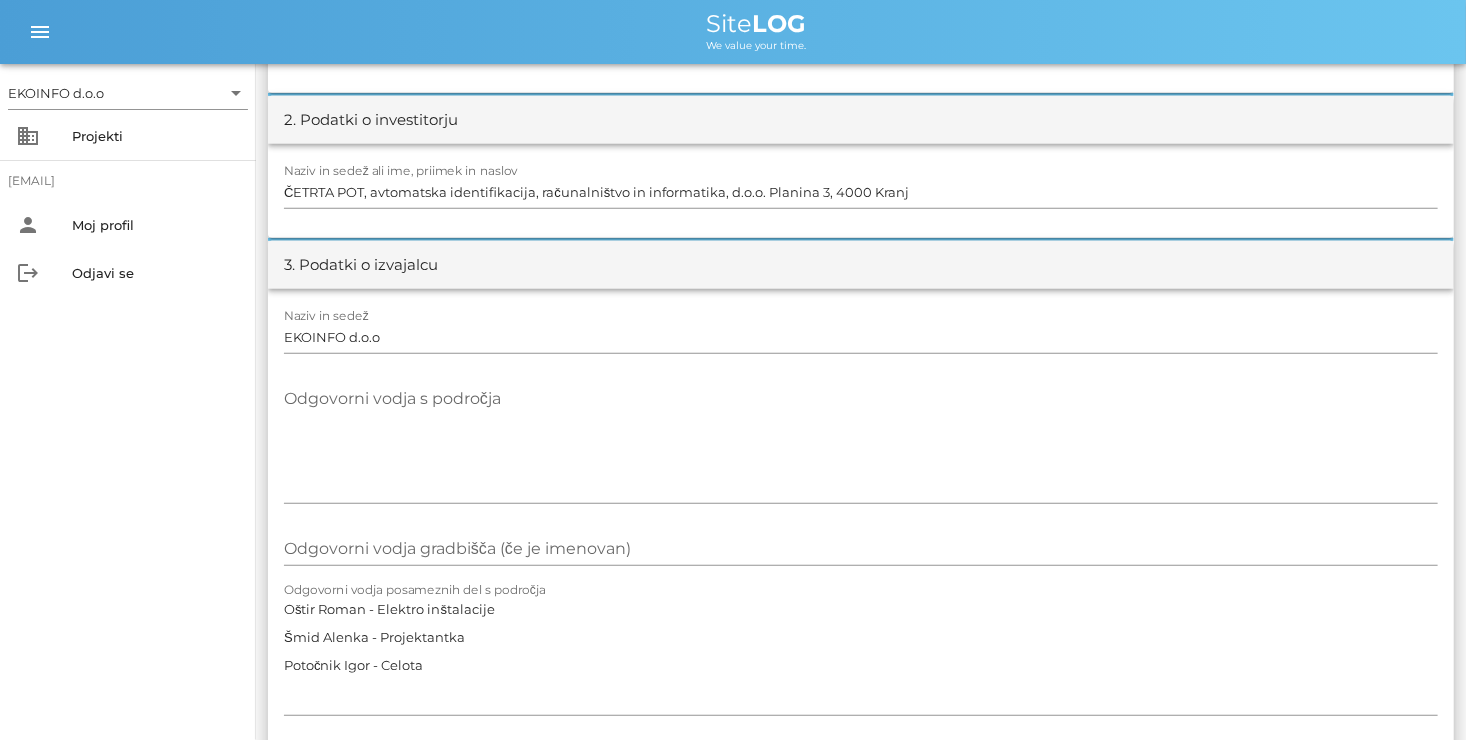 scroll, scrollTop: 0, scrollLeft: 0, axis: both 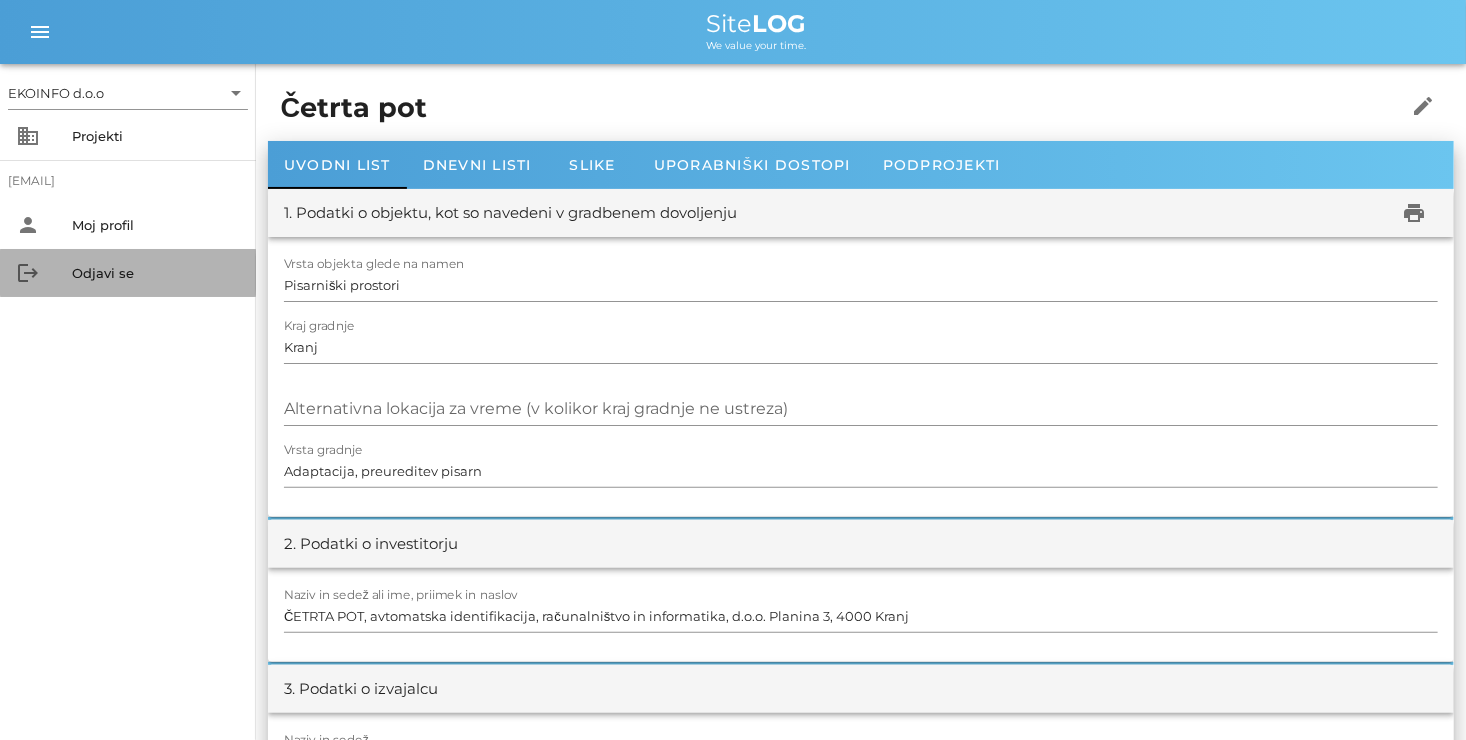 click on "Odjavi se" at bounding box center [156, 273] 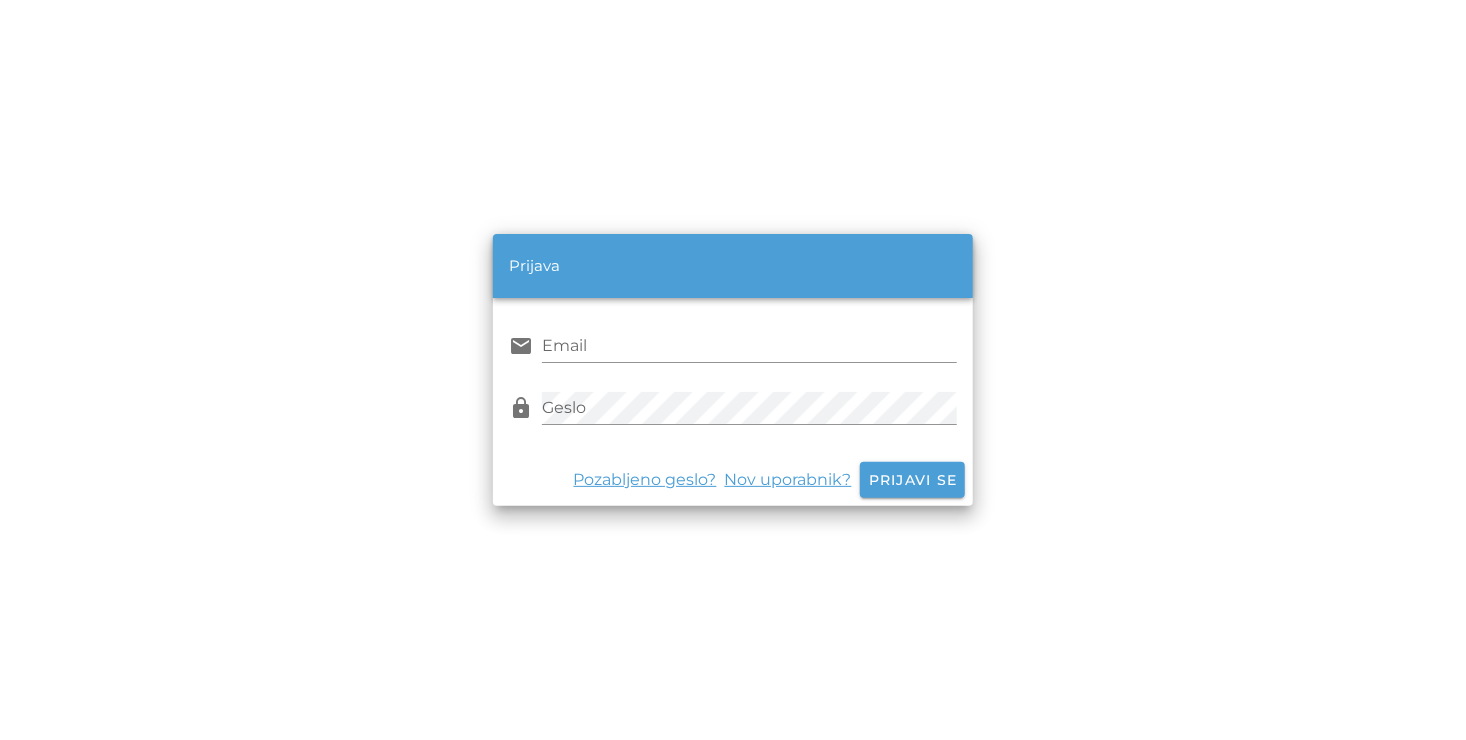 type on "[EMAIL]" 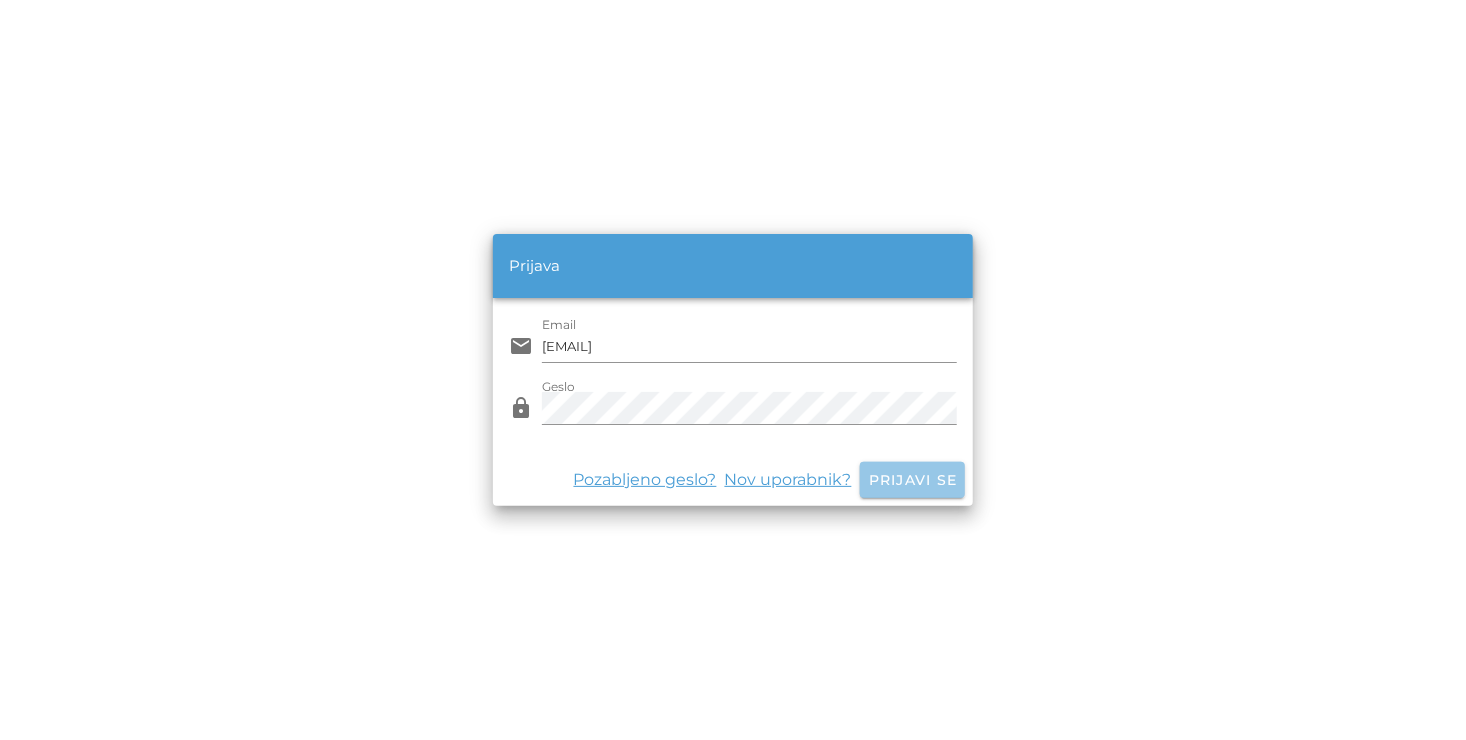 click on "Prijavi se" at bounding box center (913, 480) 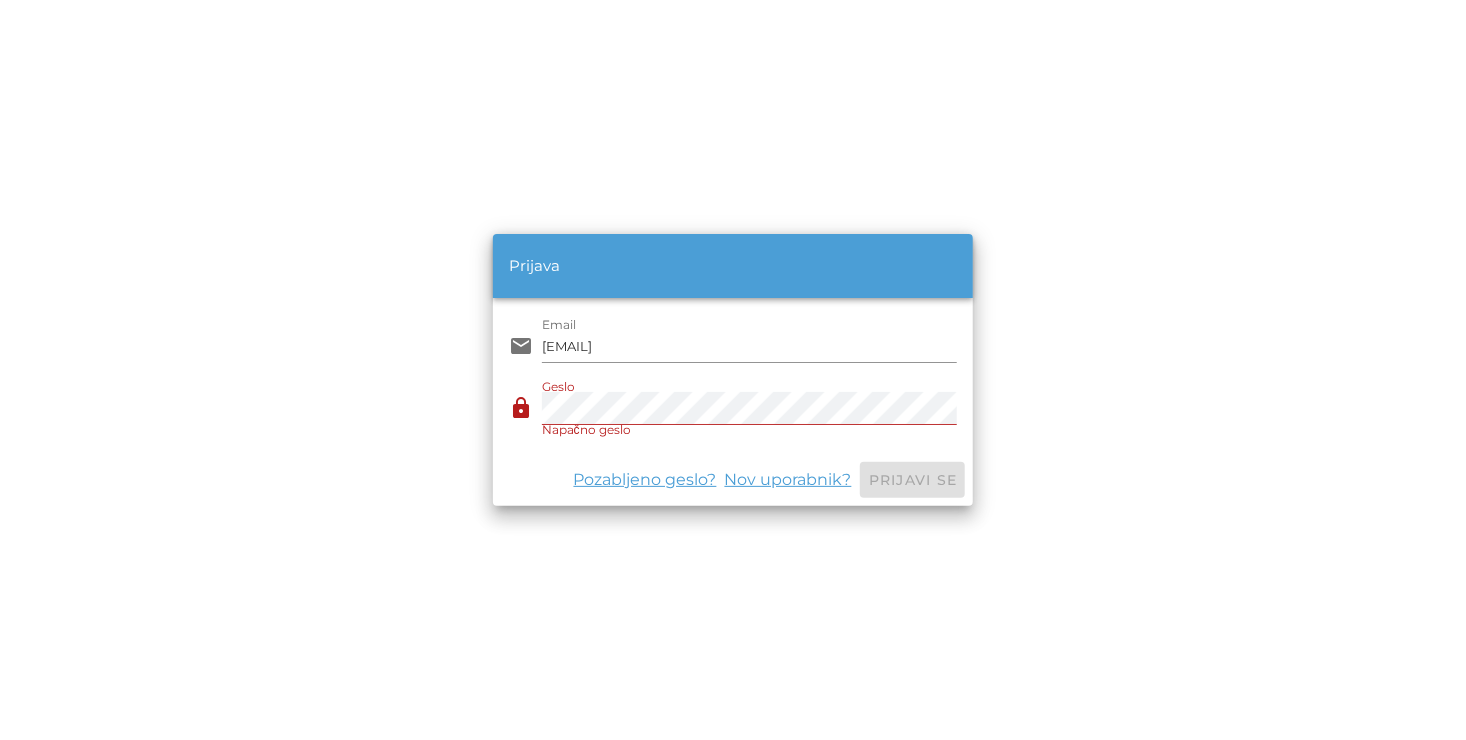click on "Pozabljeno geslo?   Nov uporabnik?   Prijavi se" at bounding box center (733, 480) 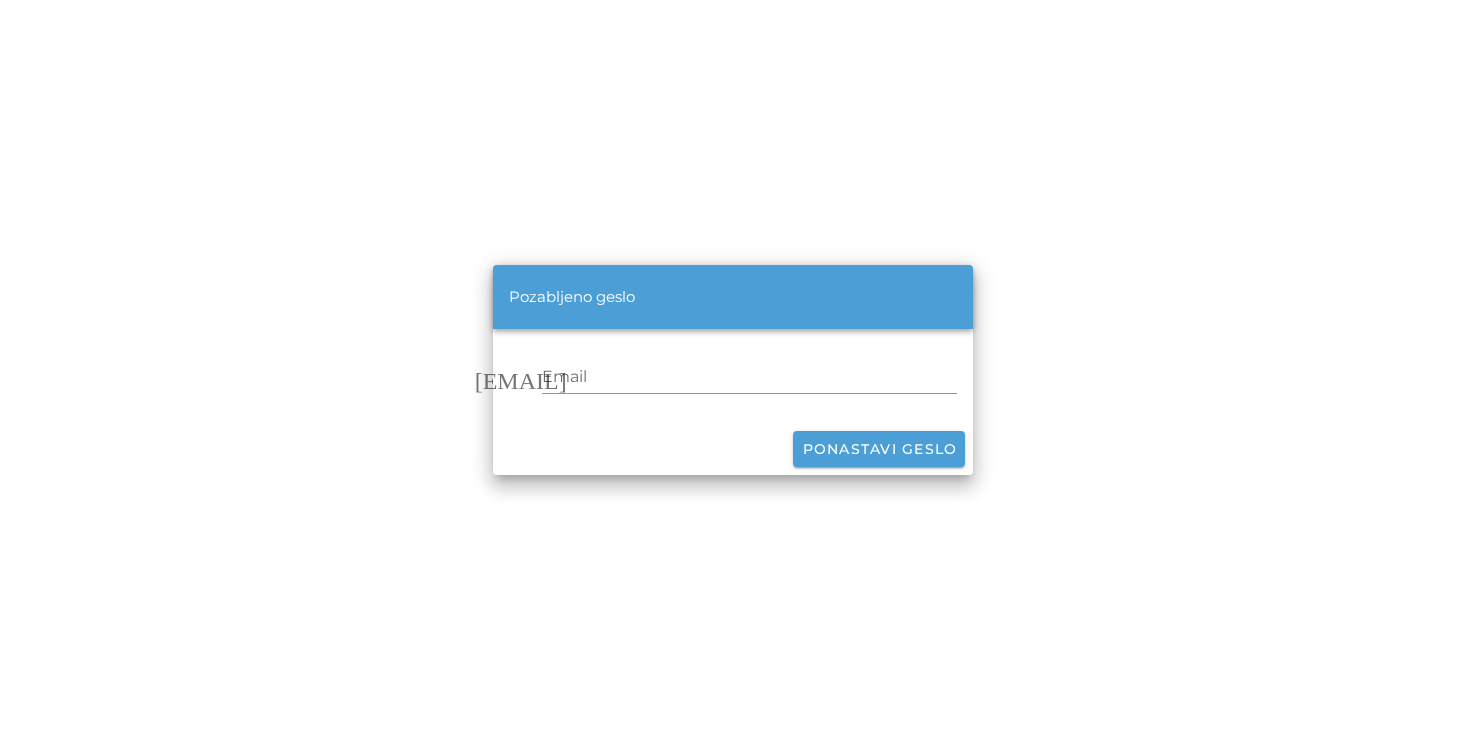 scroll, scrollTop: 0, scrollLeft: 0, axis: both 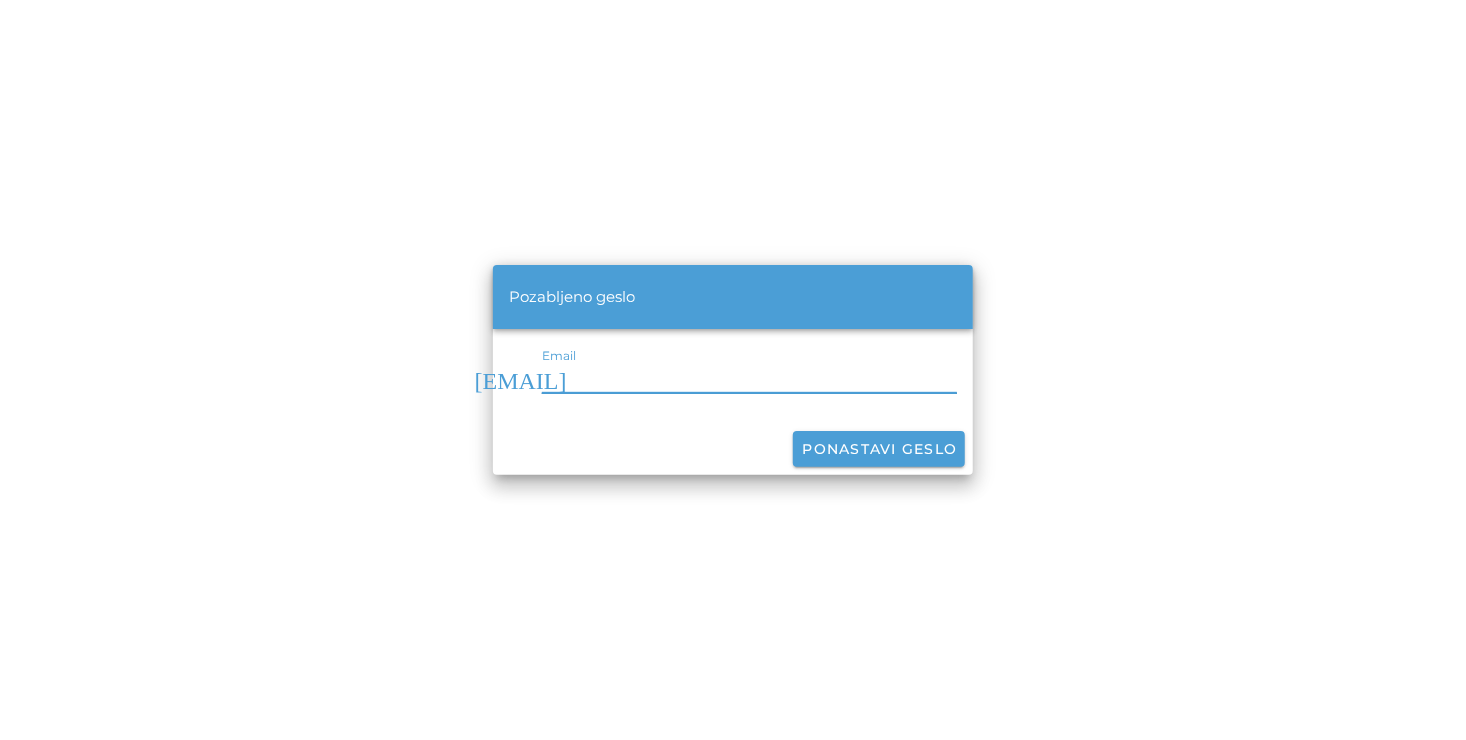 click on "Email" at bounding box center (750, 377) 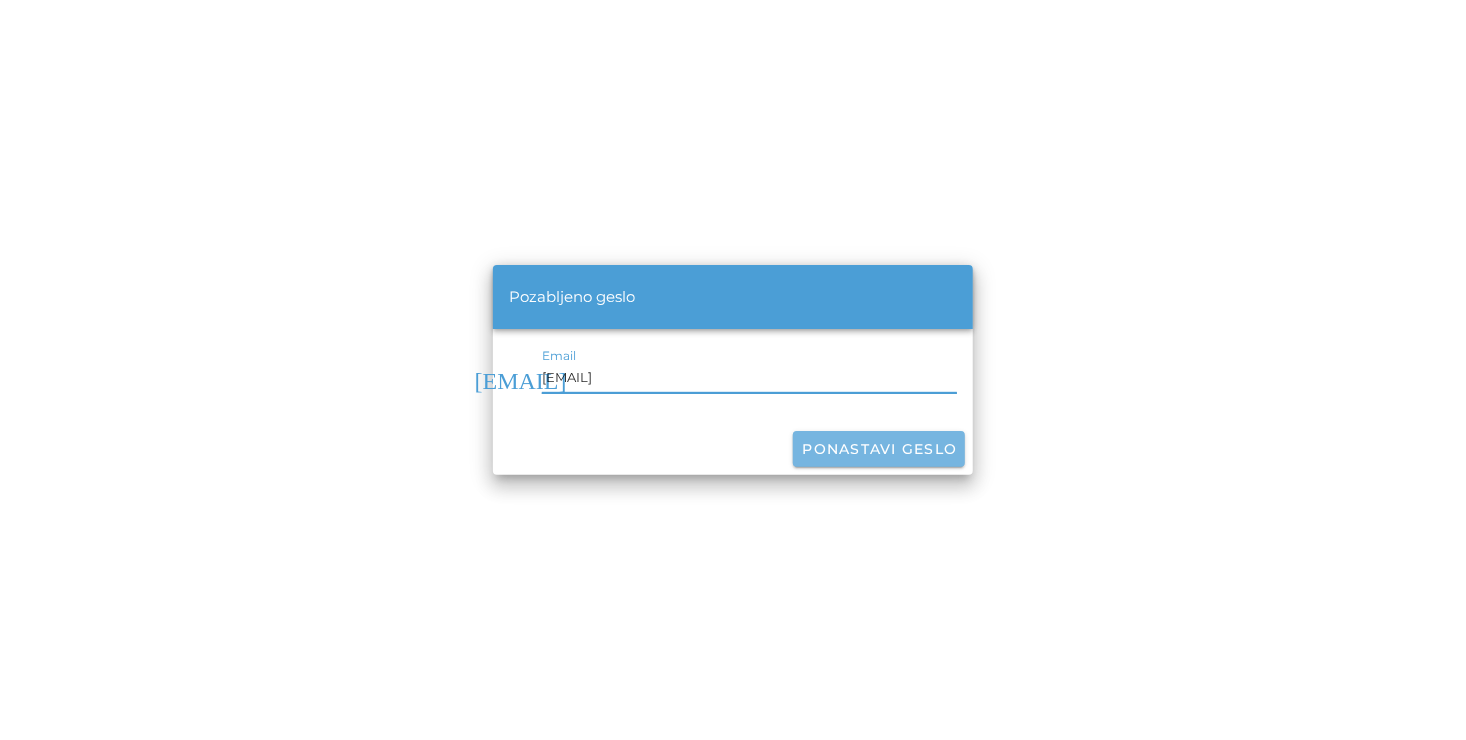 click on "Ponastavi geslo" at bounding box center [879, 449] 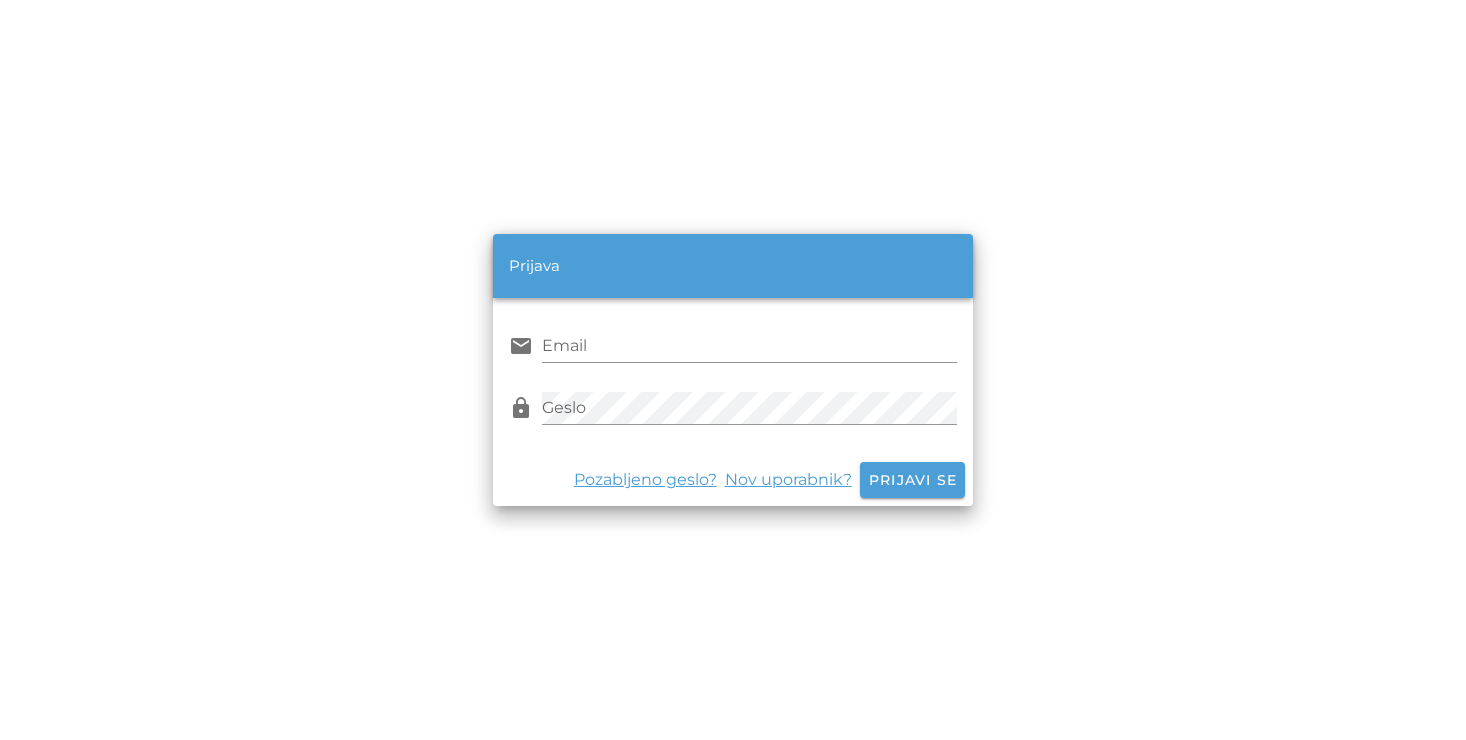 scroll, scrollTop: 0, scrollLeft: 0, axis: both 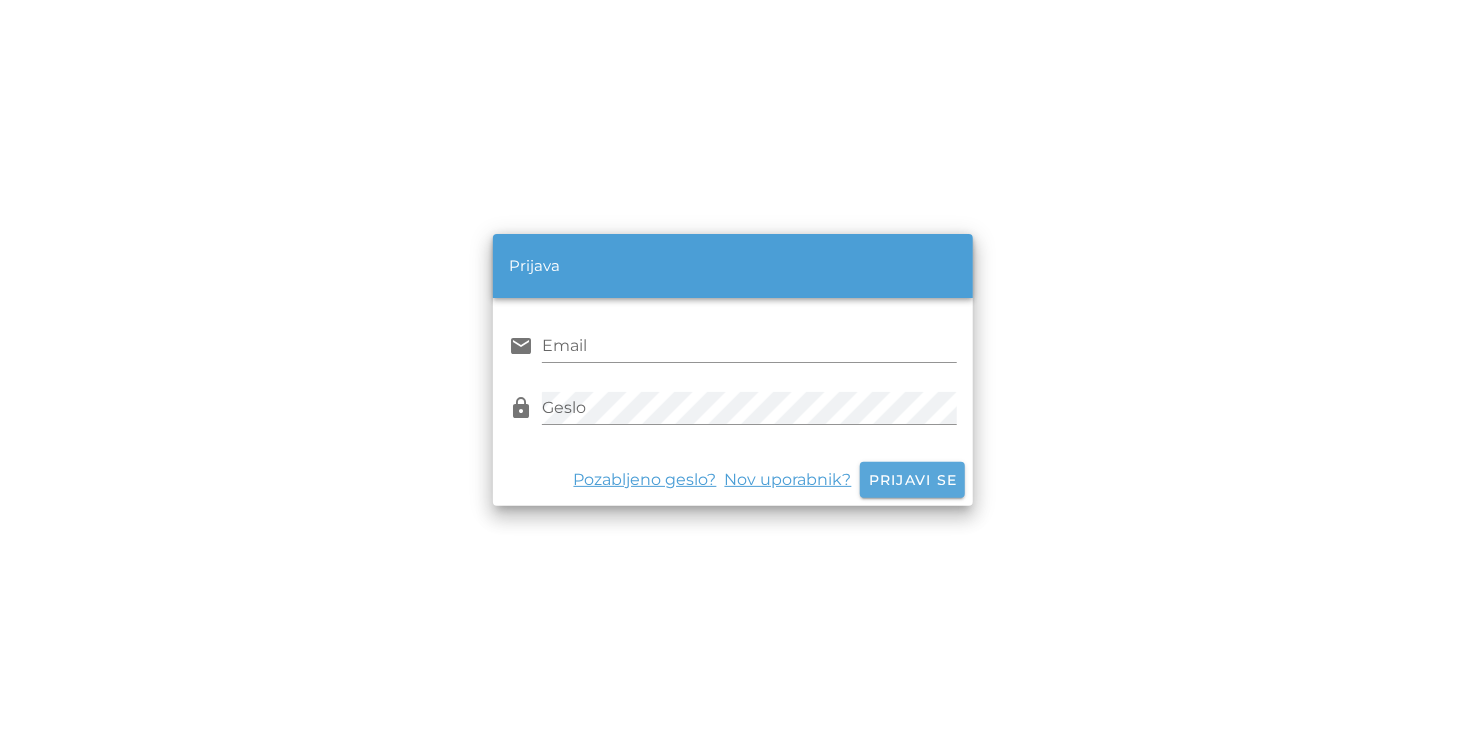 type on "[EMAIL]" 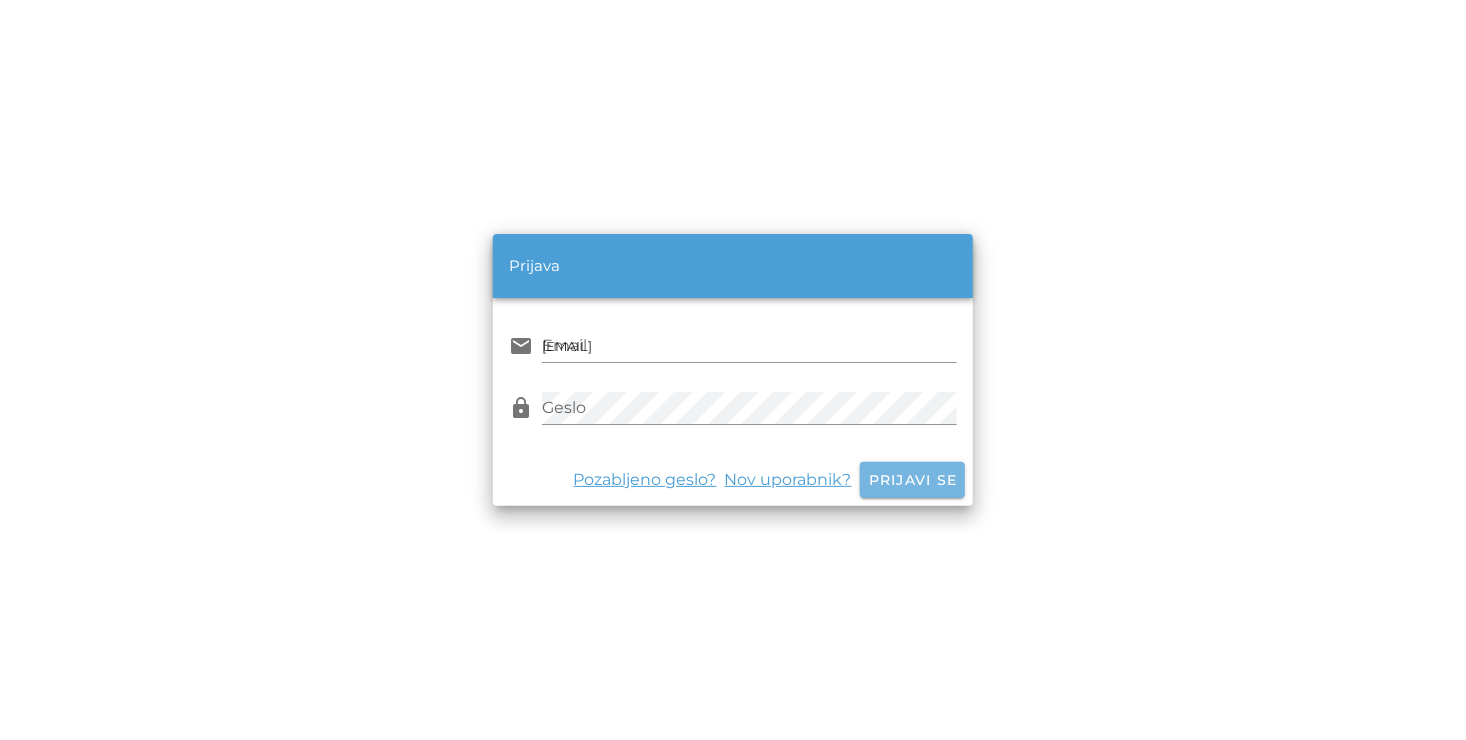 click on "Prijavi se" at bounding box center [913, 480] 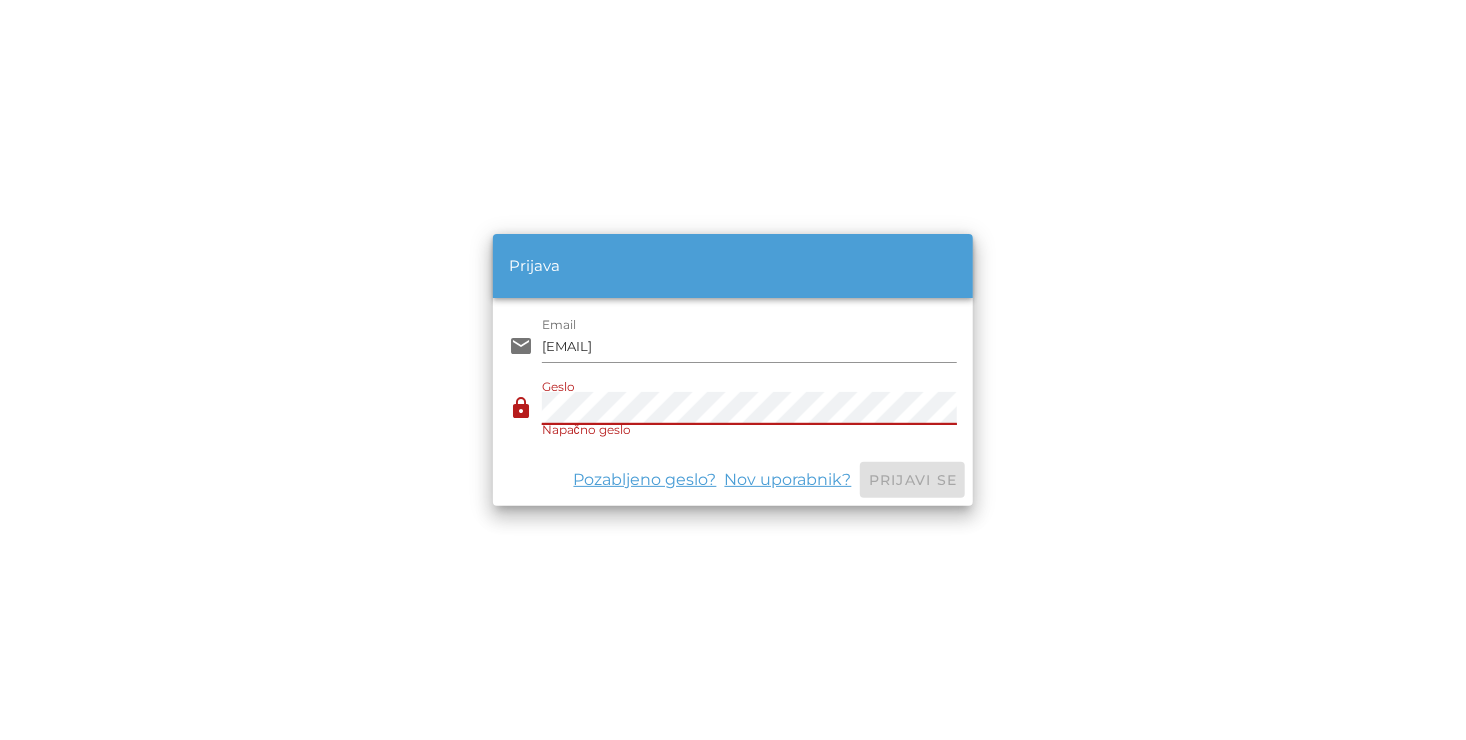click on "Prijava email Email urban.rozina@cetrtapot.si lock Geslo Napačno geslo  Pozabljeno geslo?   Nov uporabnik?   Prijavi se" at bounding box center (733, 370) 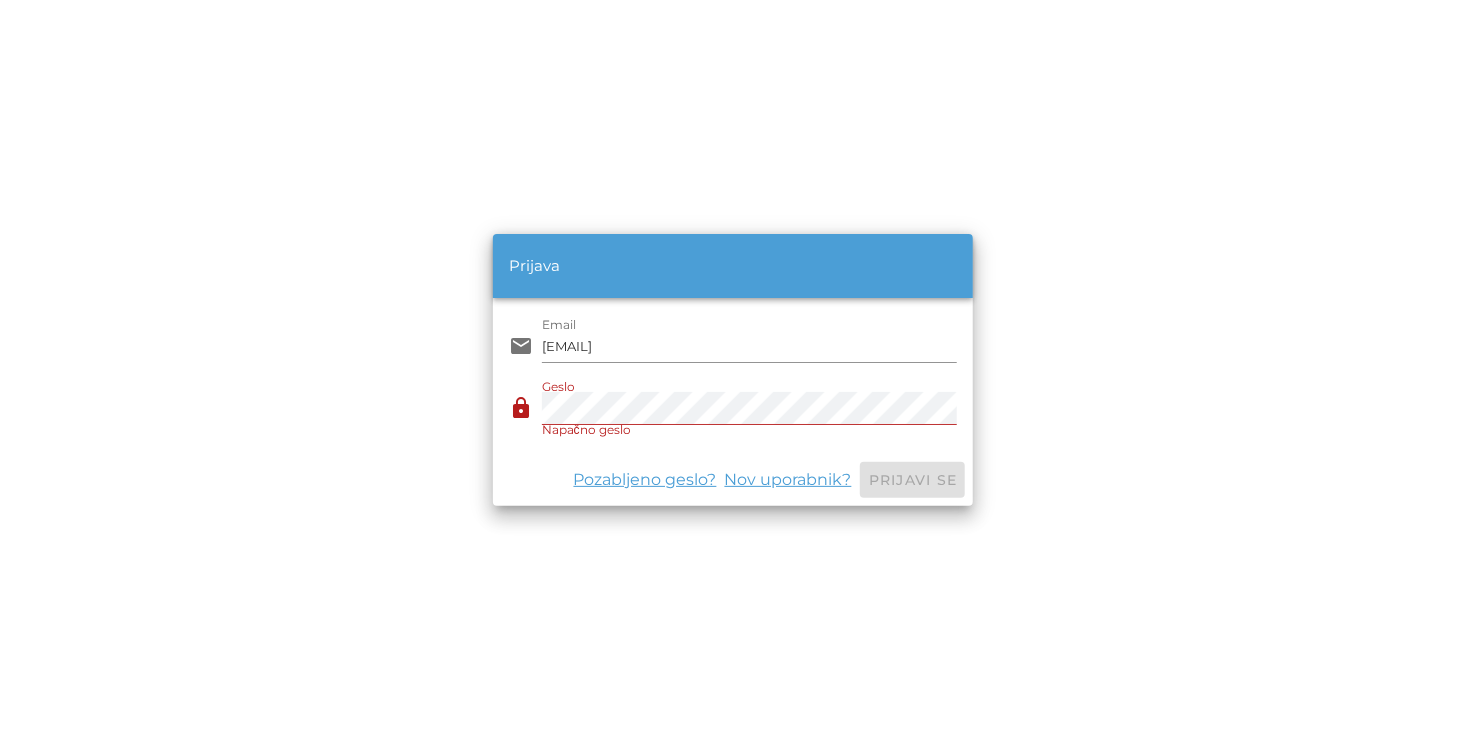 click on "Pozabljeno geslo?   Nov uporabnik?   Prijavi se" at bounding box center [733, 480] 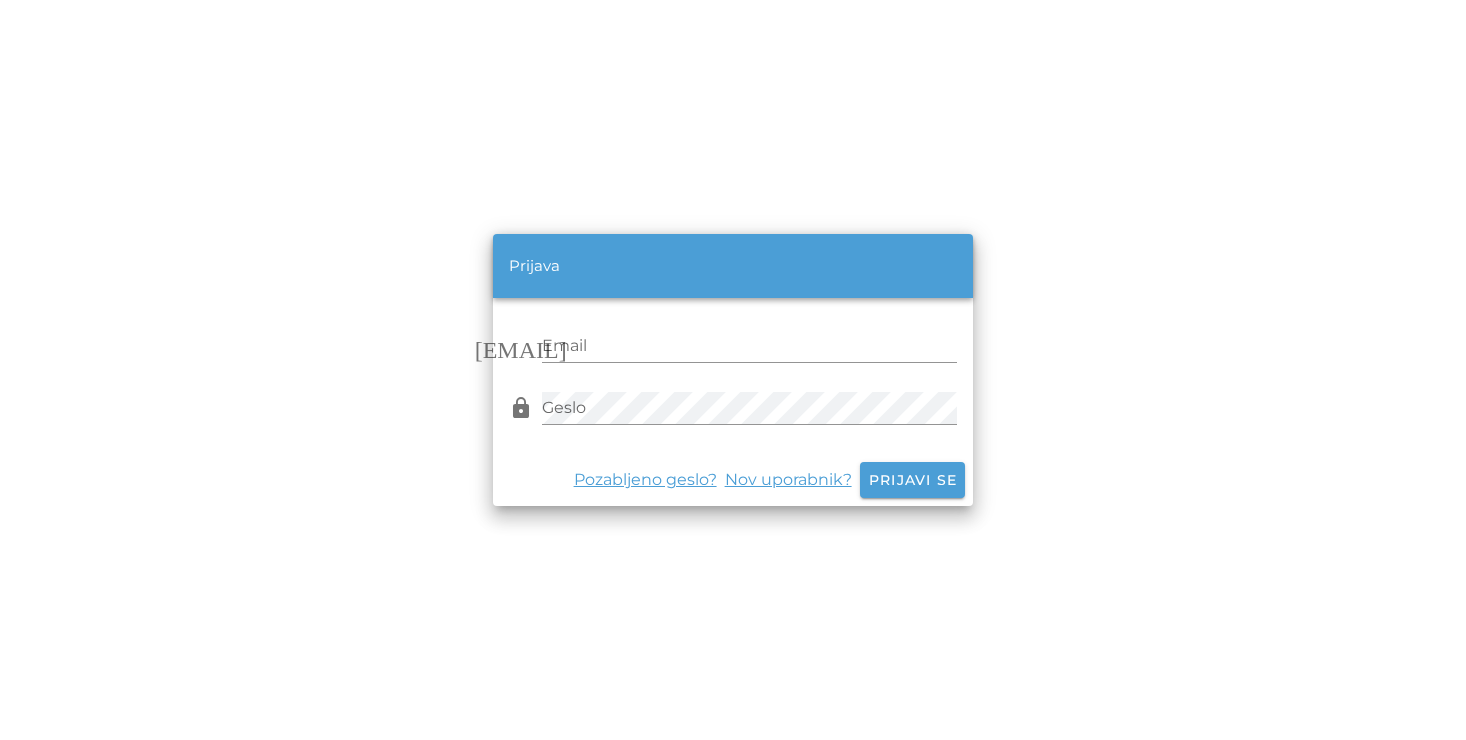 scroll, scrollTop: 0, scrollLeft: 0, axis: both 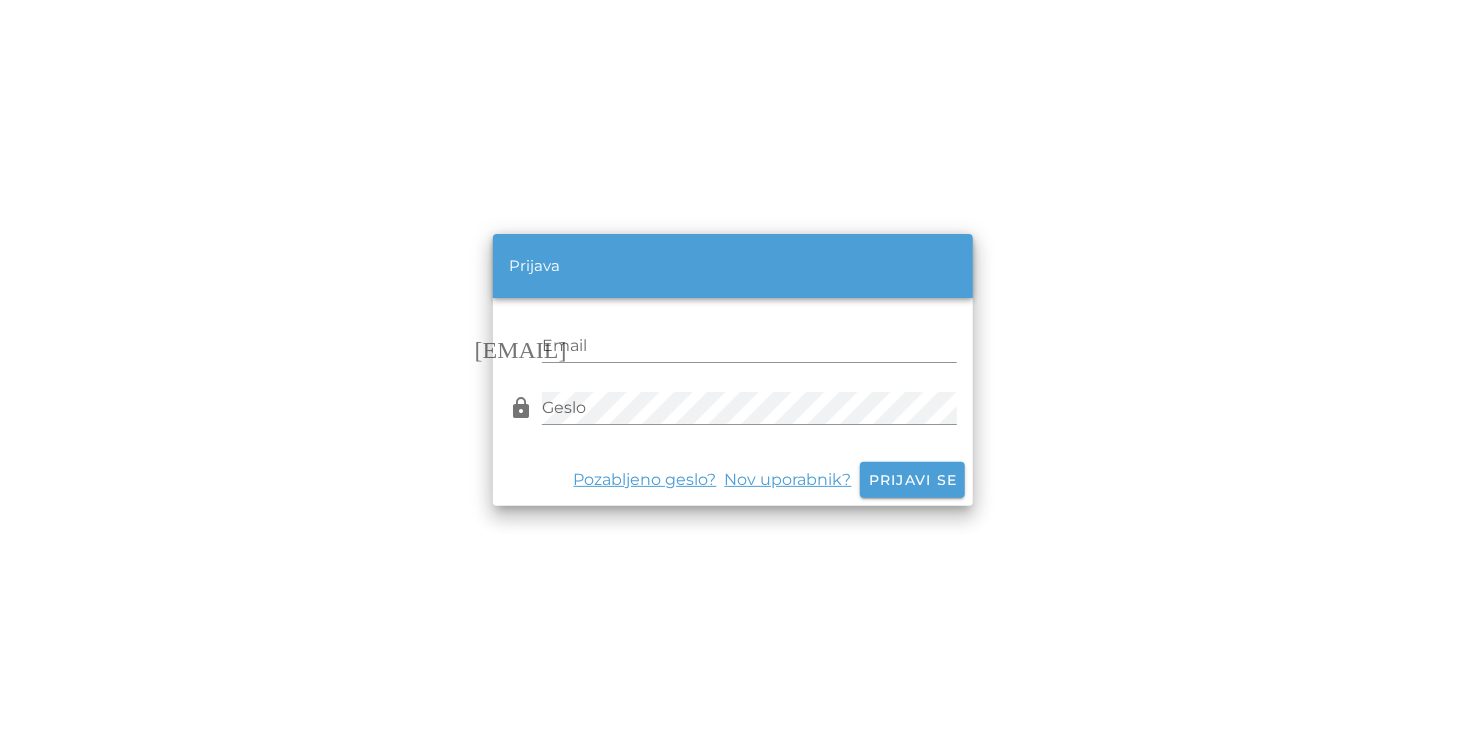 type on "[EMAIL]" 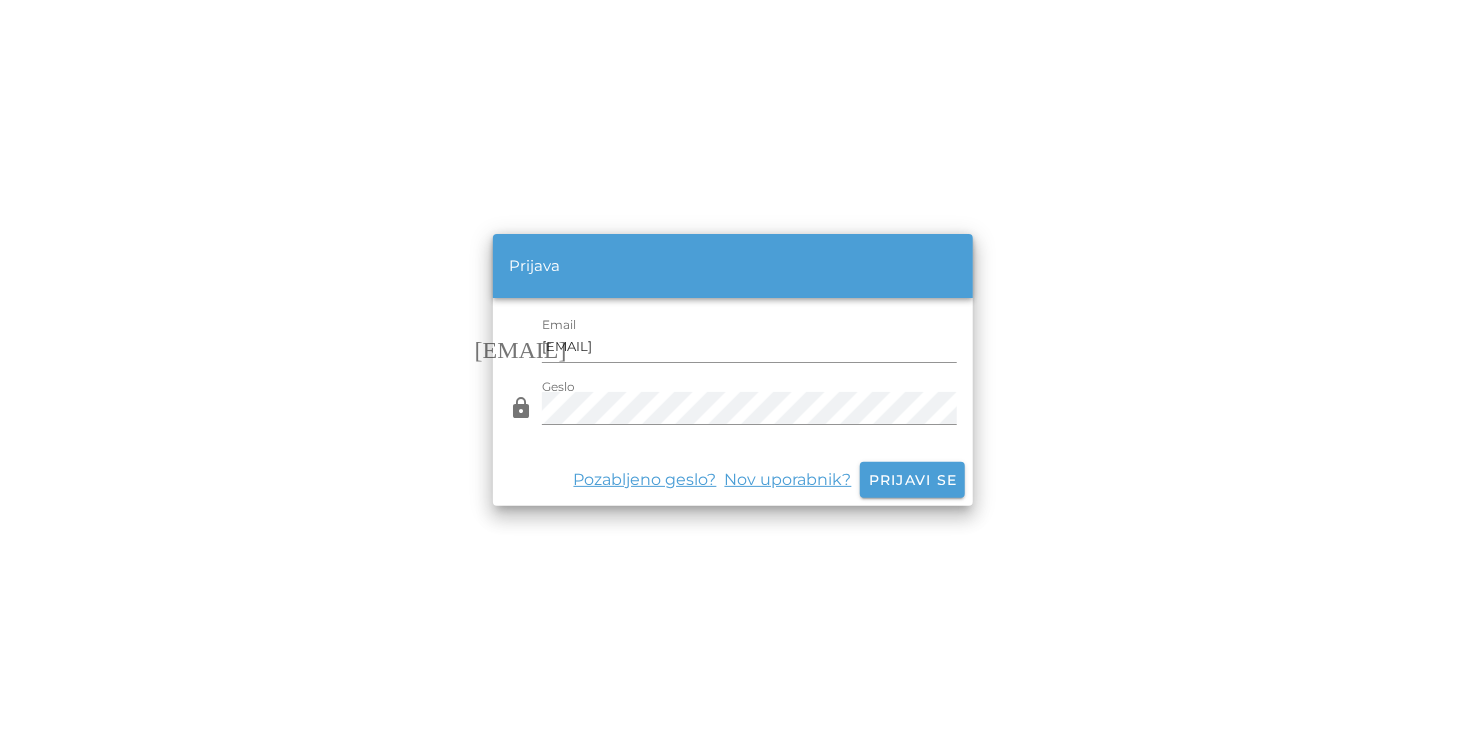 click on "Pozabljeno geslo?" at bounding box center [649, 480] 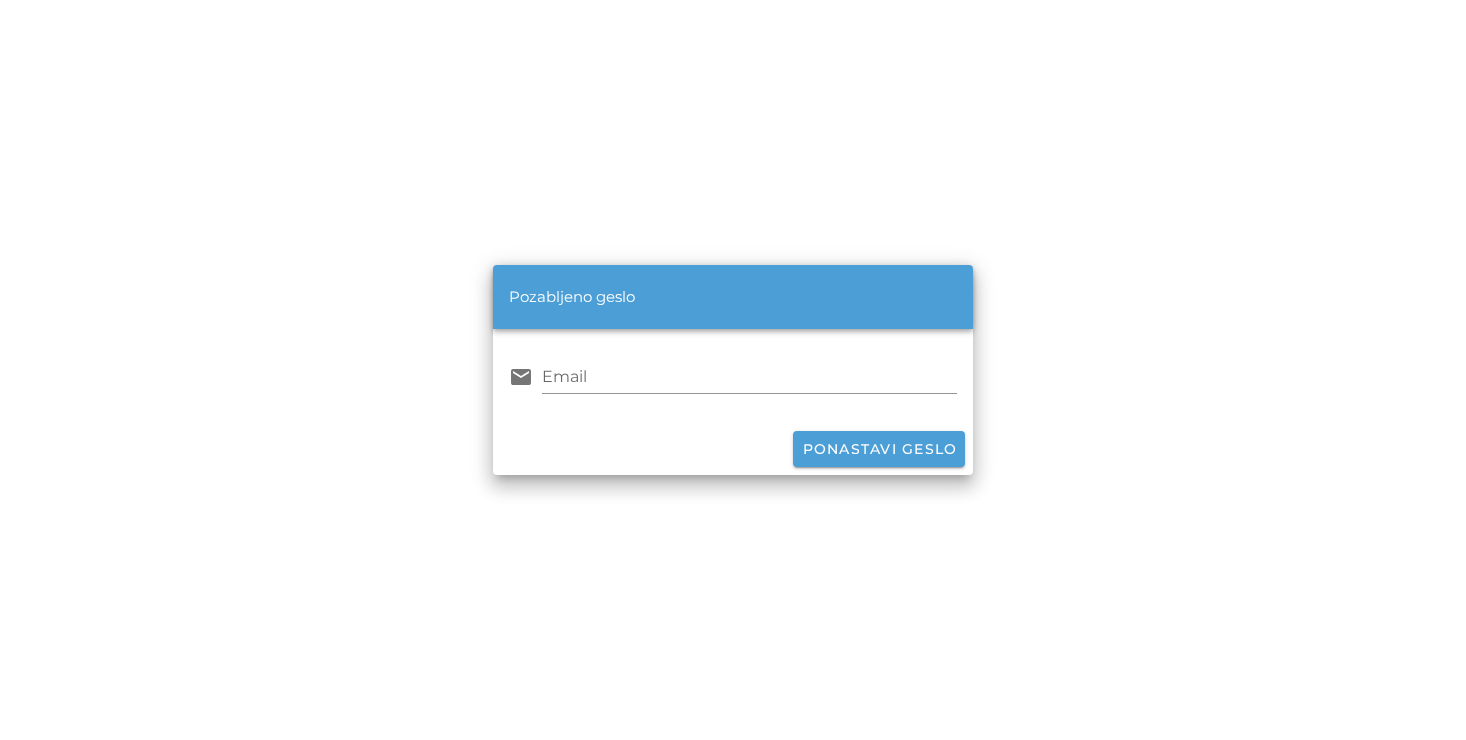 scroll, scrollTop: 0, scrollLeft: 0, axis: both 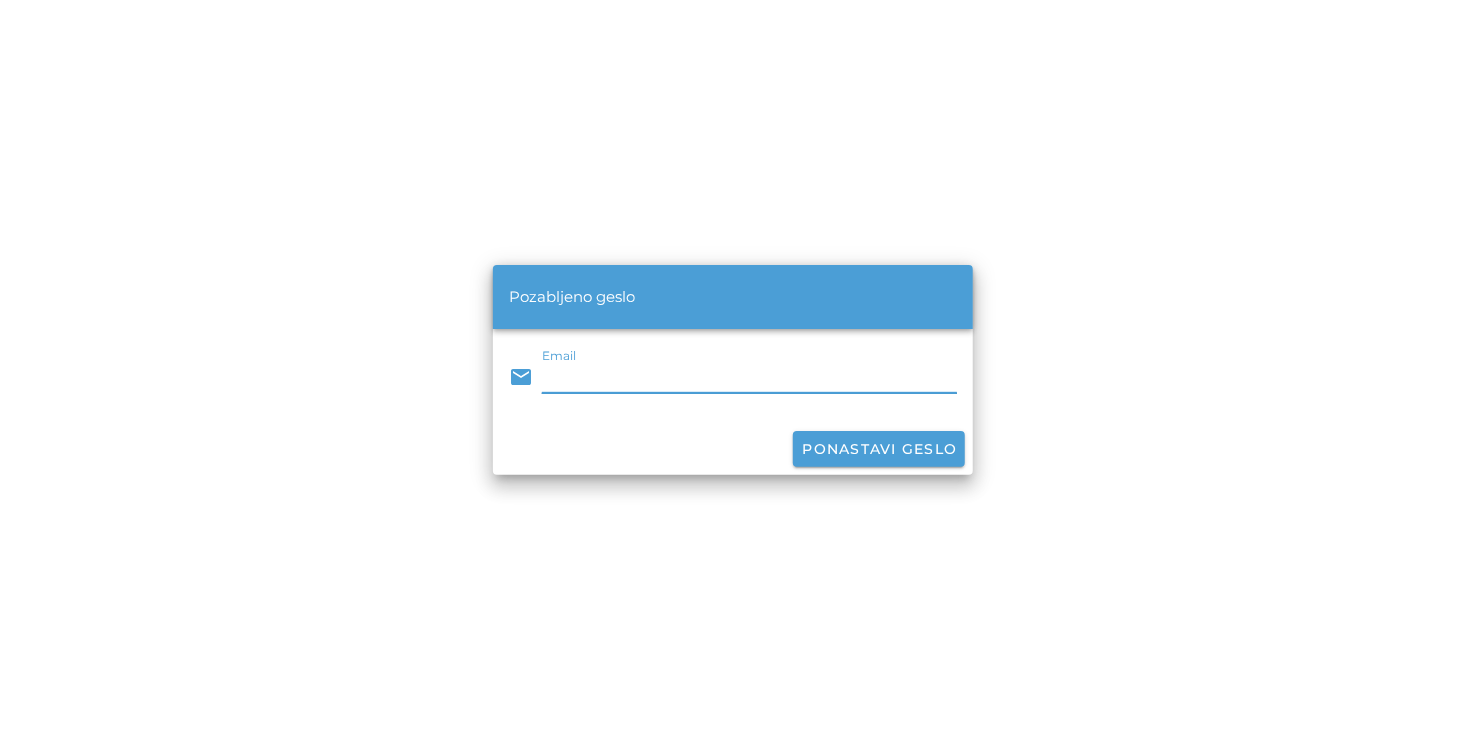 click on "Email" at bounding box center [750, 377] 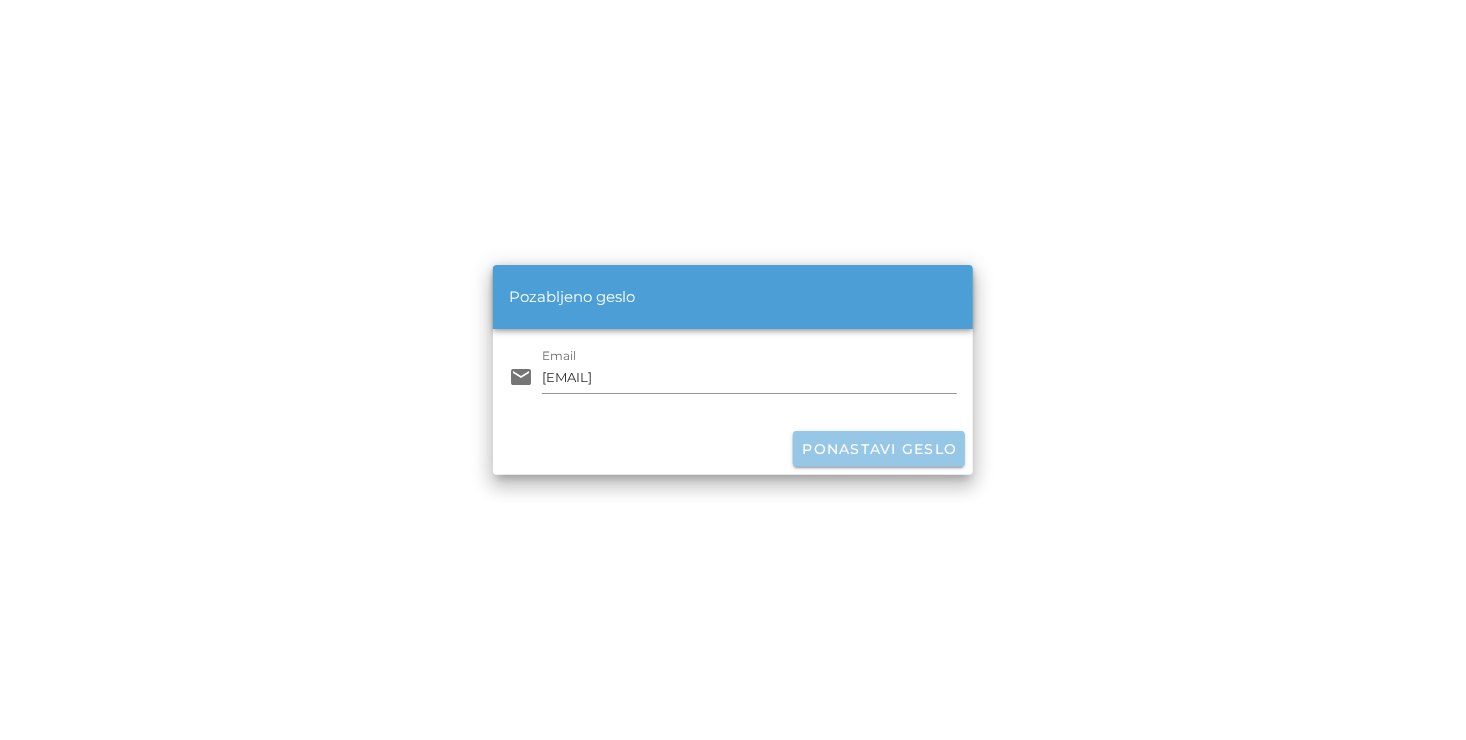 click on "Ponastavi geslo" at bounding box center (879, 449) 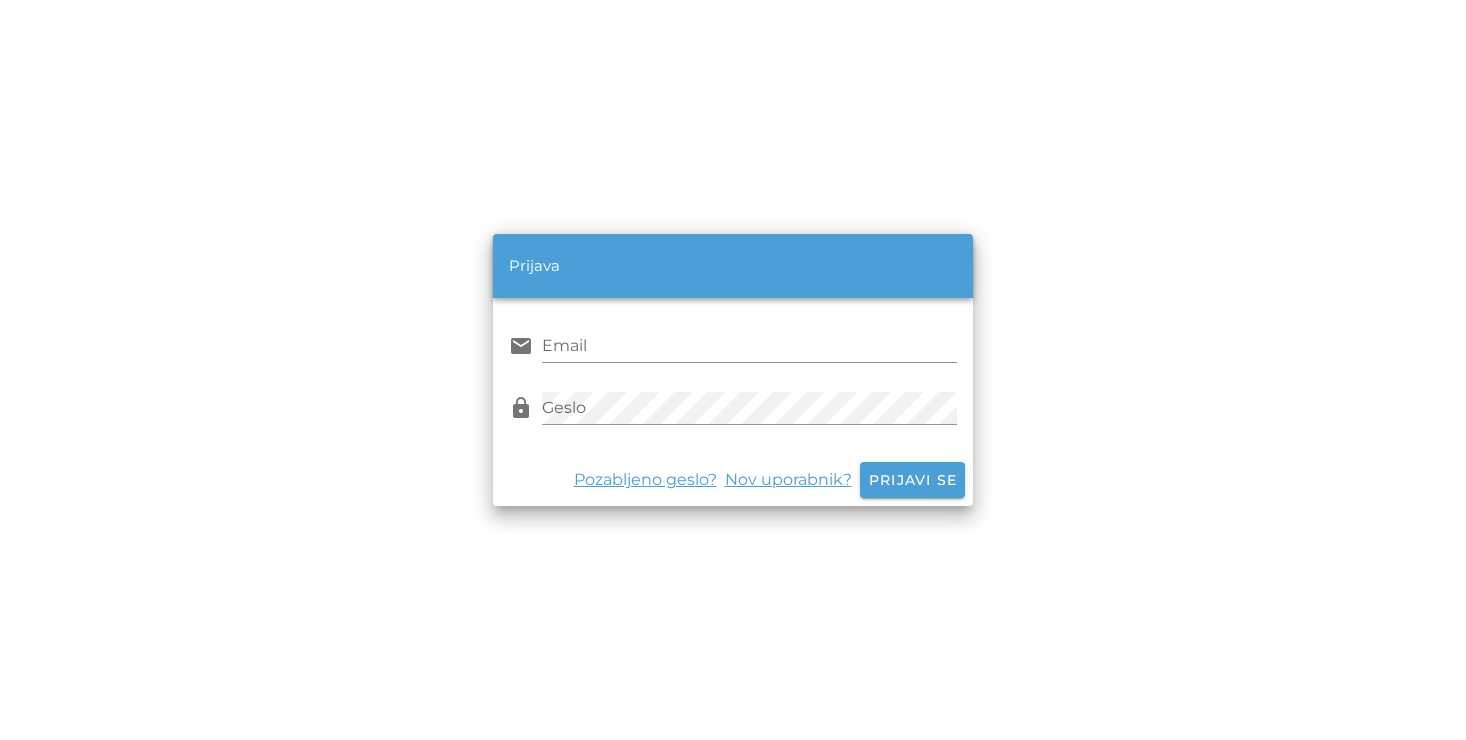 scroll, scrollTop: 0, scrollLeft: 0, axis: both 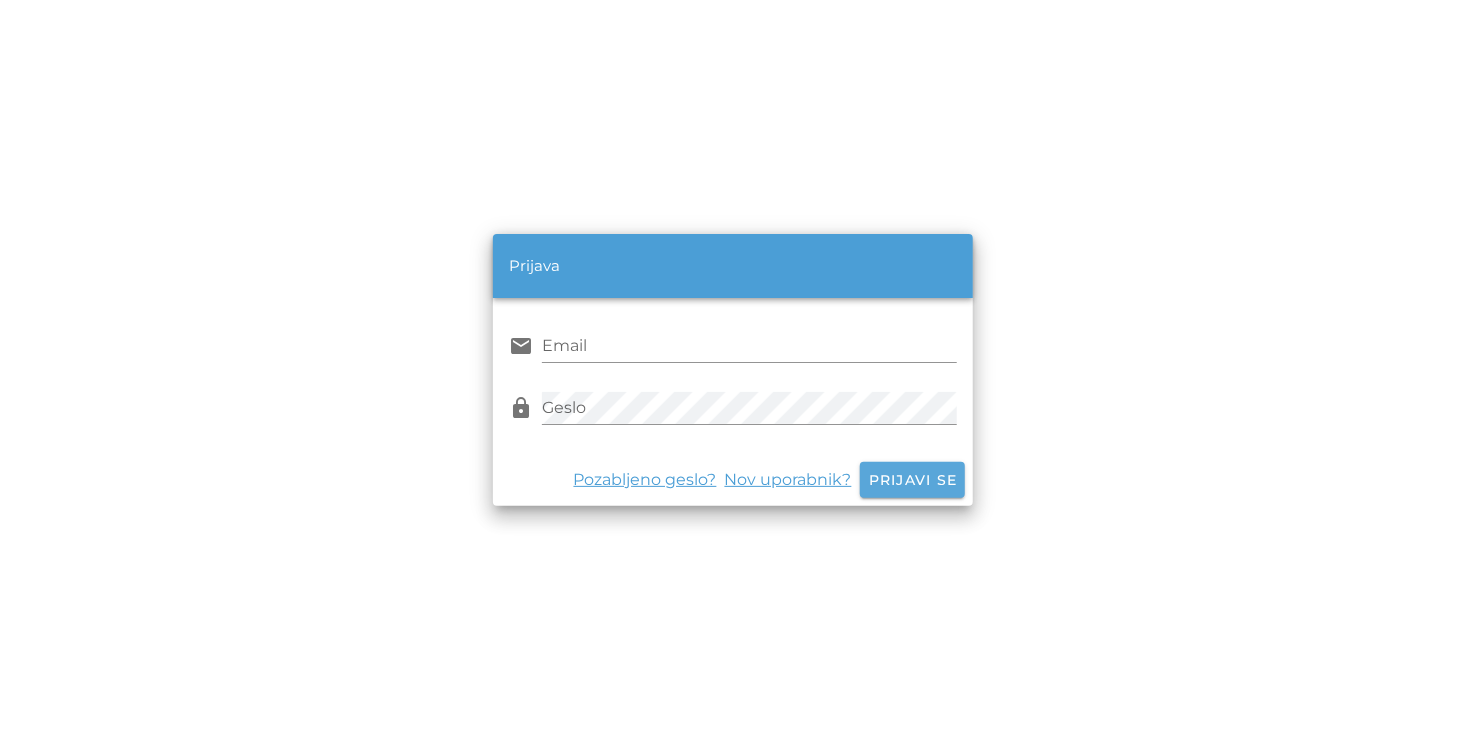 type on "[EMAIL]" 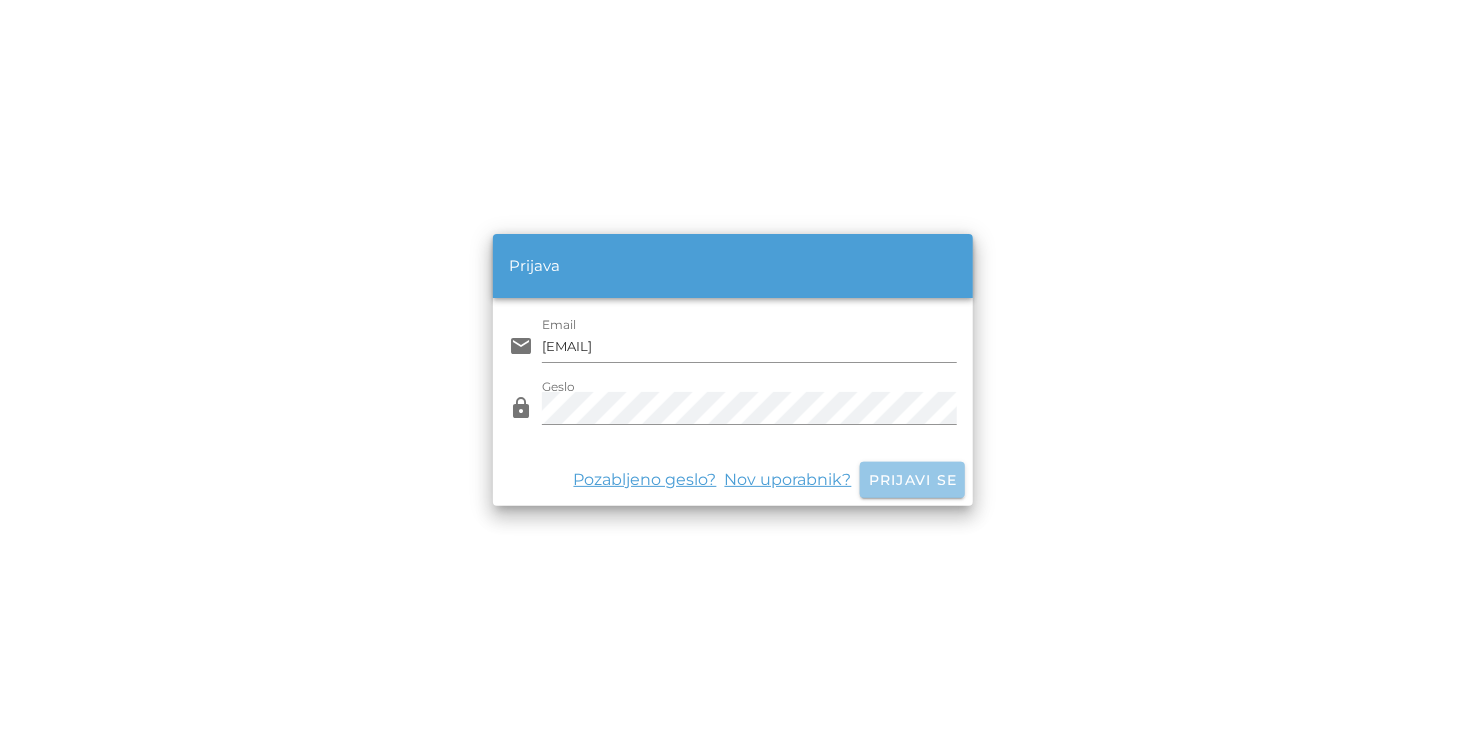 click on "Prijavi se" at bounding box center [913, 480] 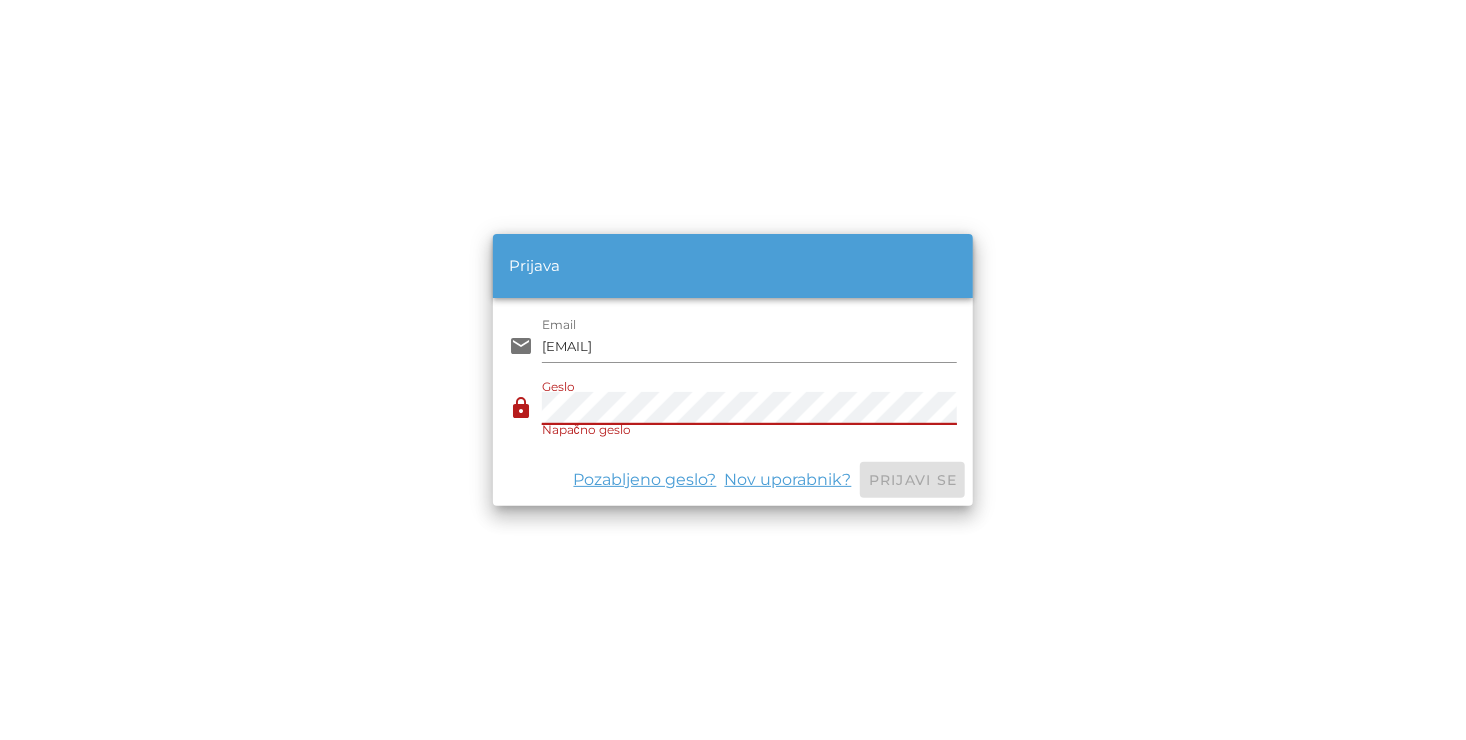 click on "Prijava email Email [EMAIL] lock Geslo Napačno geslo  Pozabljeno geslo?   Nov uporabnik?   Prijavi se" at bounding box center (733, 370) 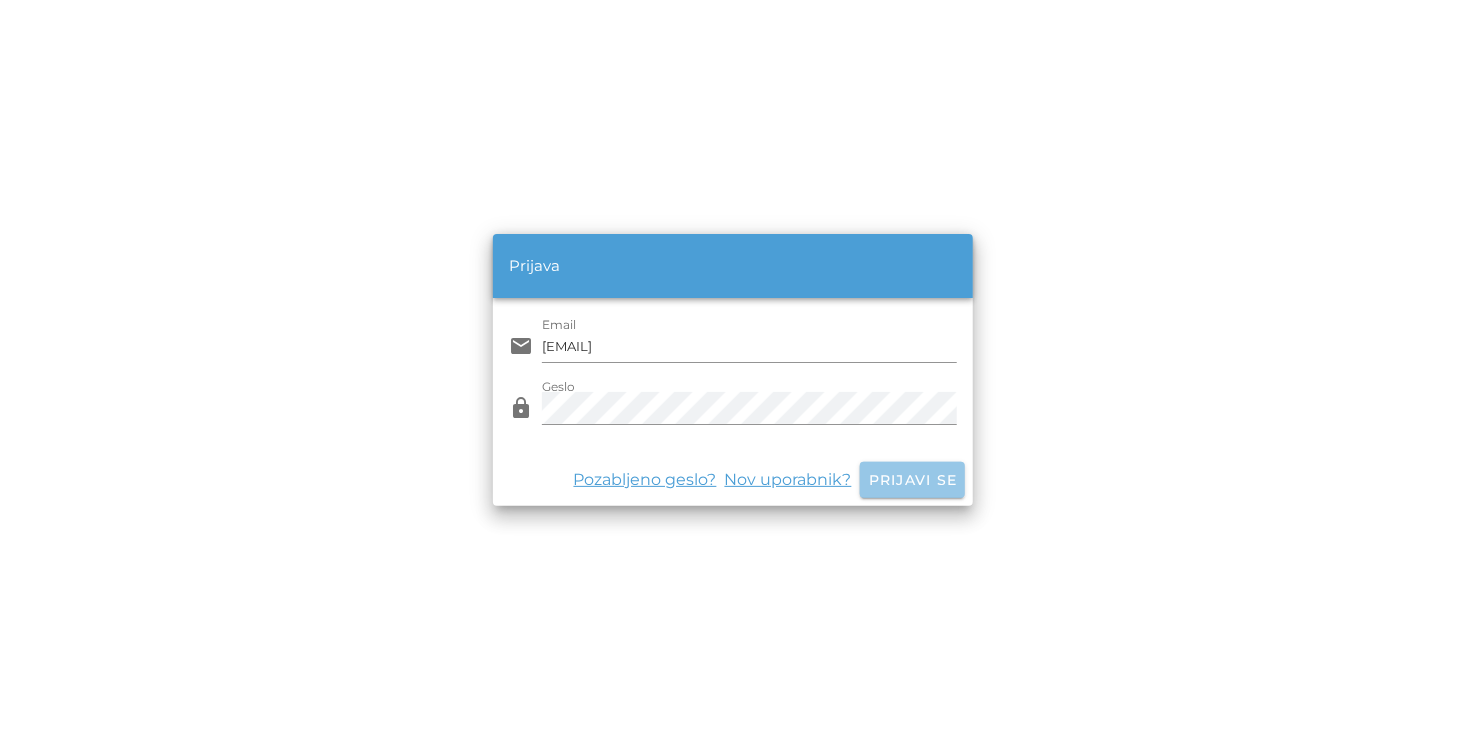 click on "Prijavi se" at bounding box center (913, 480) 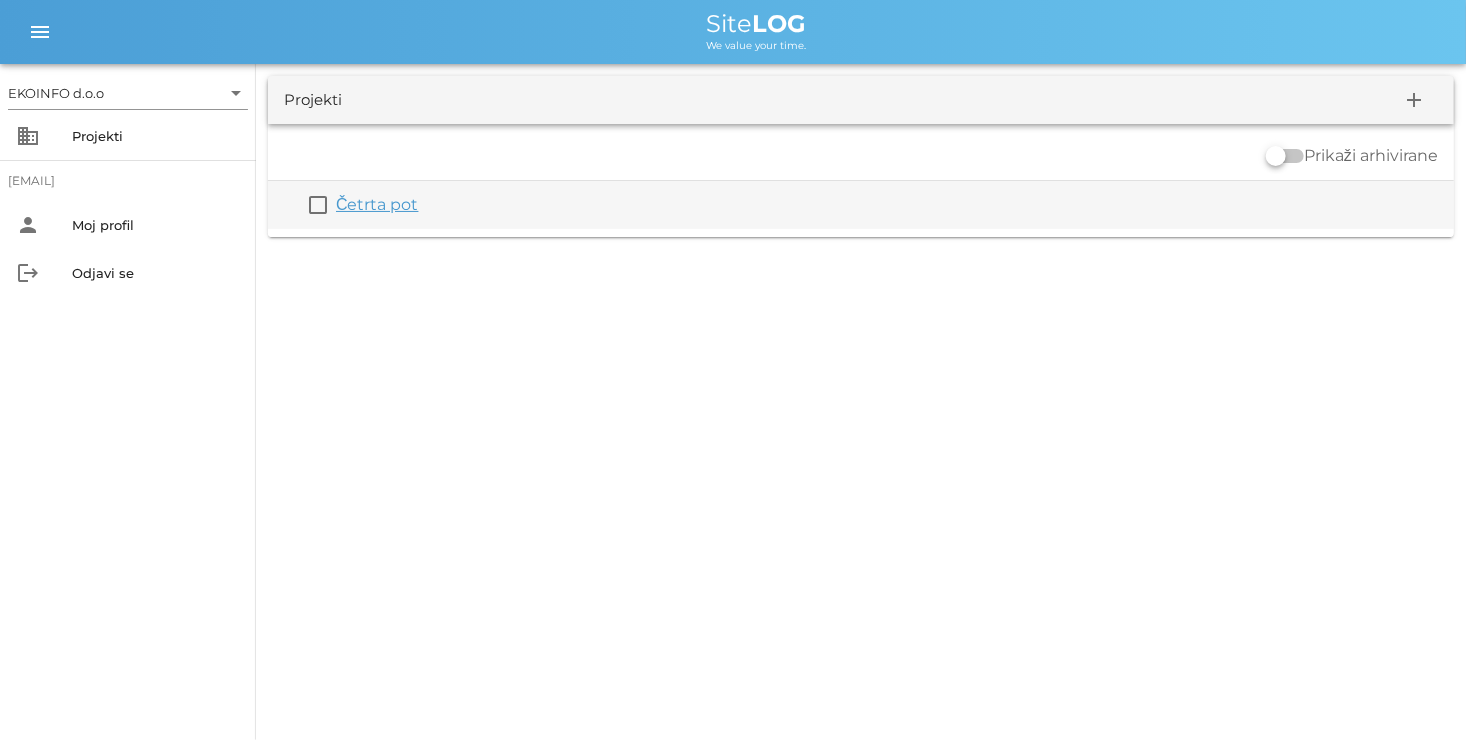 click on "Četrta pot" at bounding box center [377, 204] 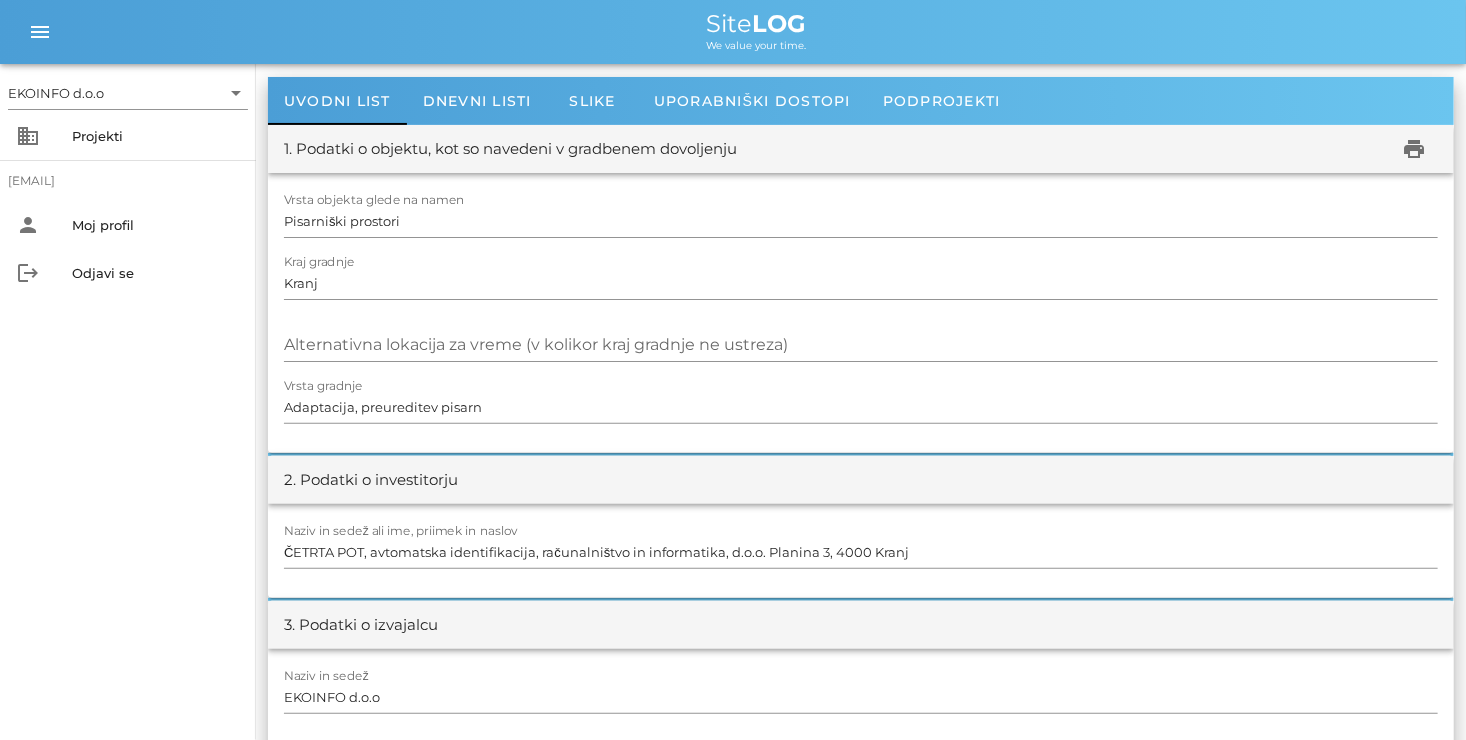 scroll, scrollTop: 0, scrollLeft: 0, axis: both 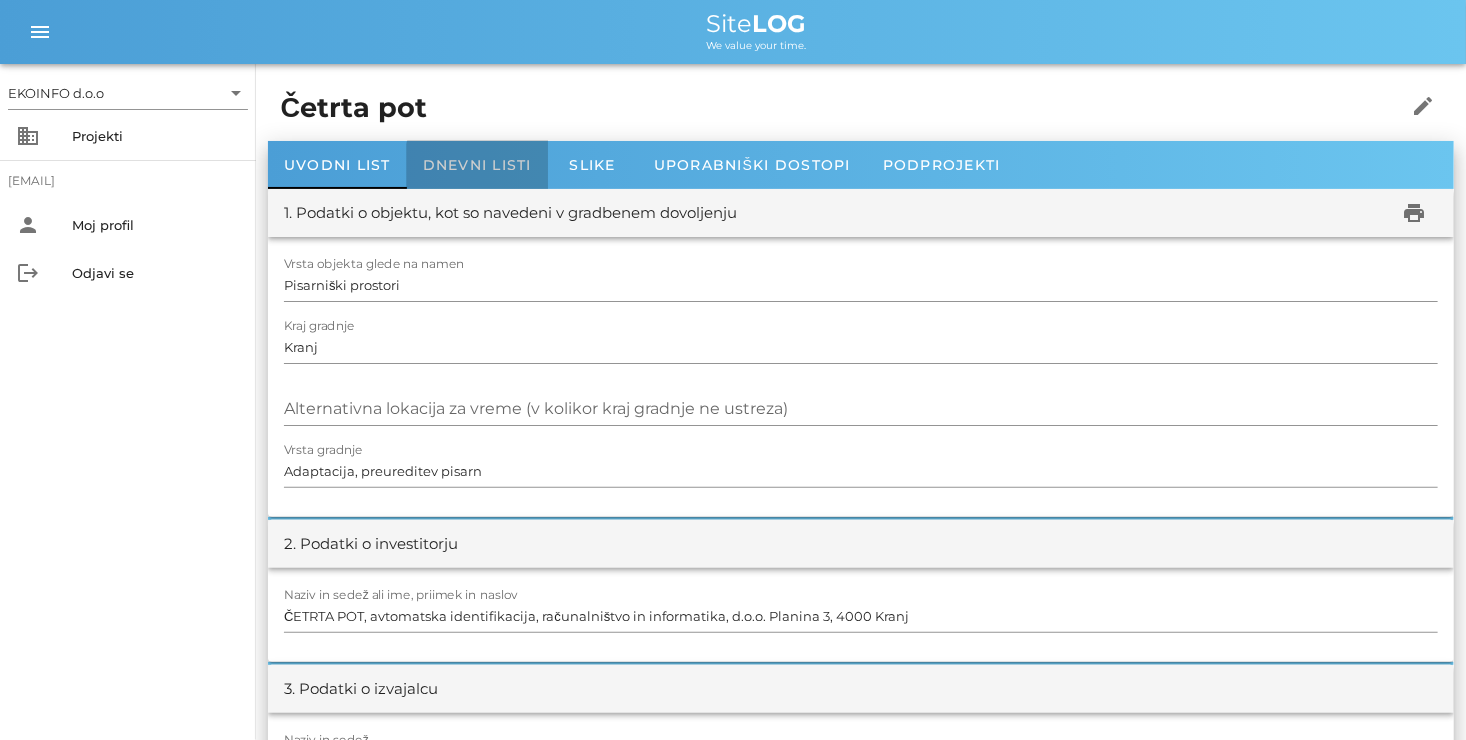click on "Dnevni listi" at bounding box center (477, 165) 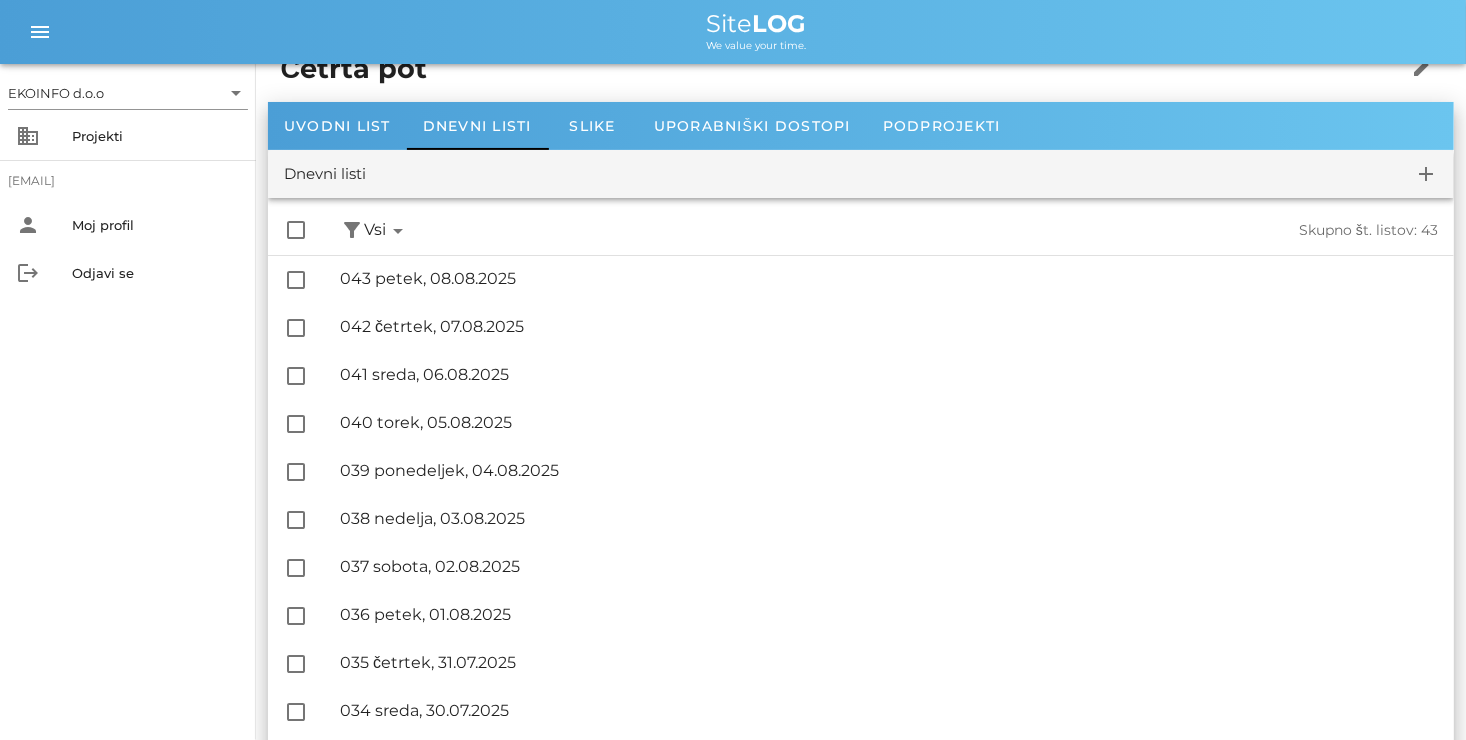 scroll, scrollTop: 0, scrollLeft: 0, axis: both 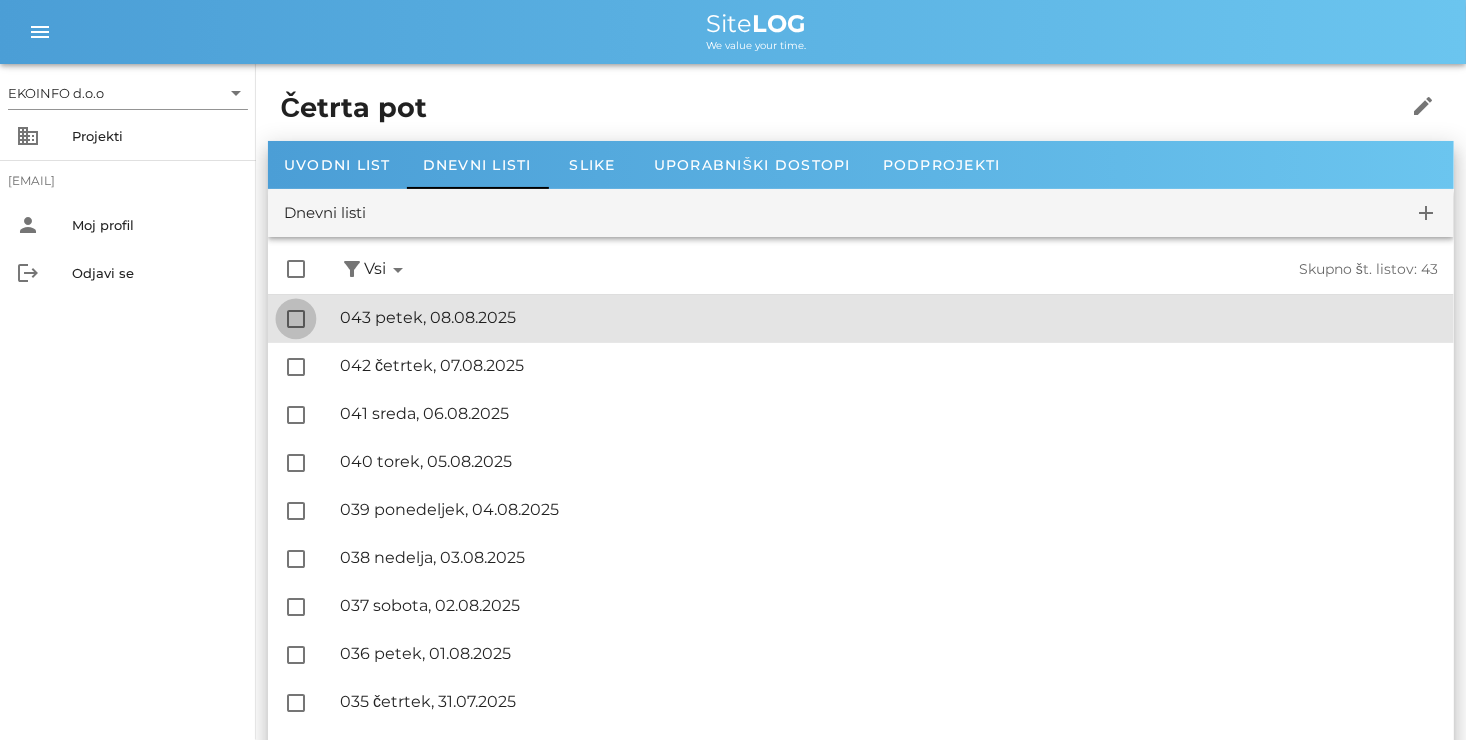 click at bounding box center (296, 319) 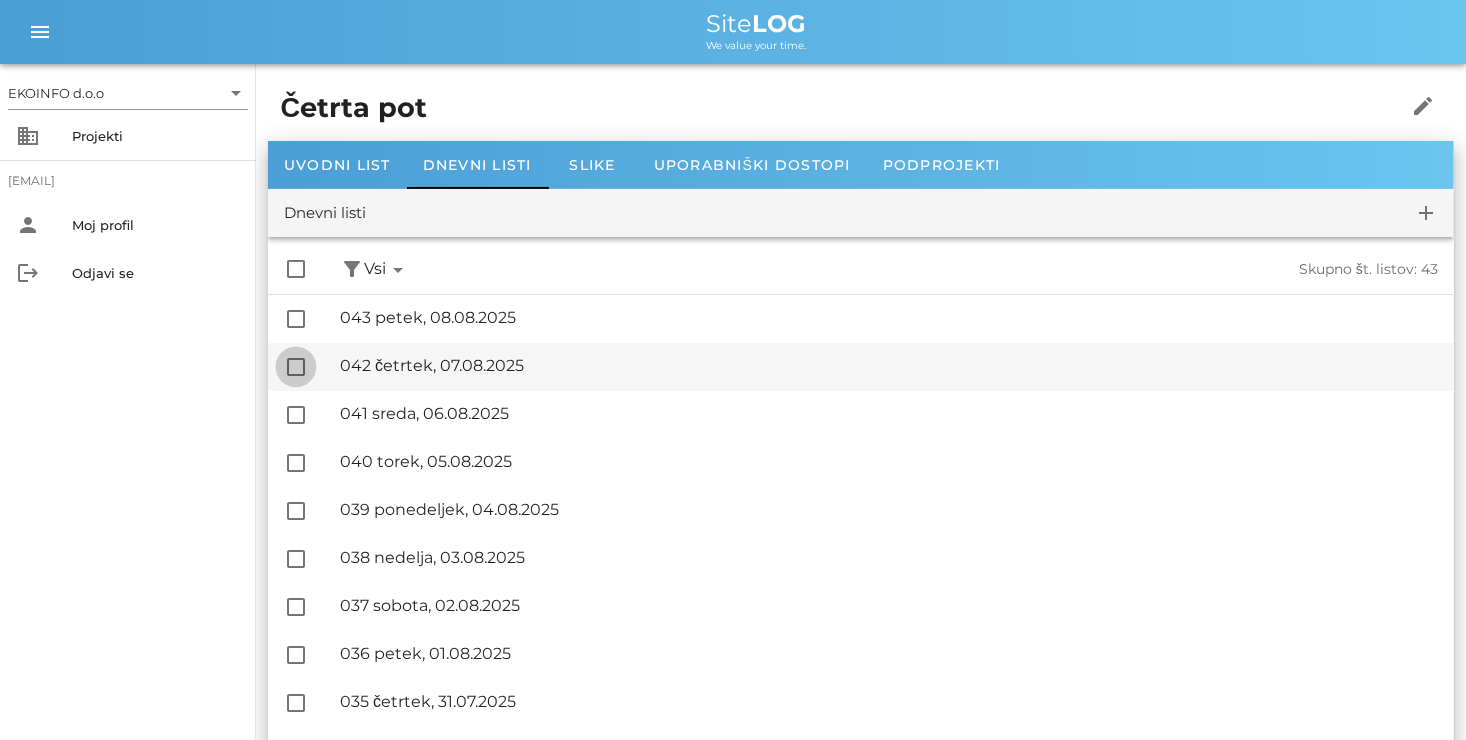 checkbox on "true" 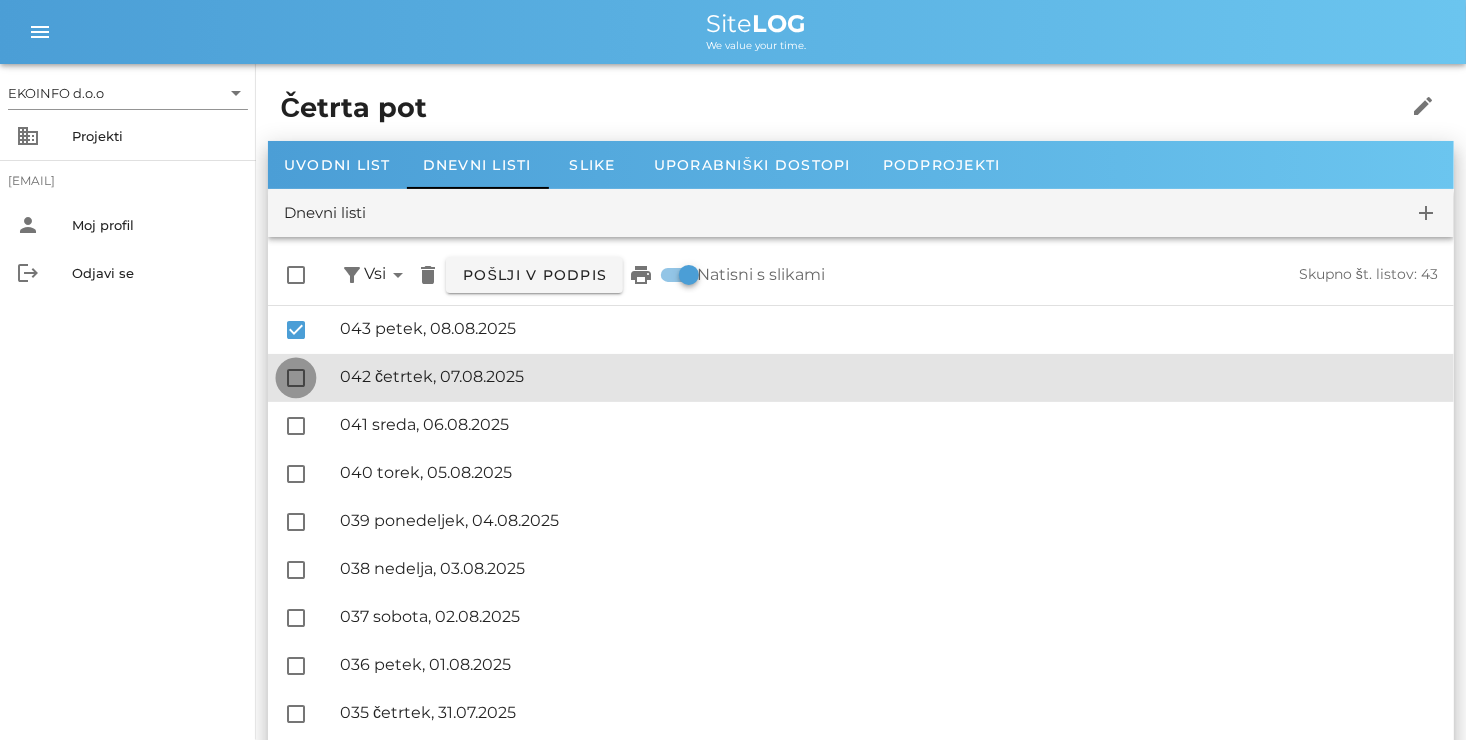 click at bounding box center [296, 378] 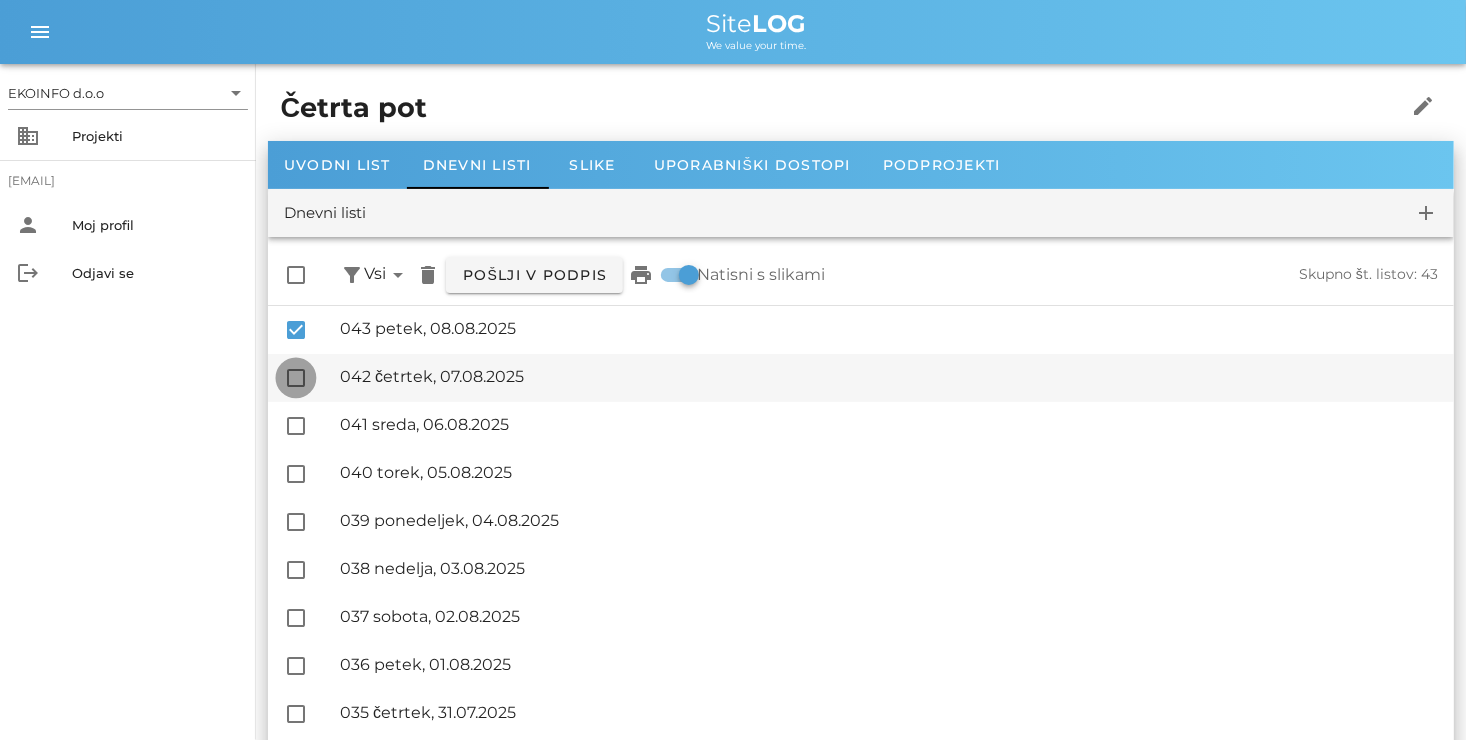 checkbox on "true" 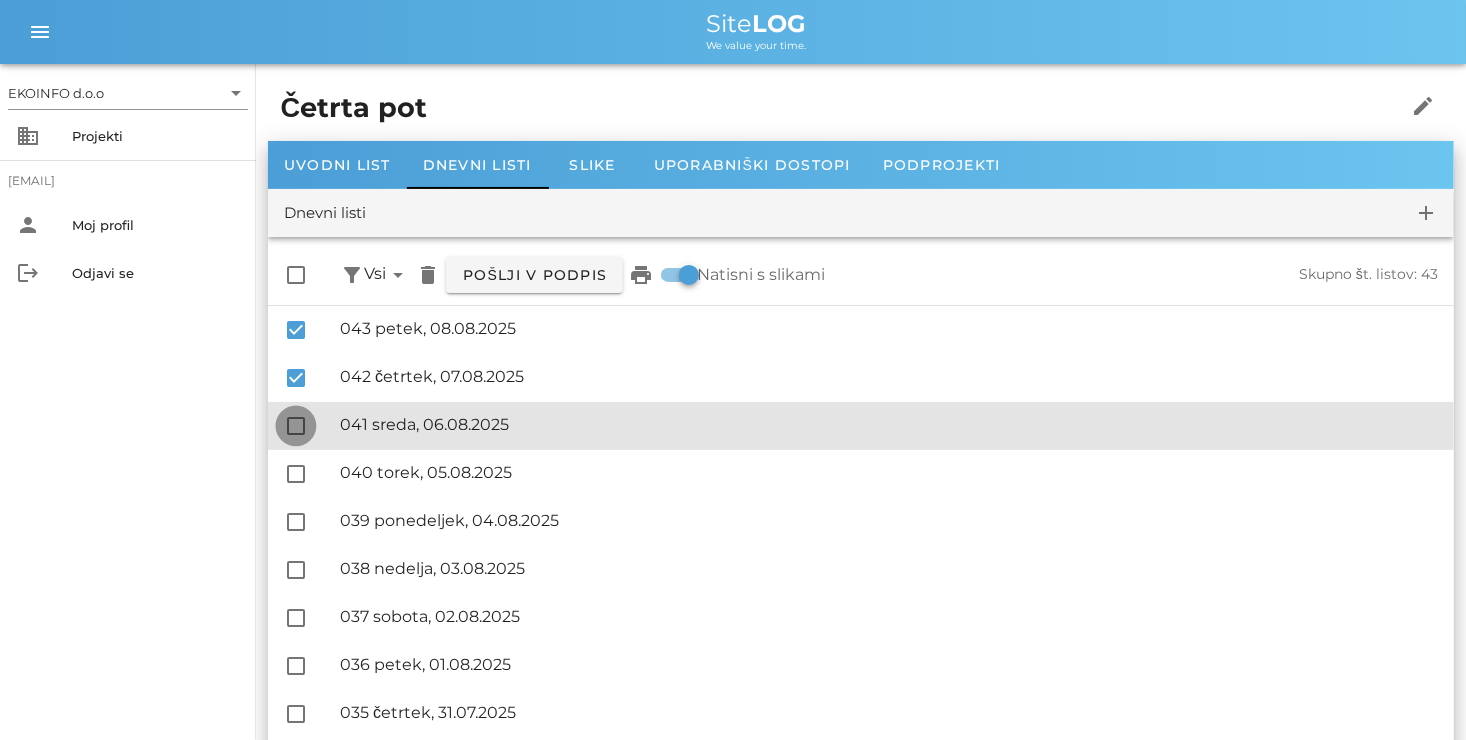 click at bounding box center [296, 426] 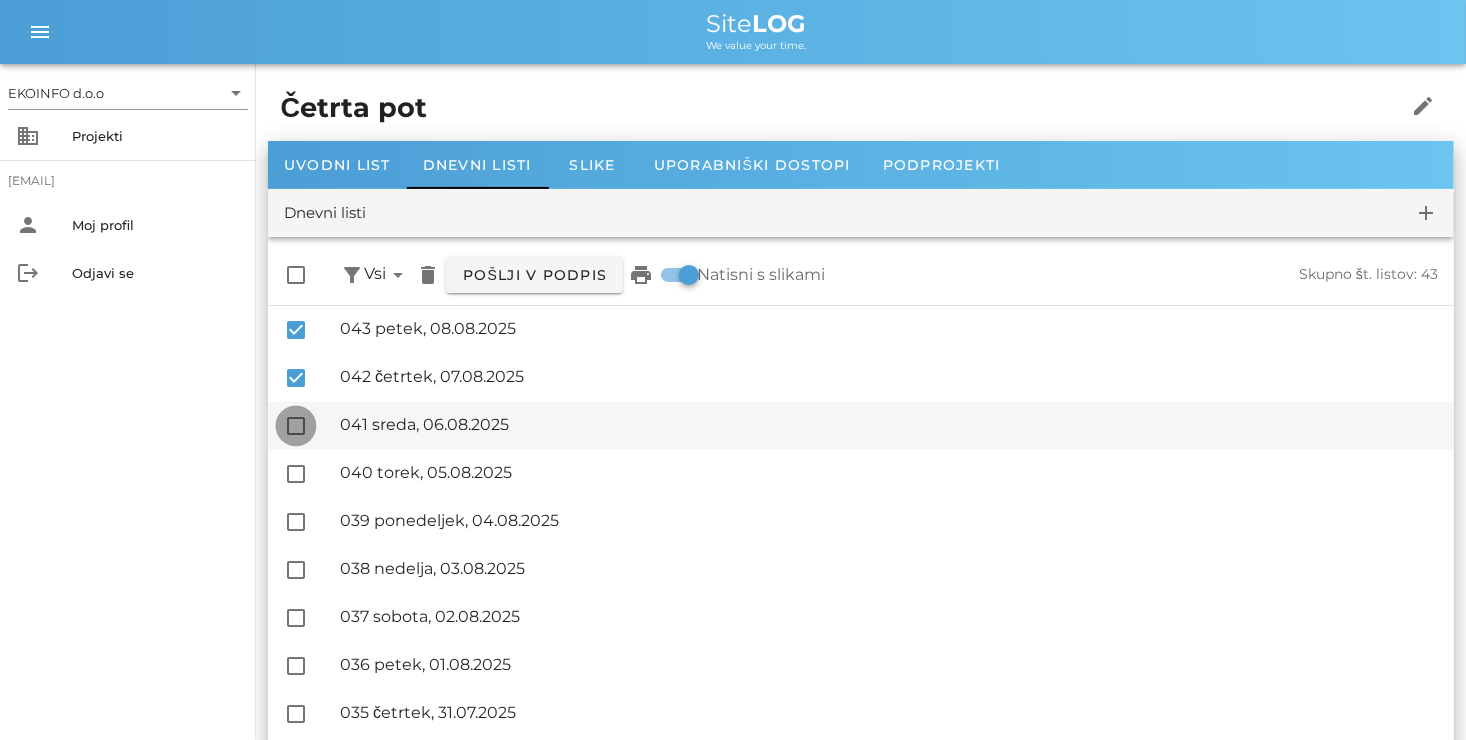checkbox on "true" 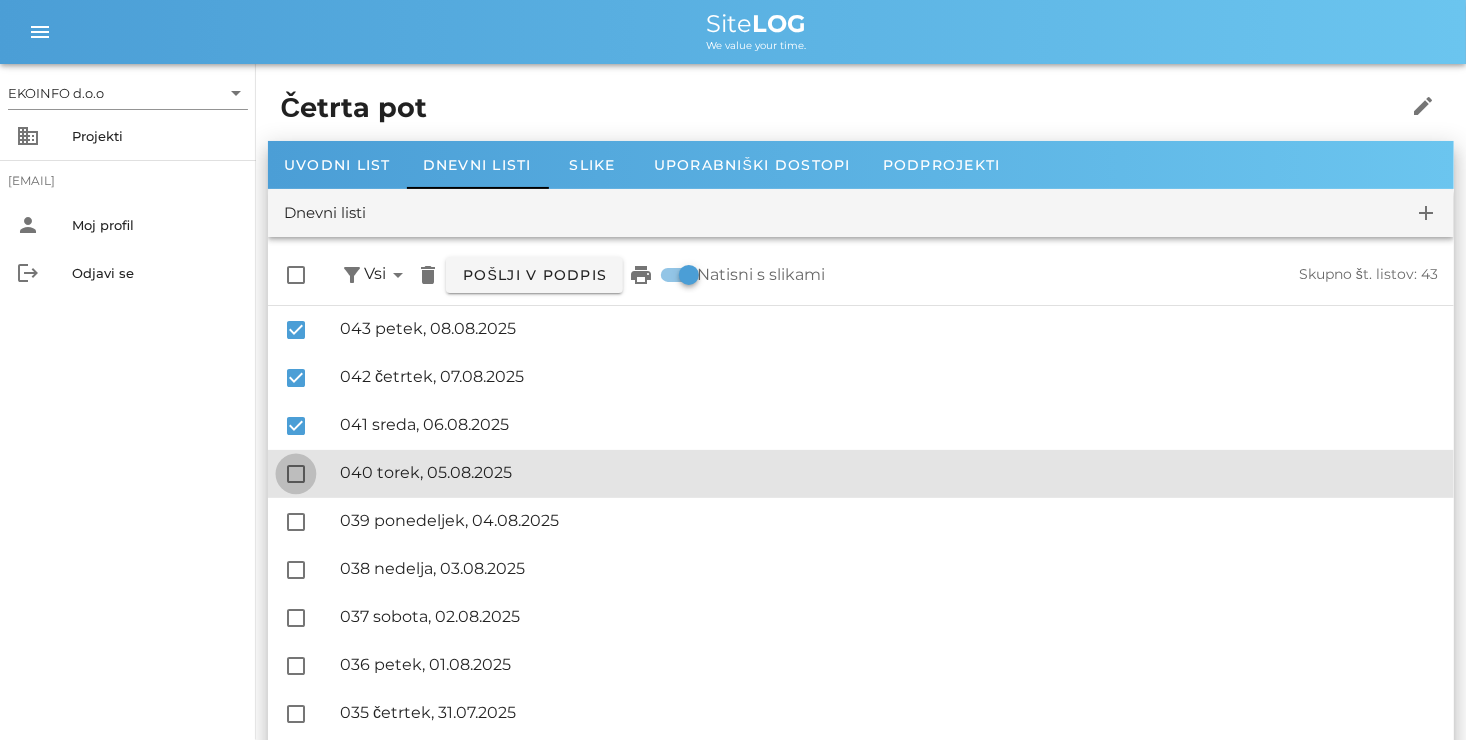 click at bounding box center (296, 474) 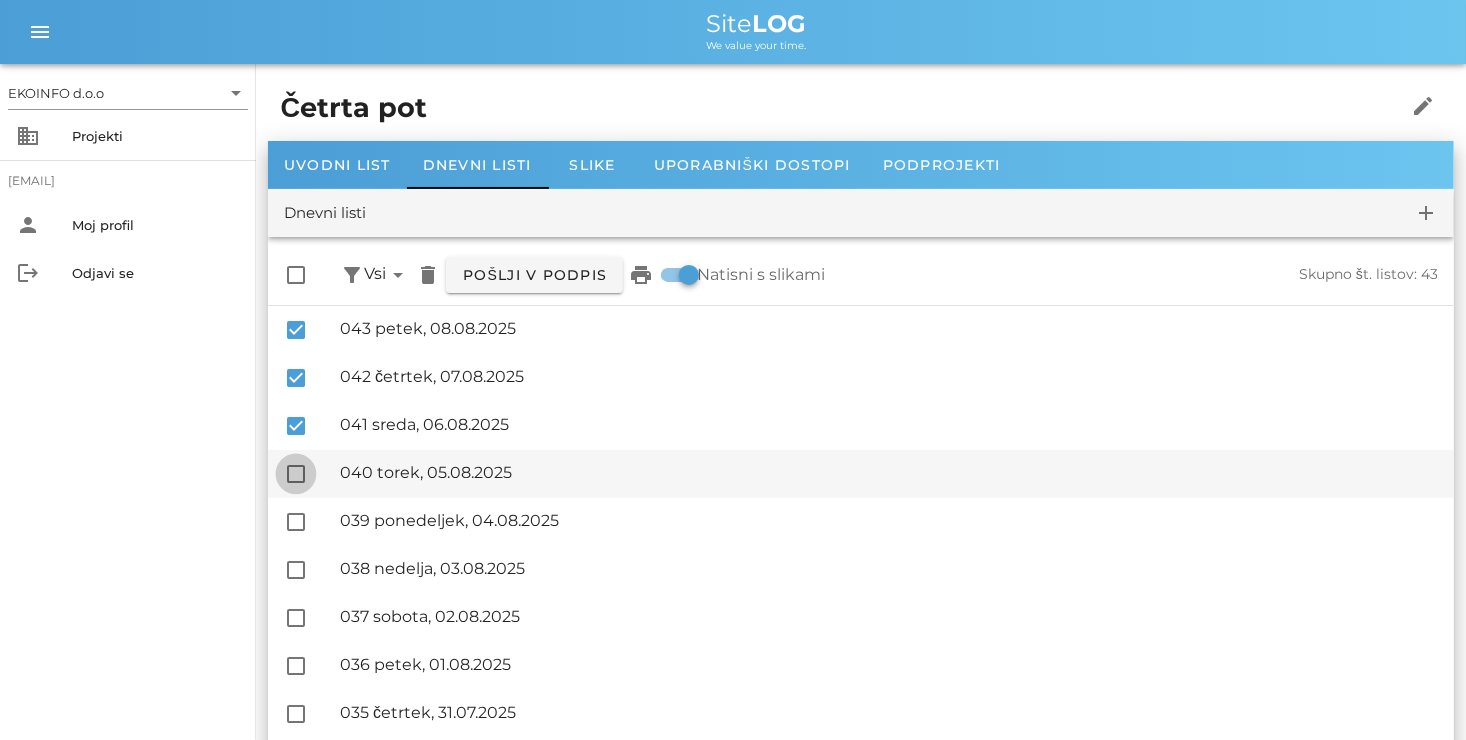 checkbox on "true" 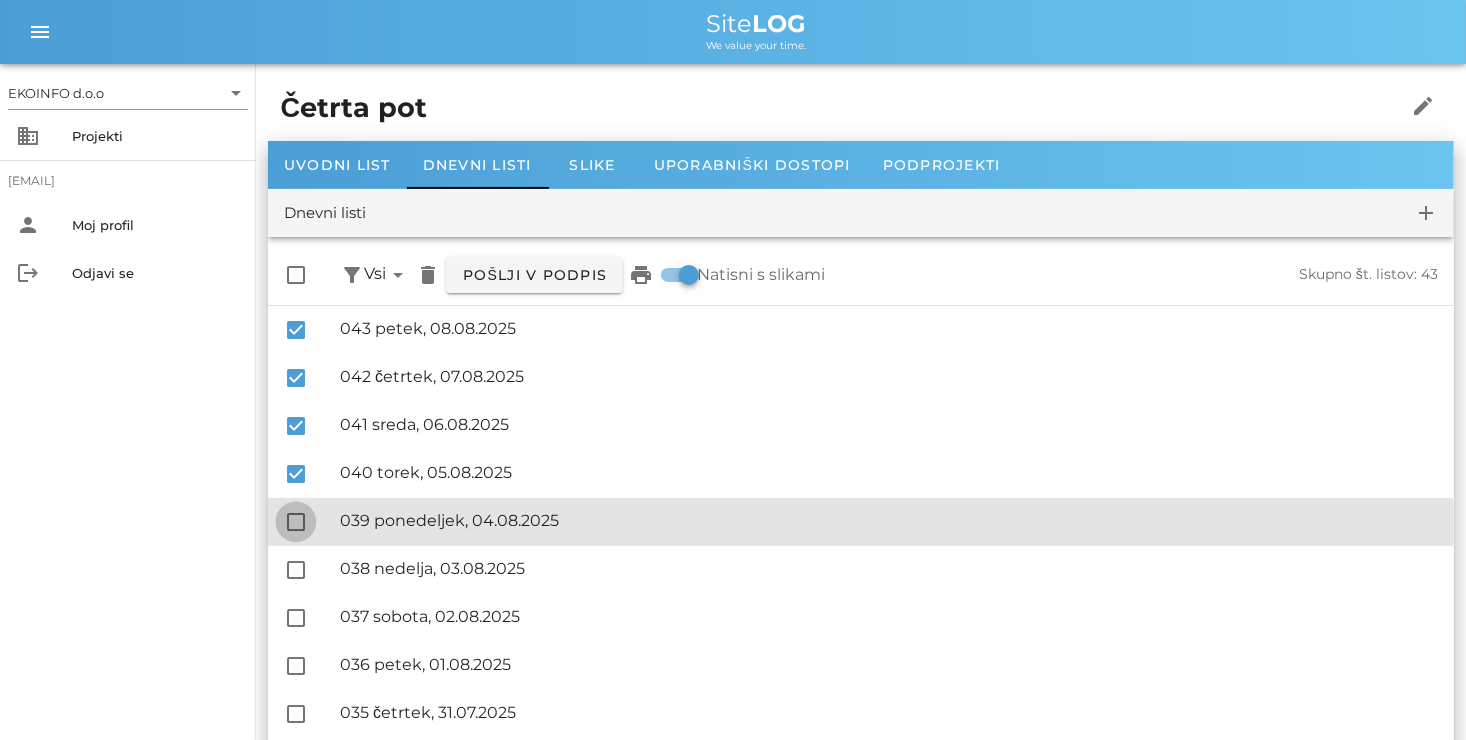 click at bounding box center [296, 522] 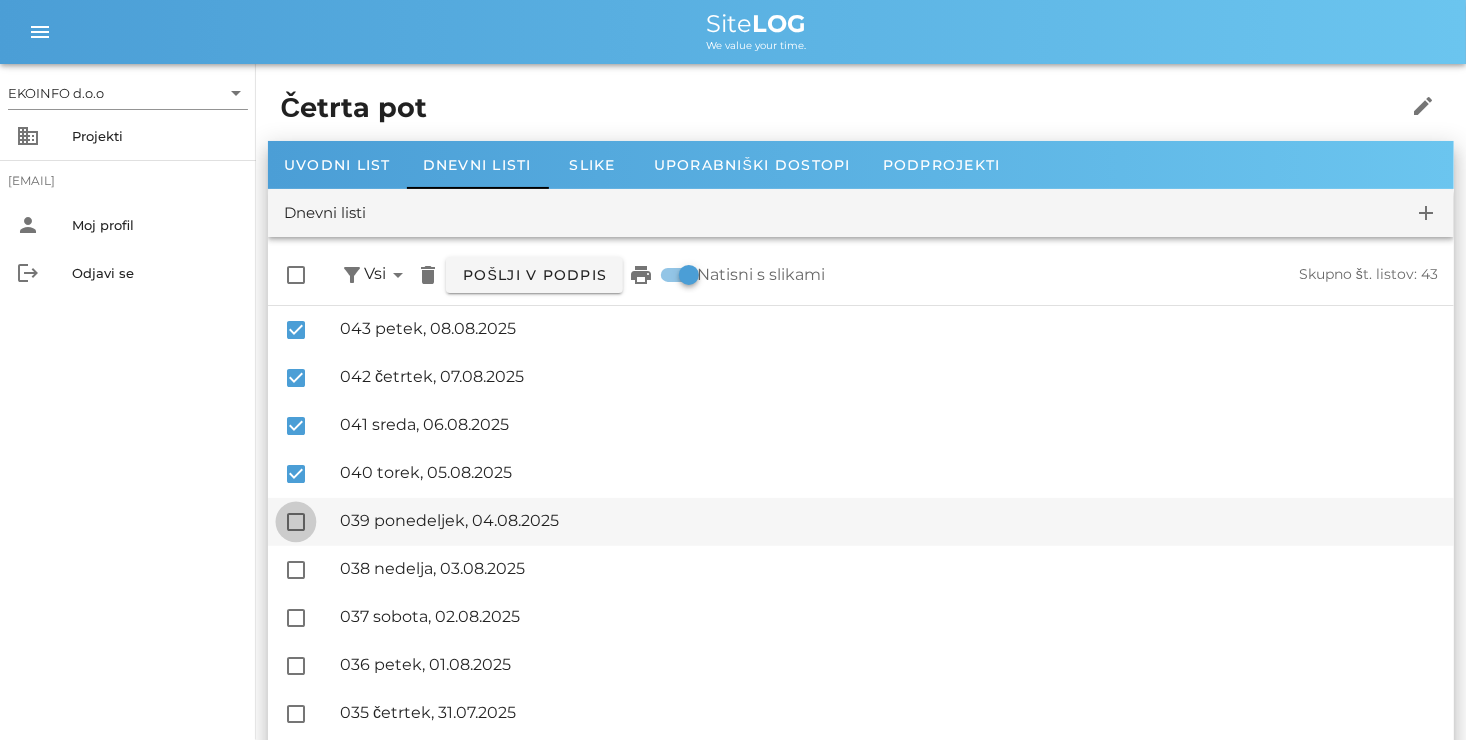 checkbox on "true" 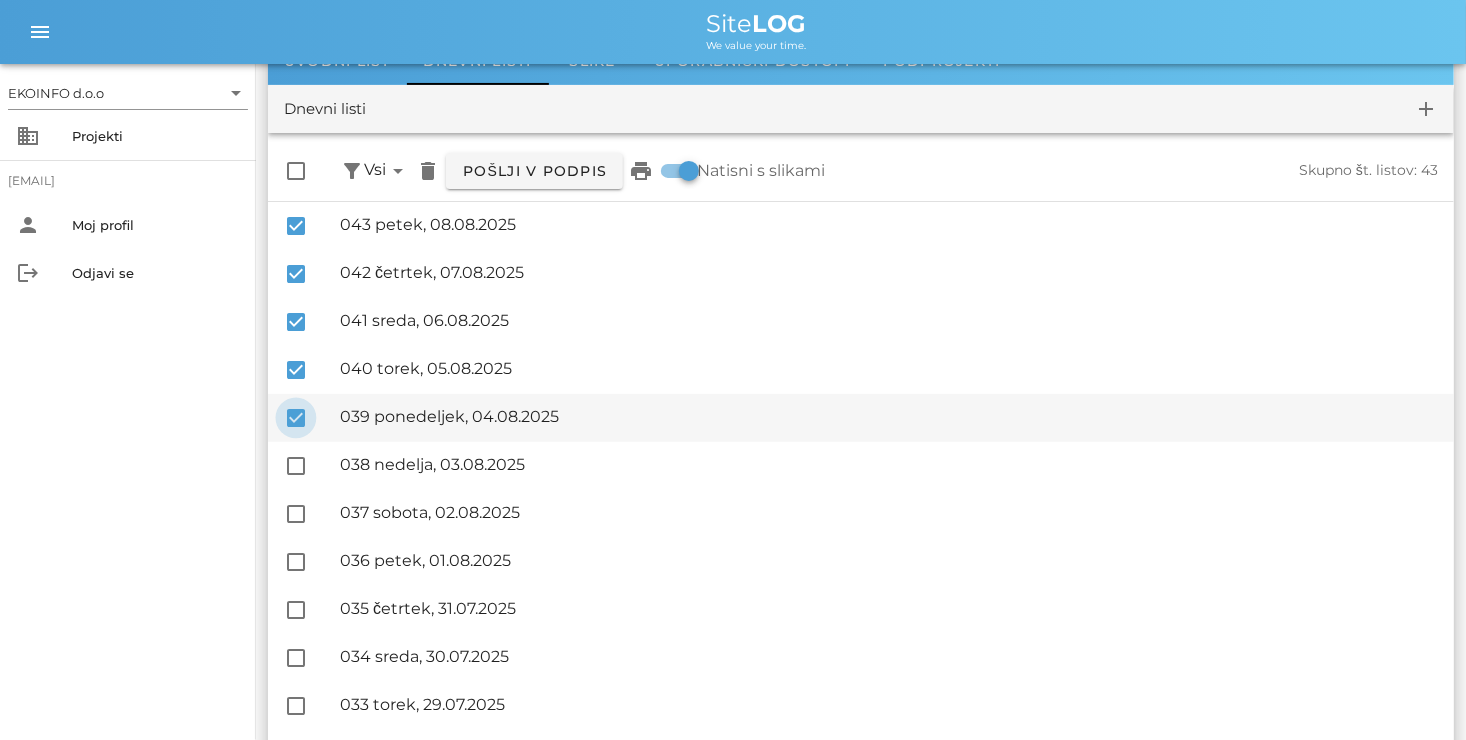 scroll, scrollTop: 200, scrollLeft: 0, axis: vertical 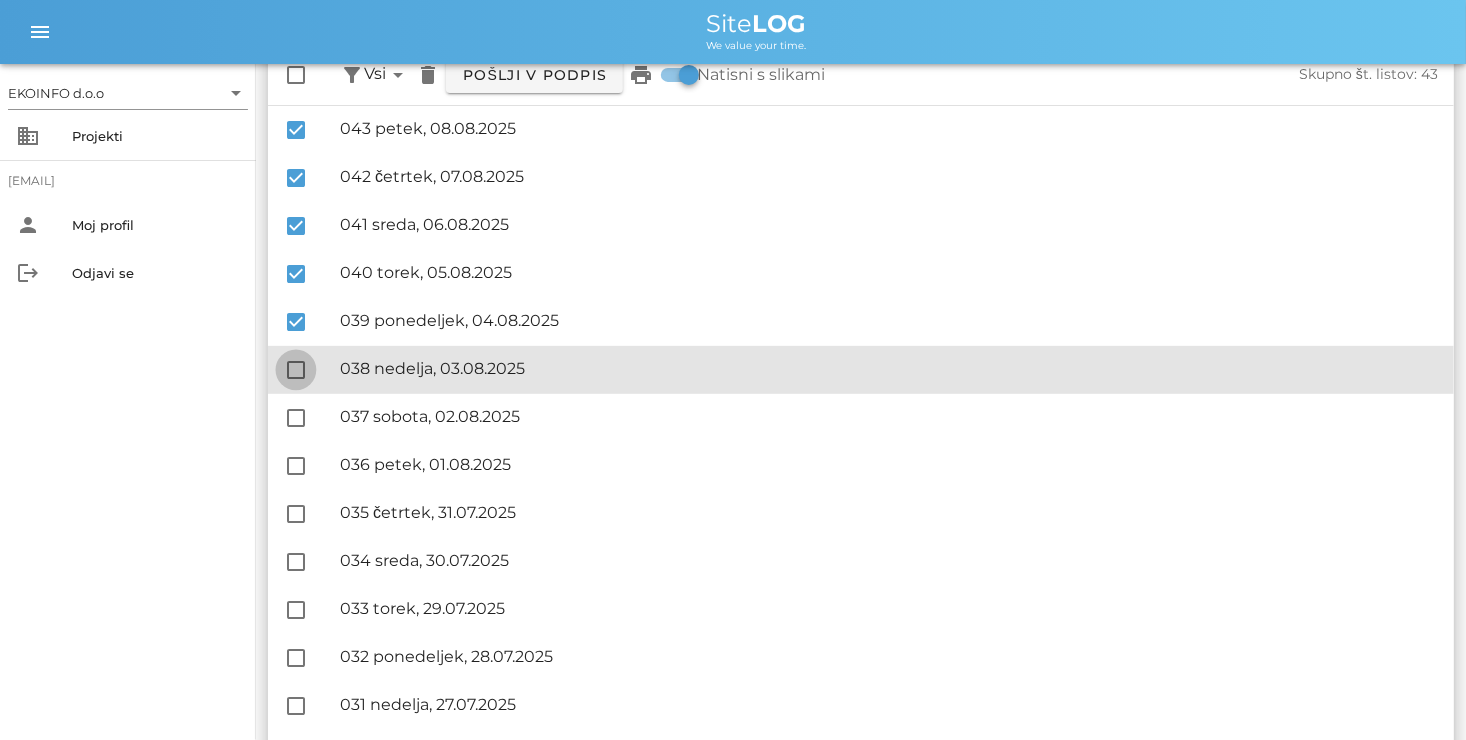 click at bounding box center (296, 370) 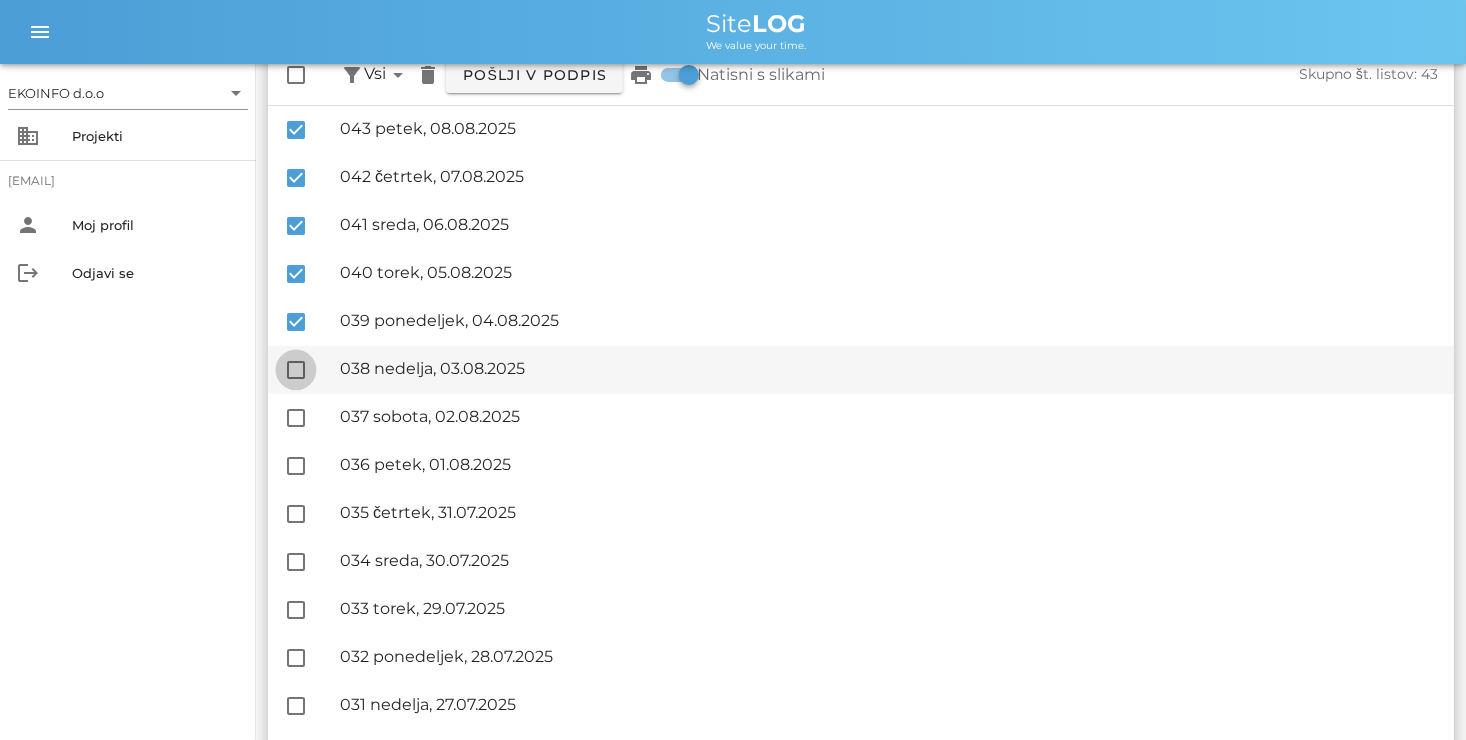 checkbox on "true" 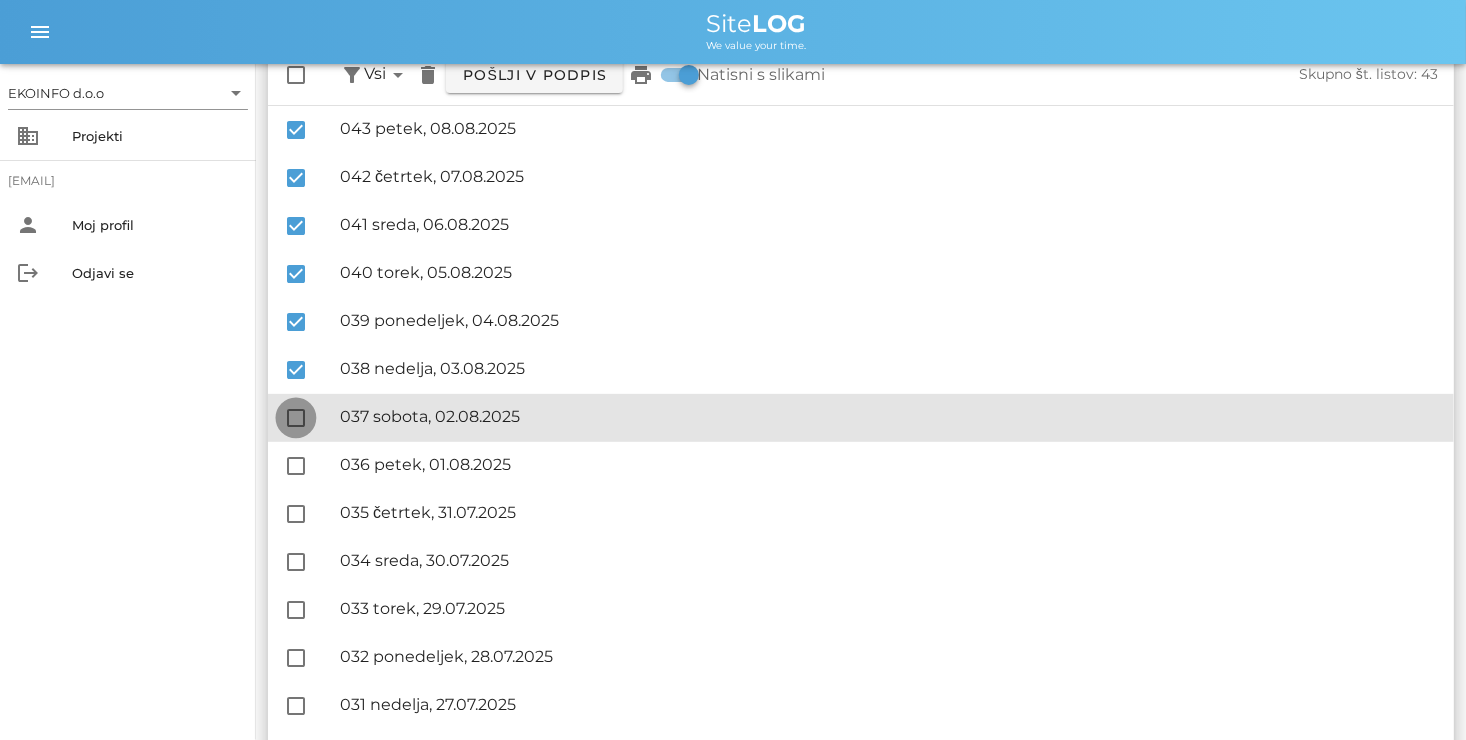 click at bounding box center [296, 418] 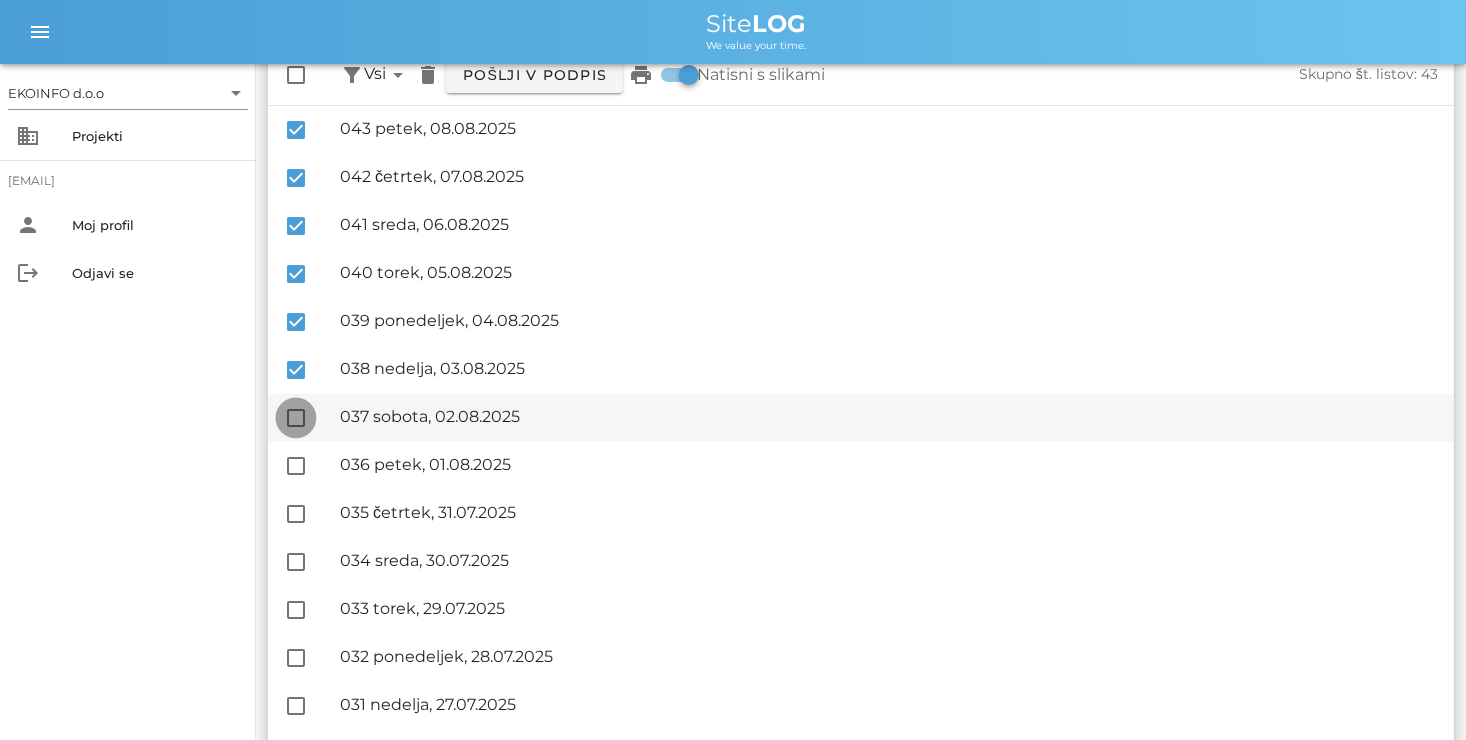 checkbox on "true" 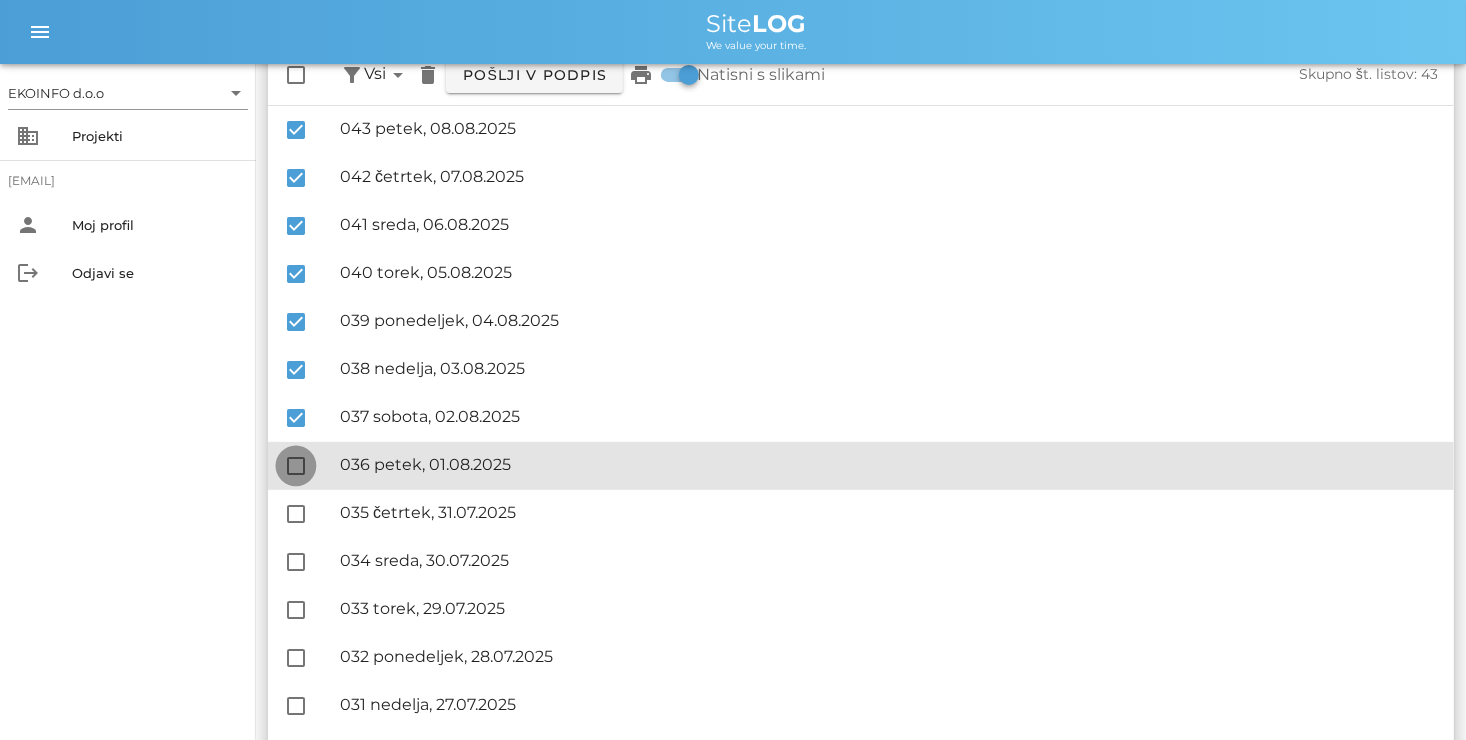 click at bounding box center [296, 466] 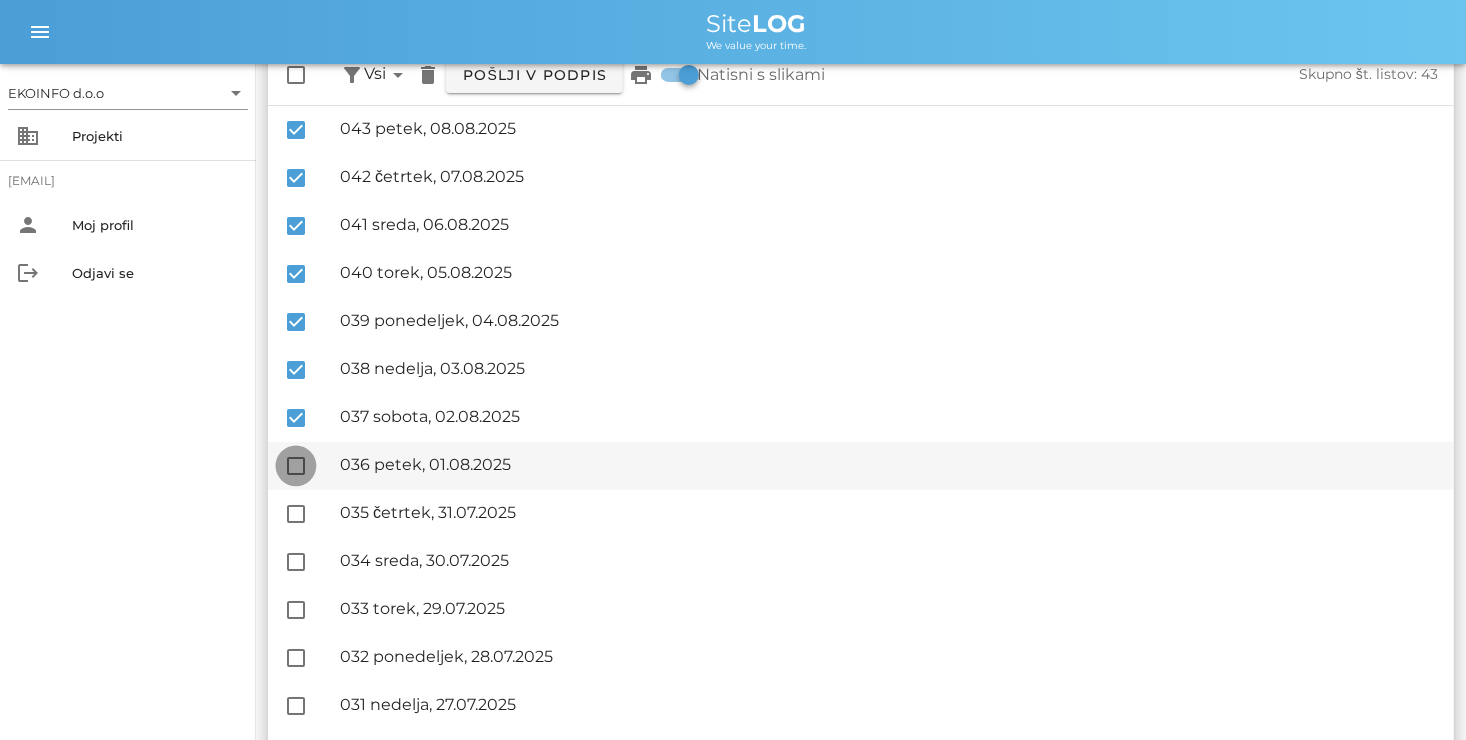 checkbox on "true" 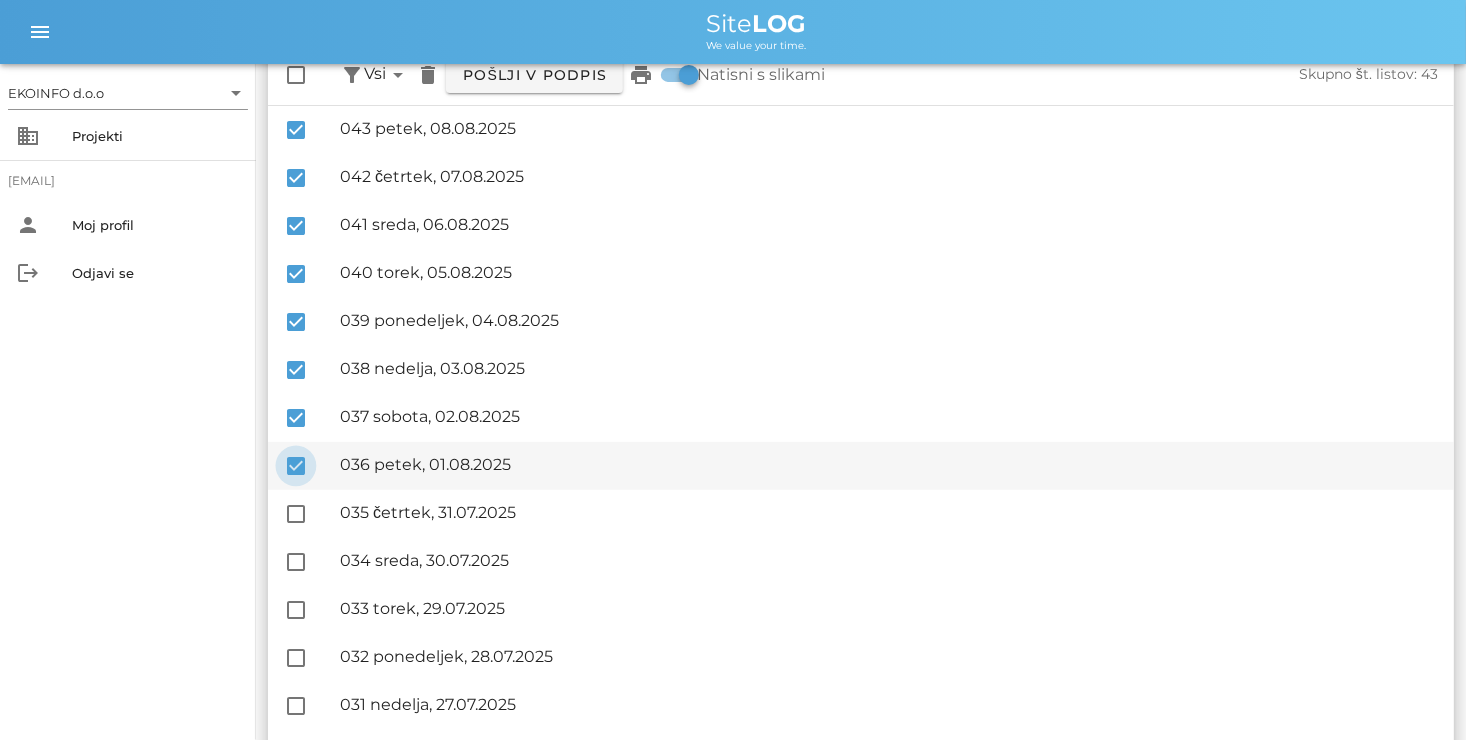 scroll, scrollTop: 400, scrollLeft: 0, axis: vertical 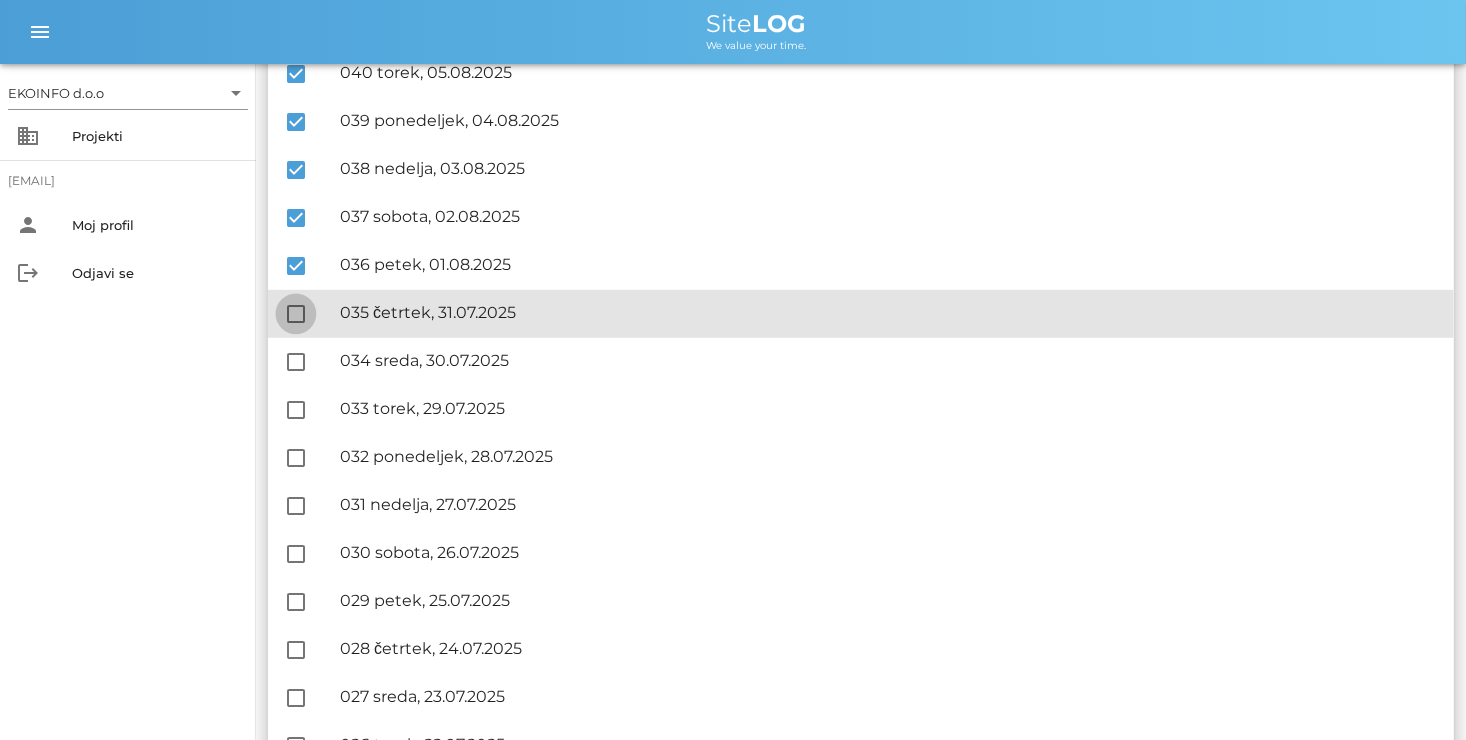 click at bounding box center [296, 314] 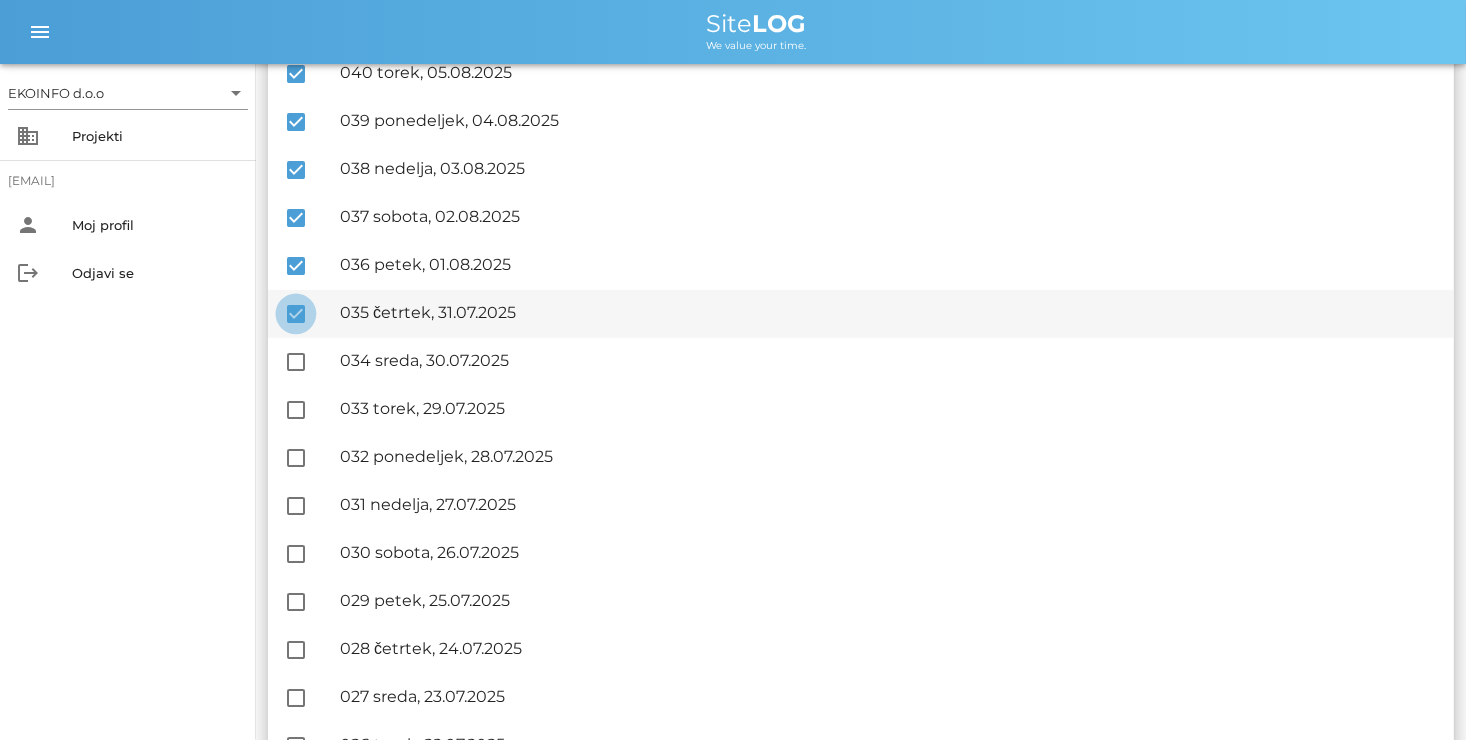 checkbox on "true" 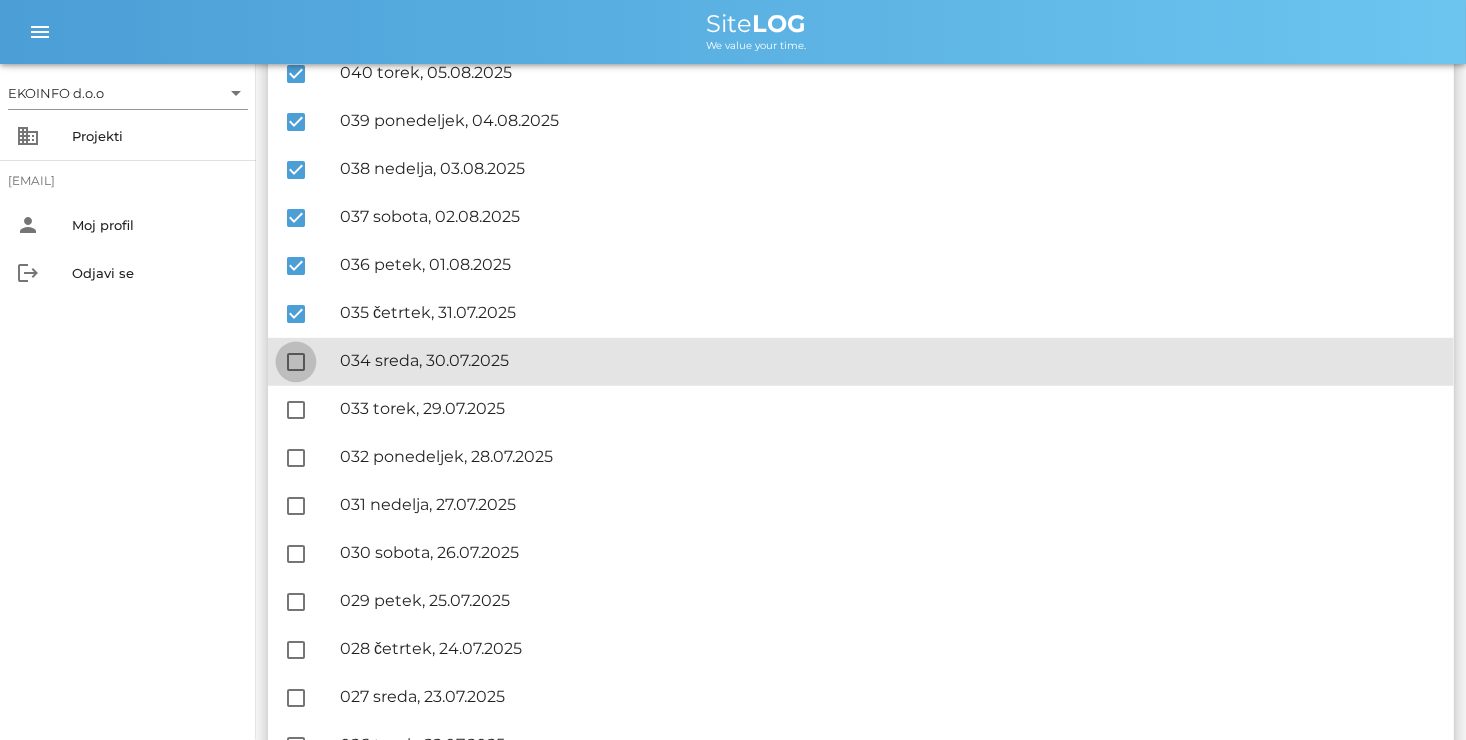 click at bounding box center [296, 362] 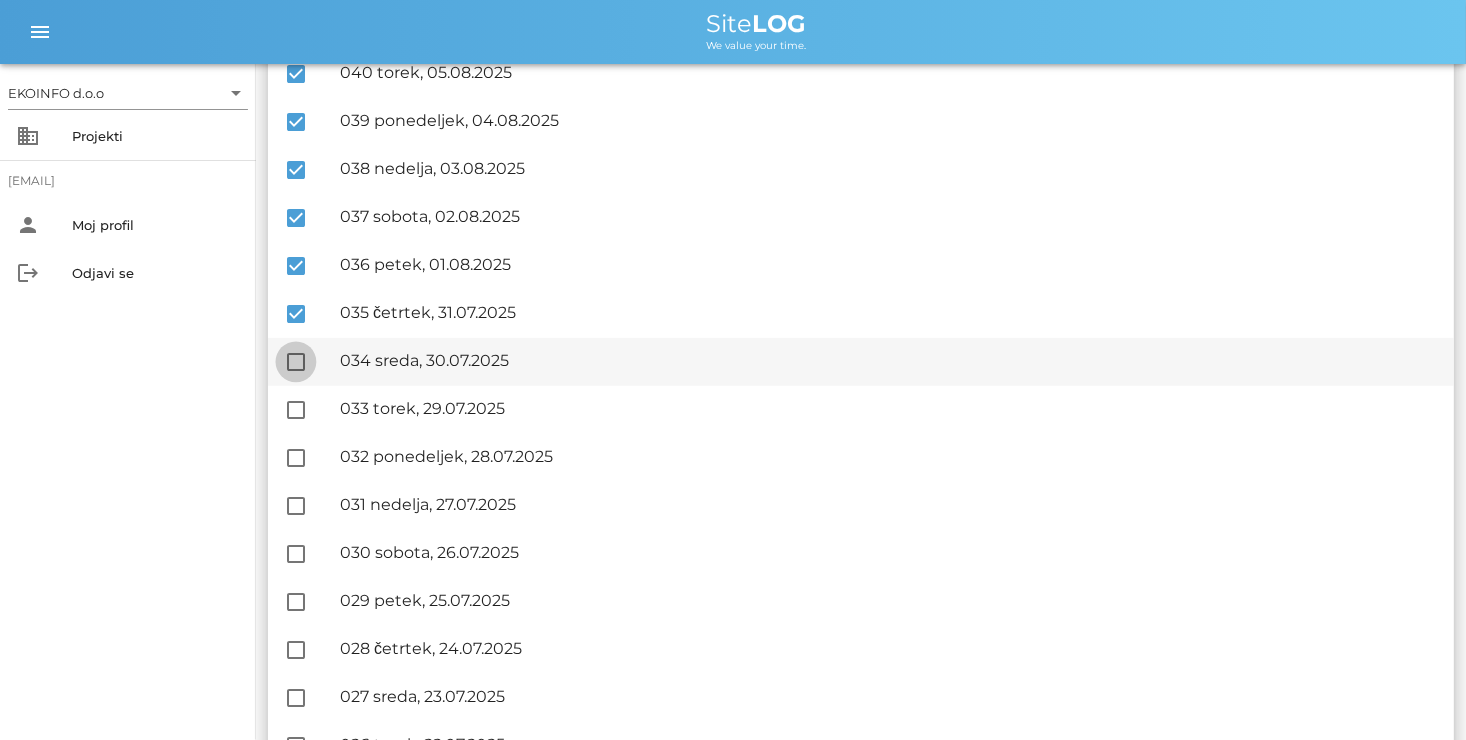 checkbox on "true" 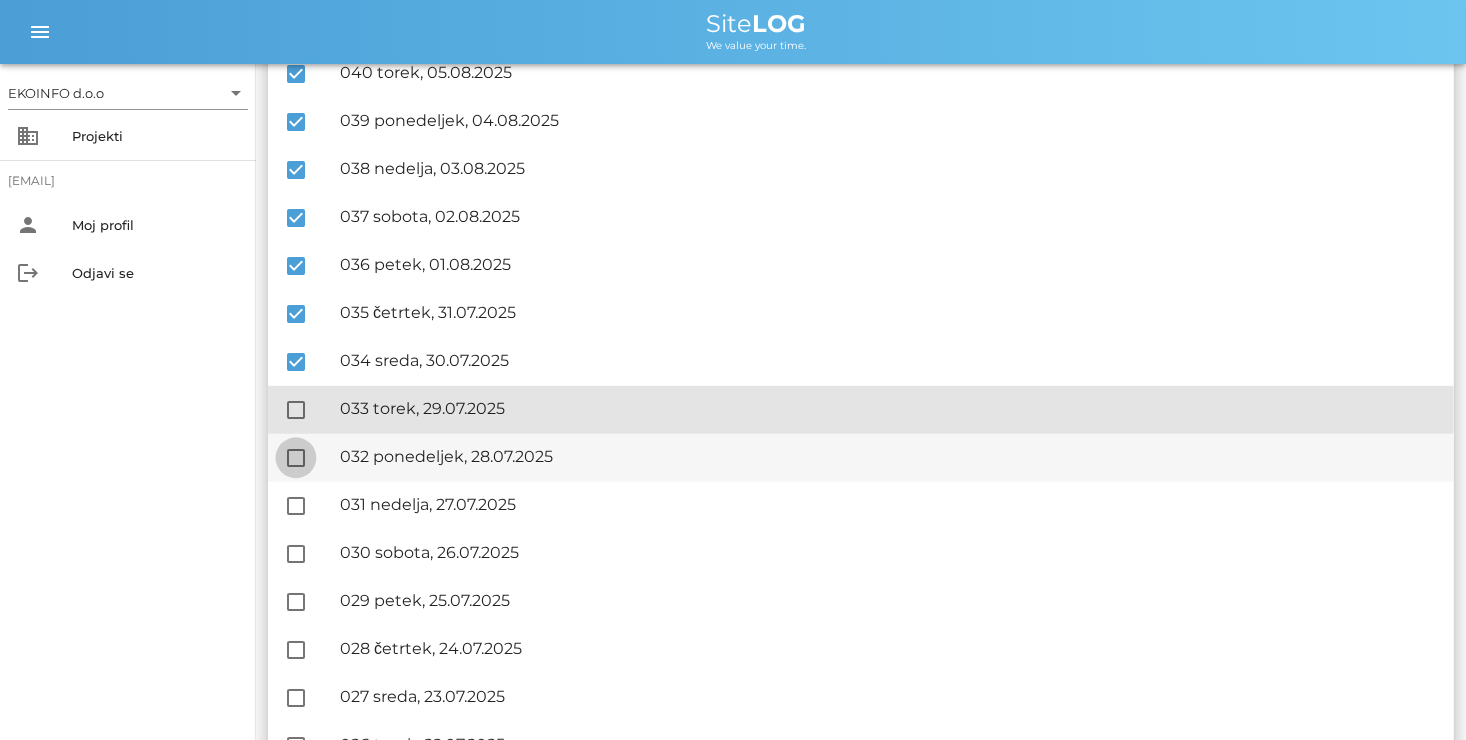 drag, startPoint x: 297, startPoint y: 415, endPoint x: 297, endPoint y: 455, distance: 40 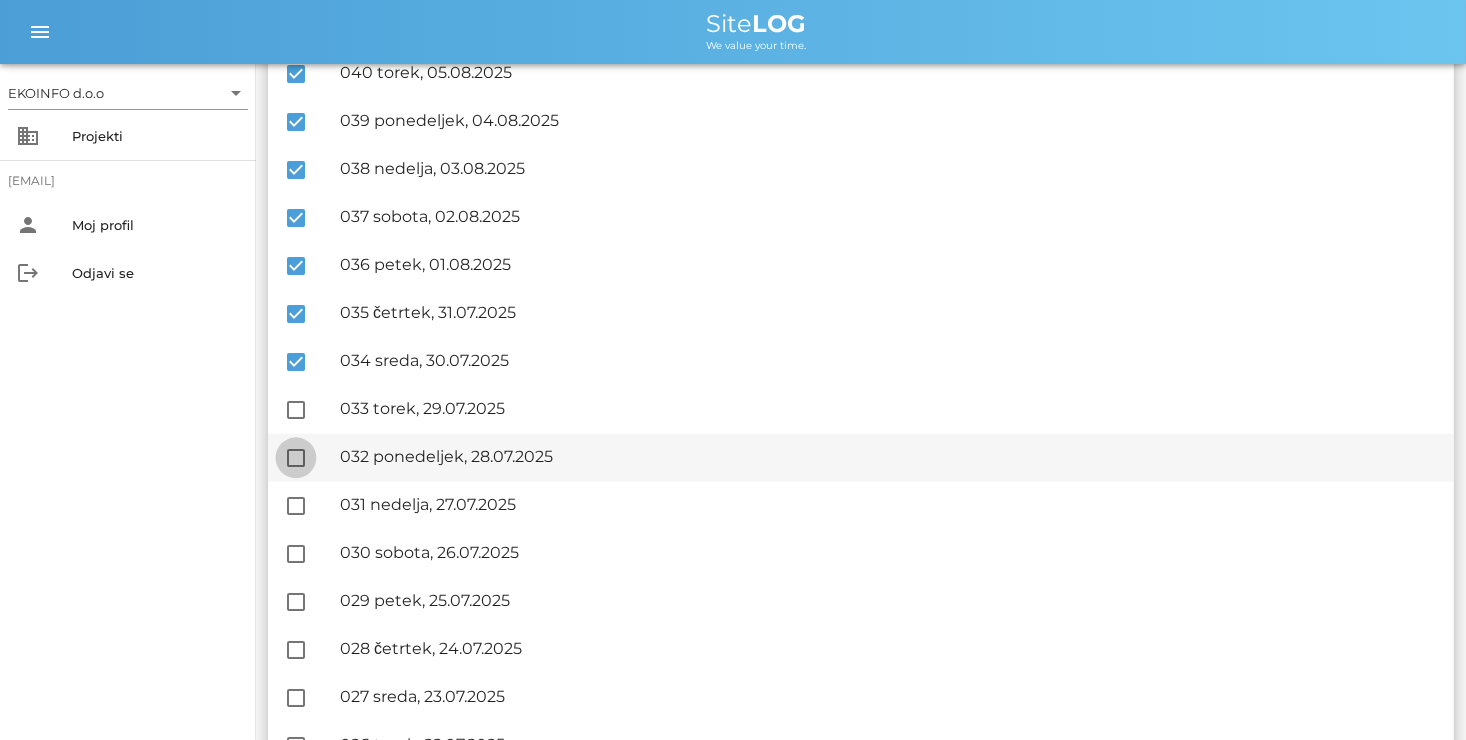 checkbox on "true" 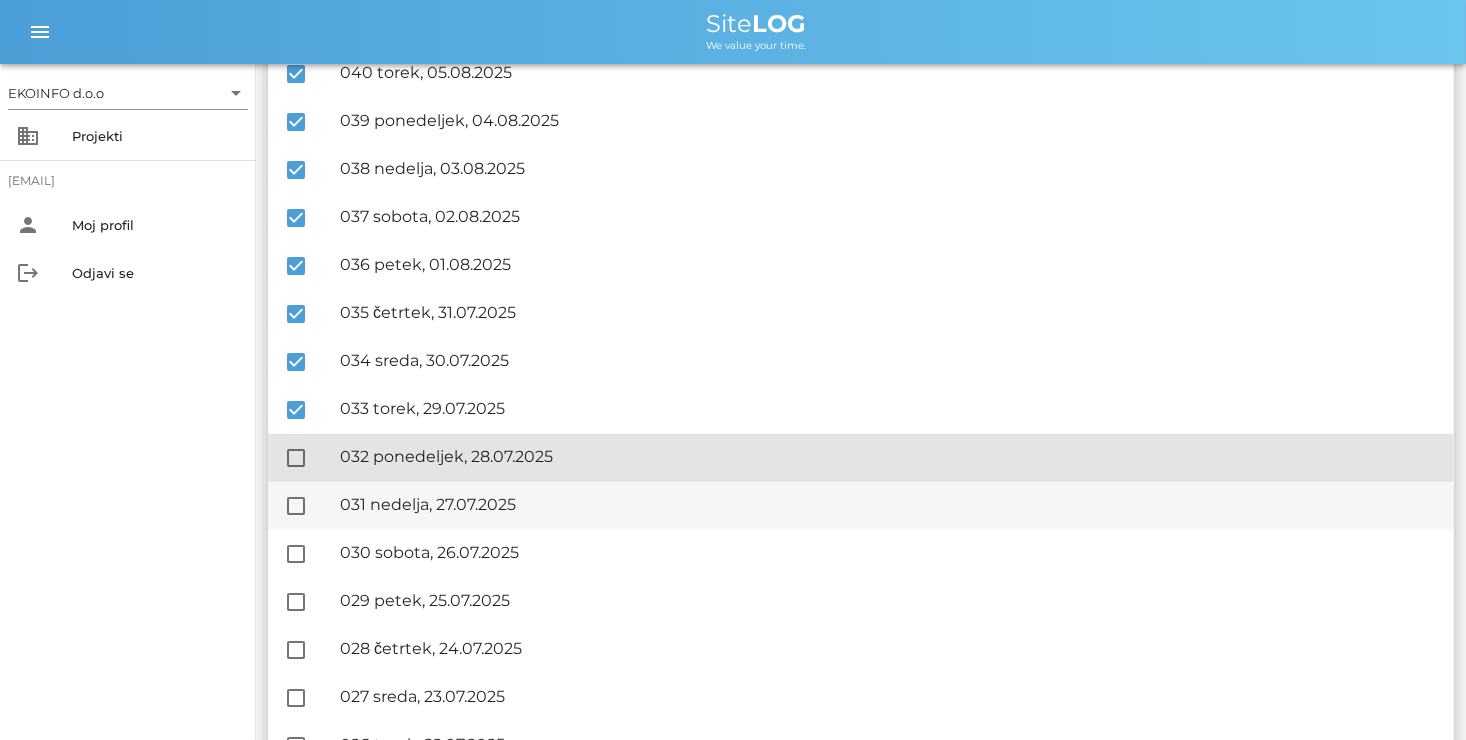 click at bounding box center (296, 458) 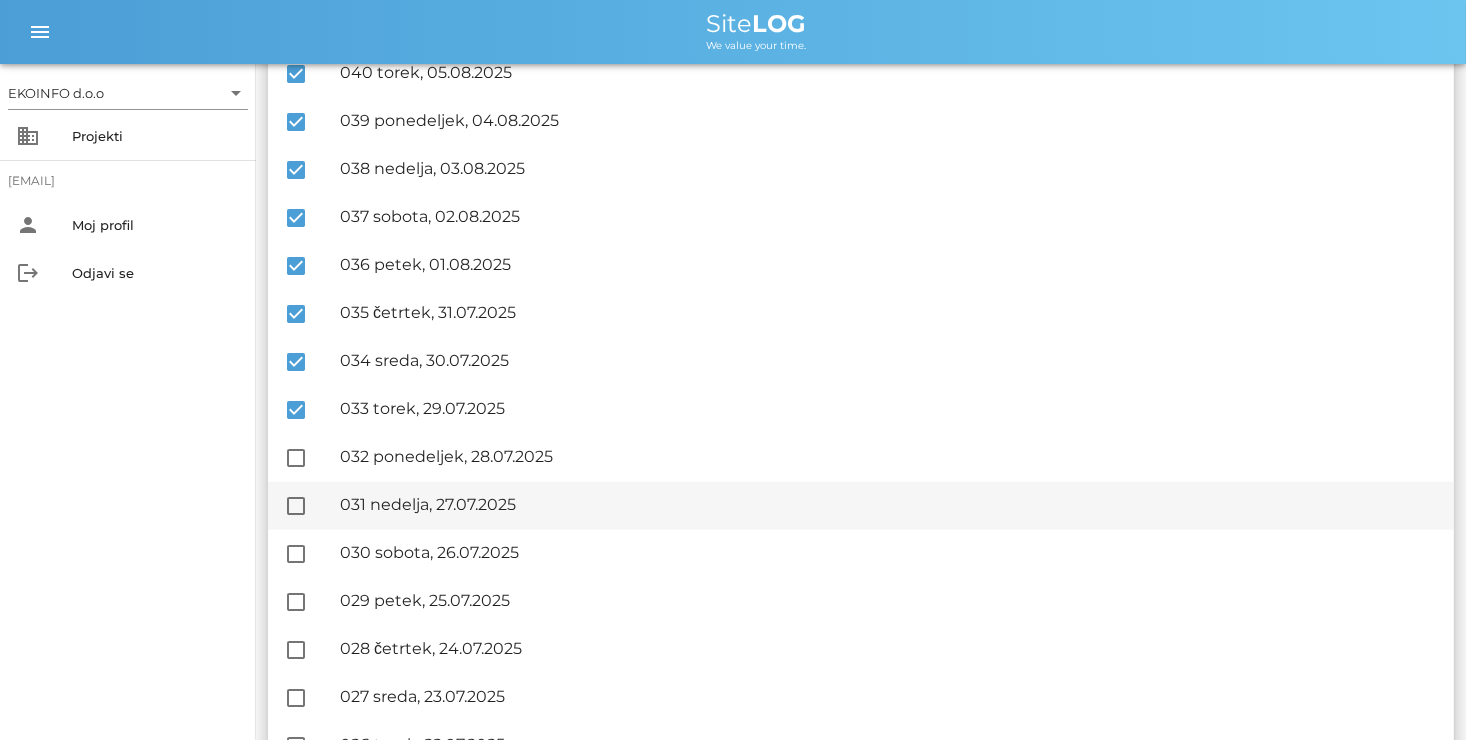 checkbox on "true" 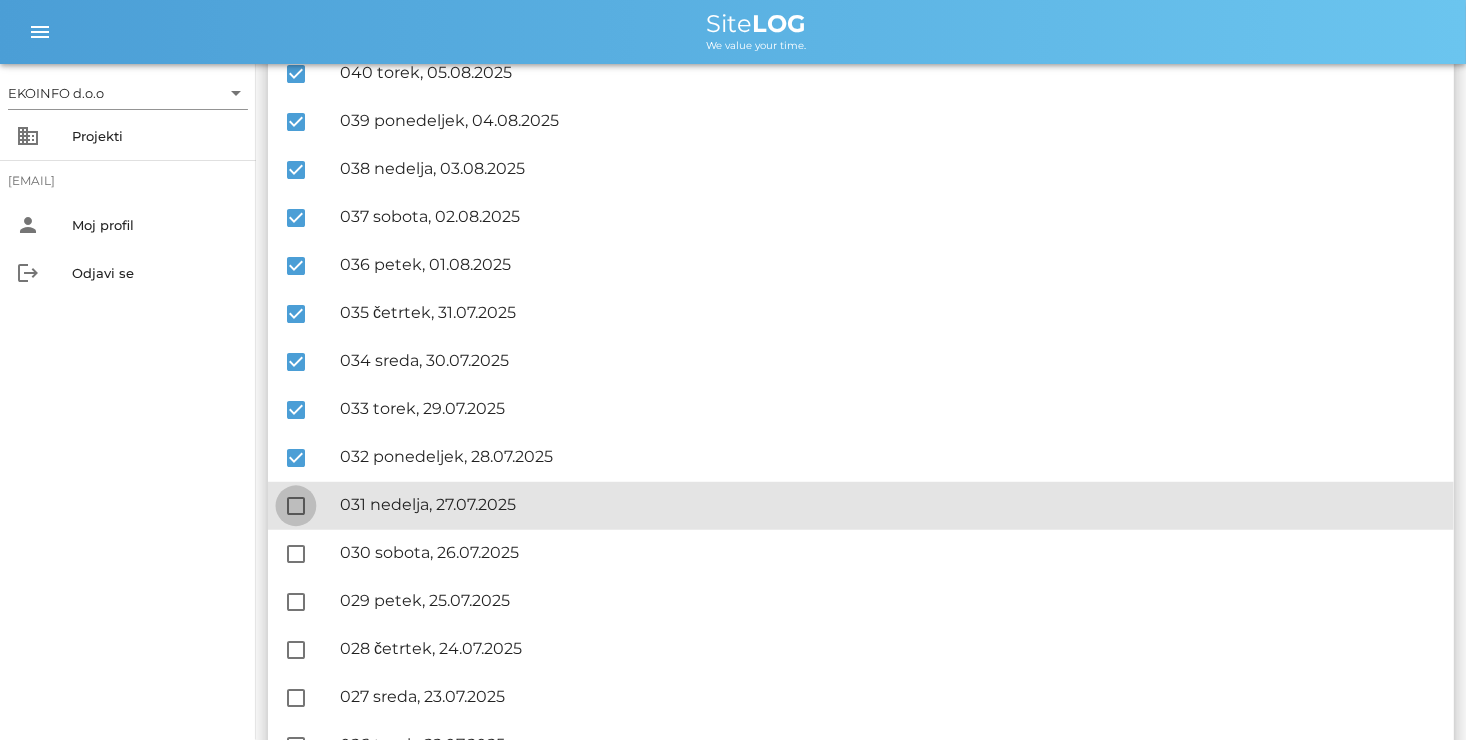 click at bounding box center (296, 506) 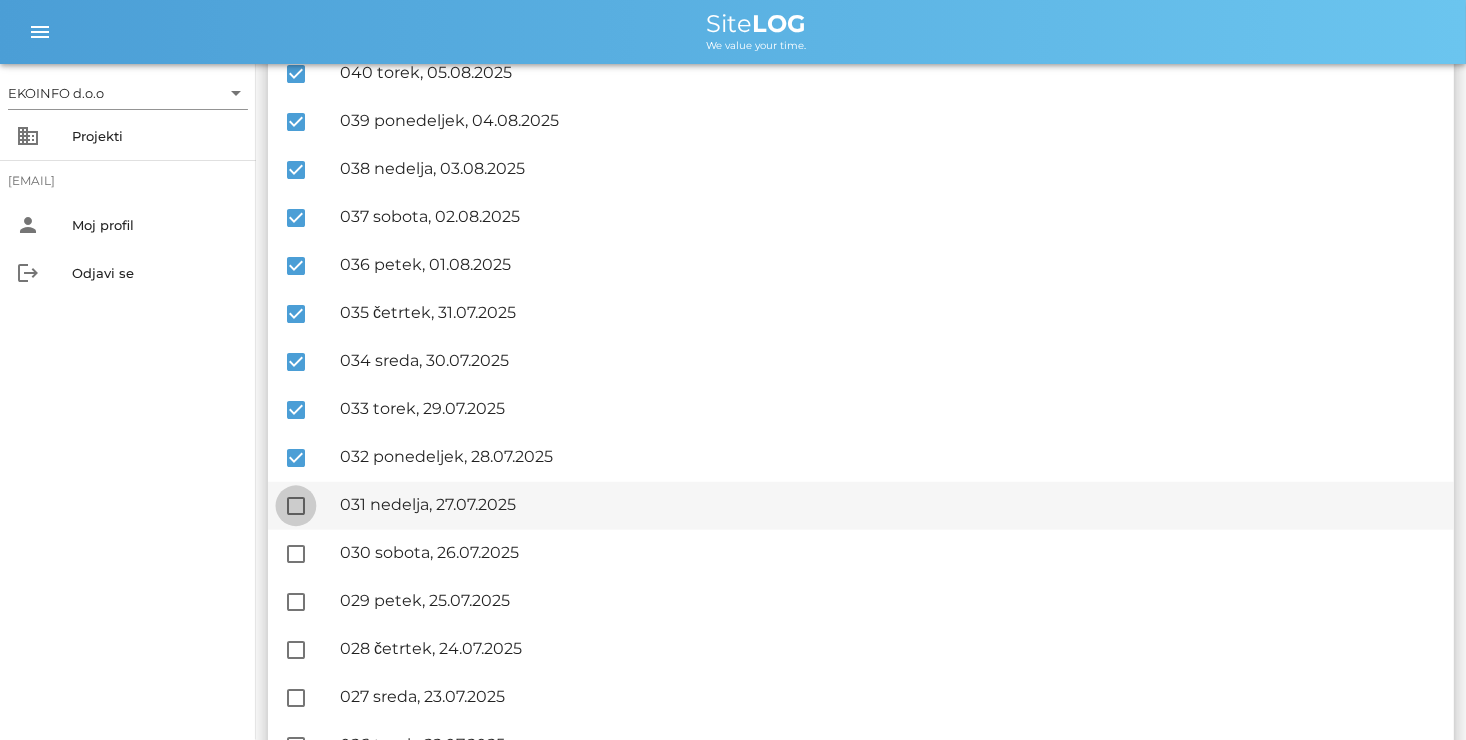 checkbox on "true" 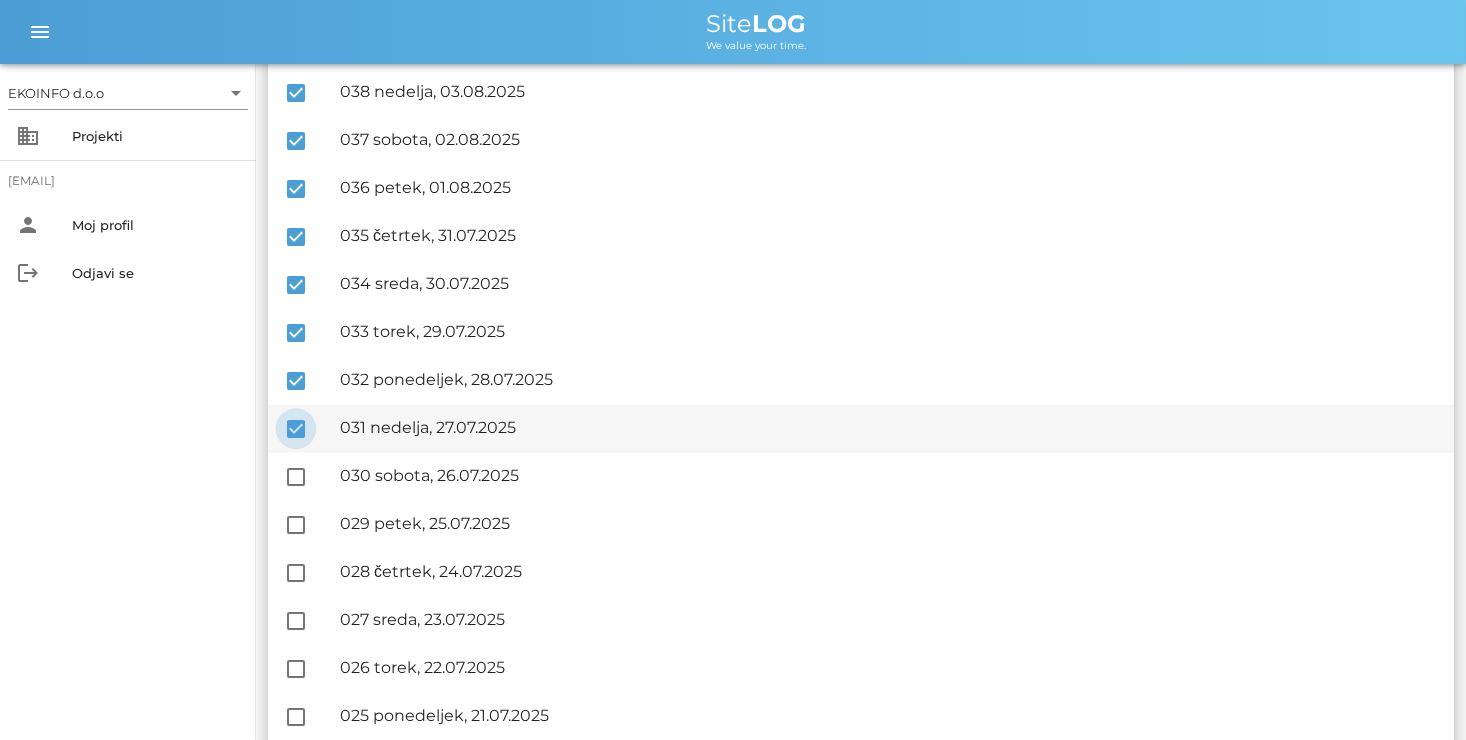 scroll, scrollTop: 600, scrollLeft: 0, axis: vertical 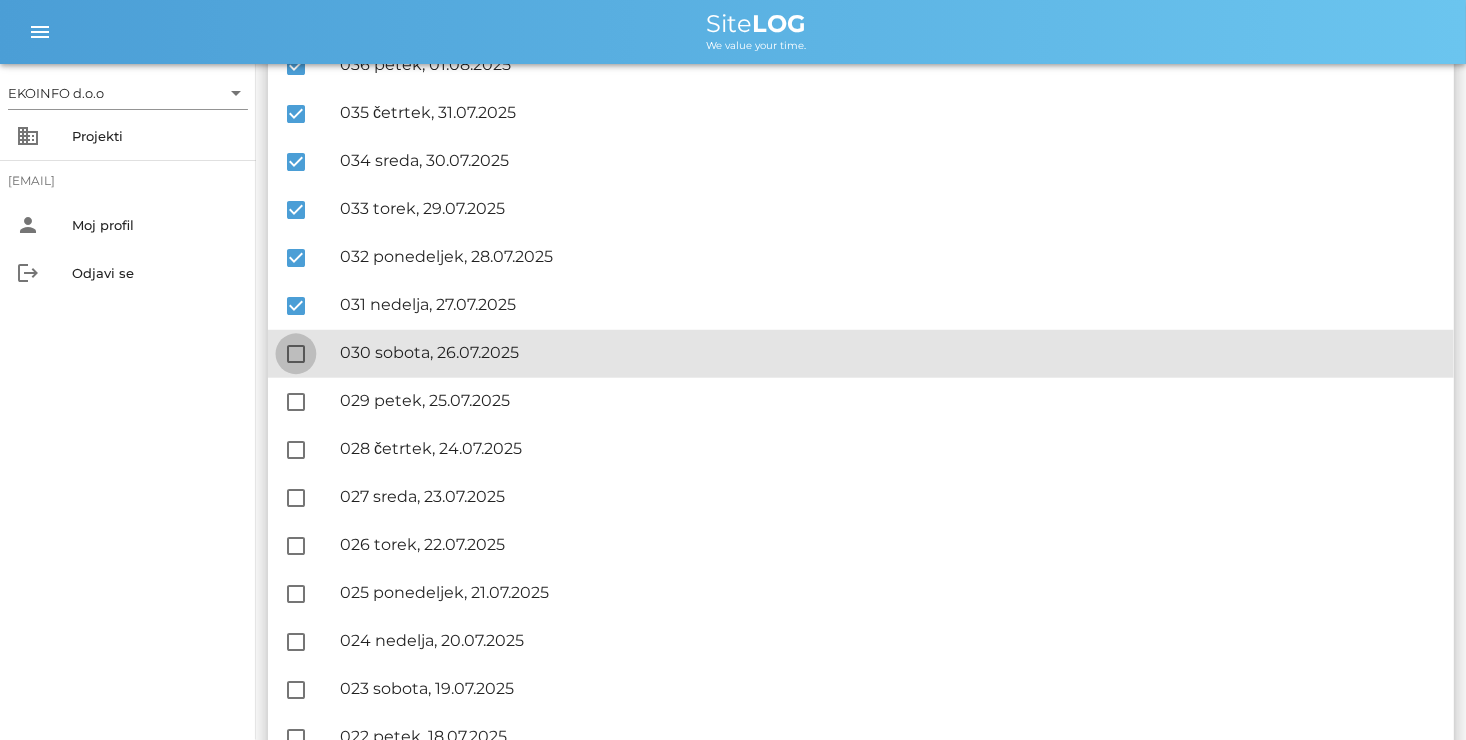 click at bounding box center [296, 354] 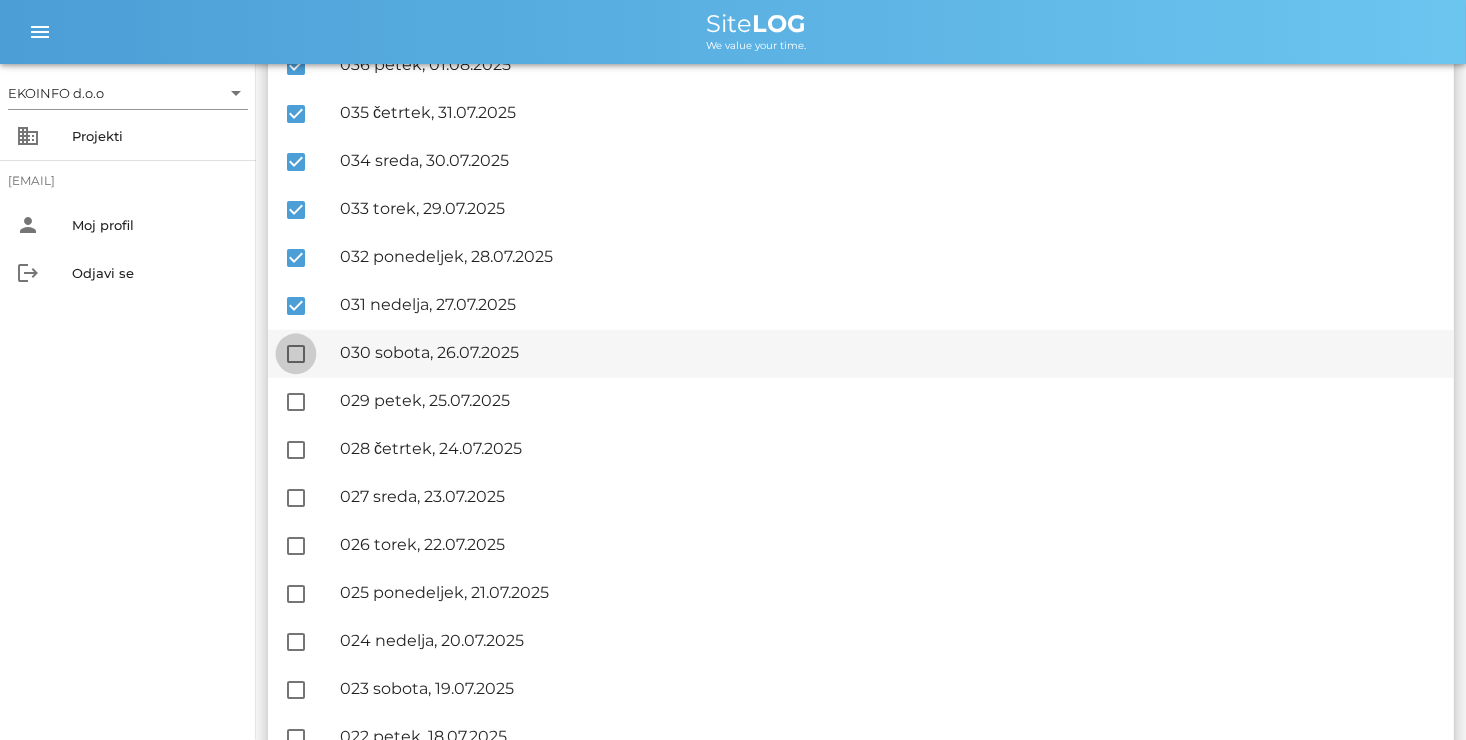 checkbox on "true" 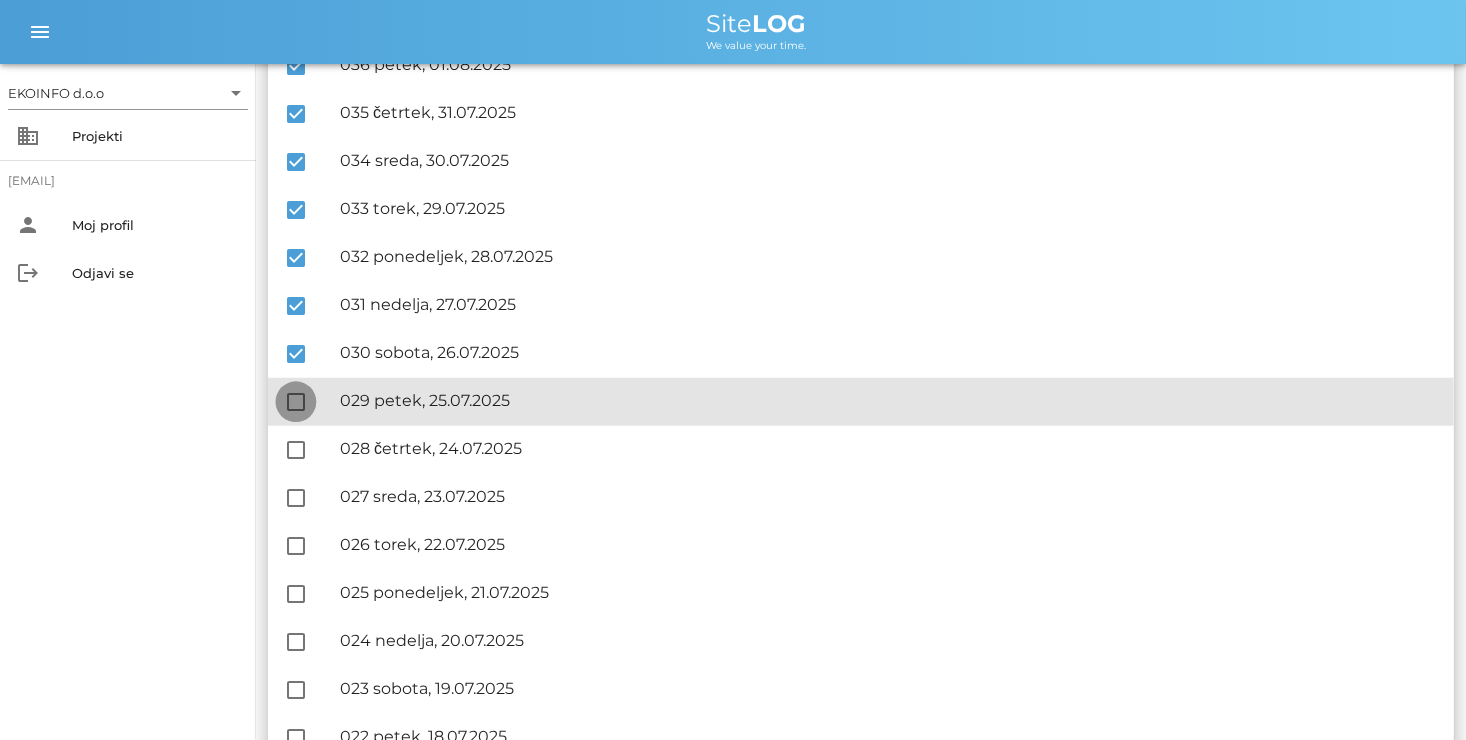 click at bounding box center (296, 402) 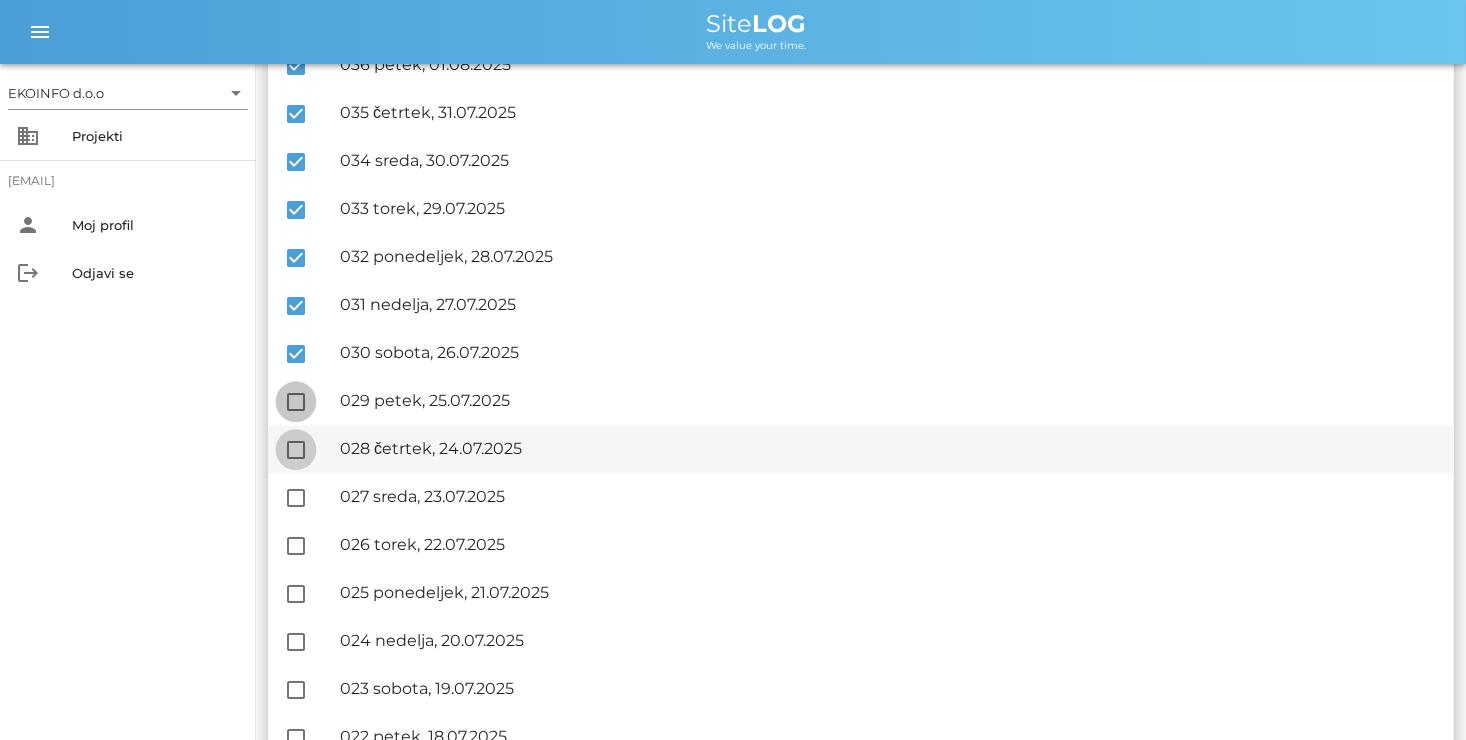 checkbox on "true" 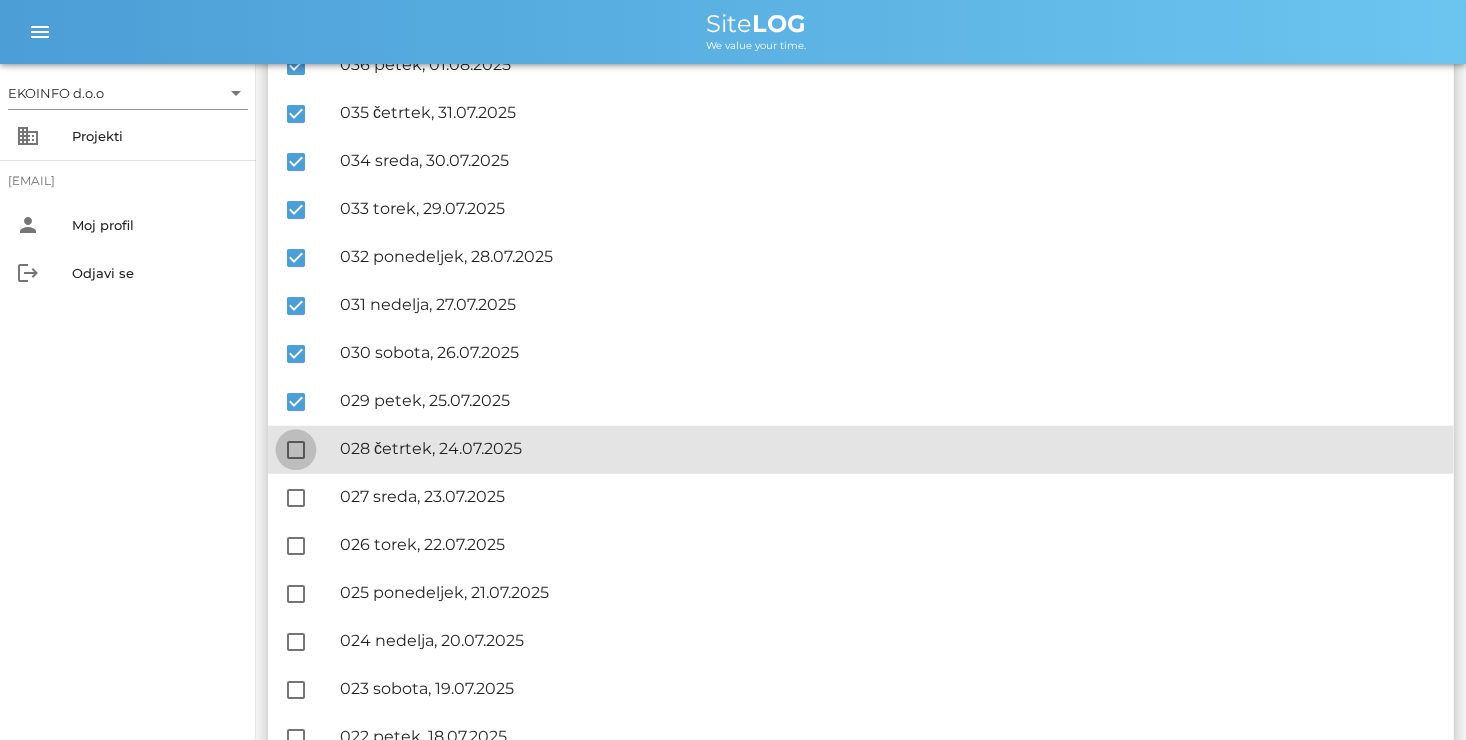 click at bounding box center [296, 450] 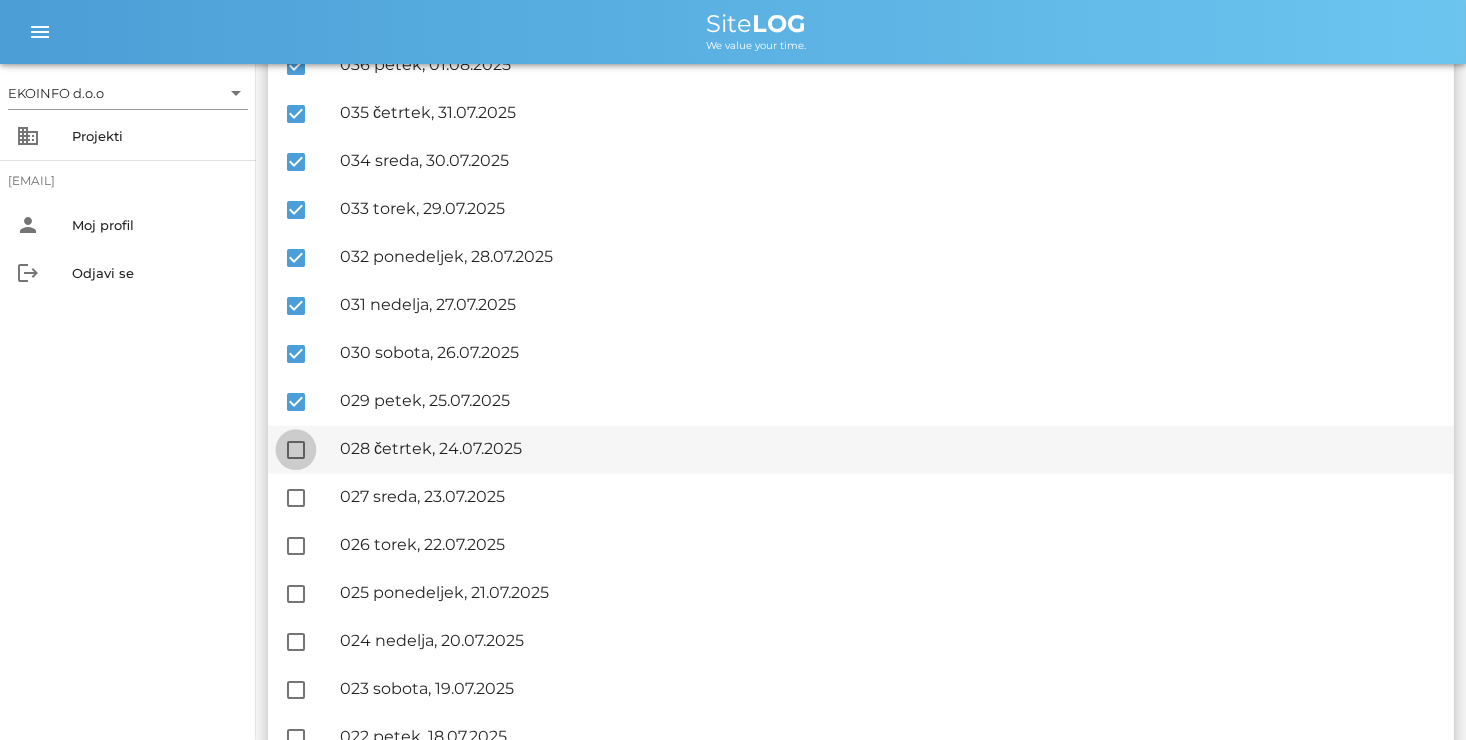checkbox on "true" 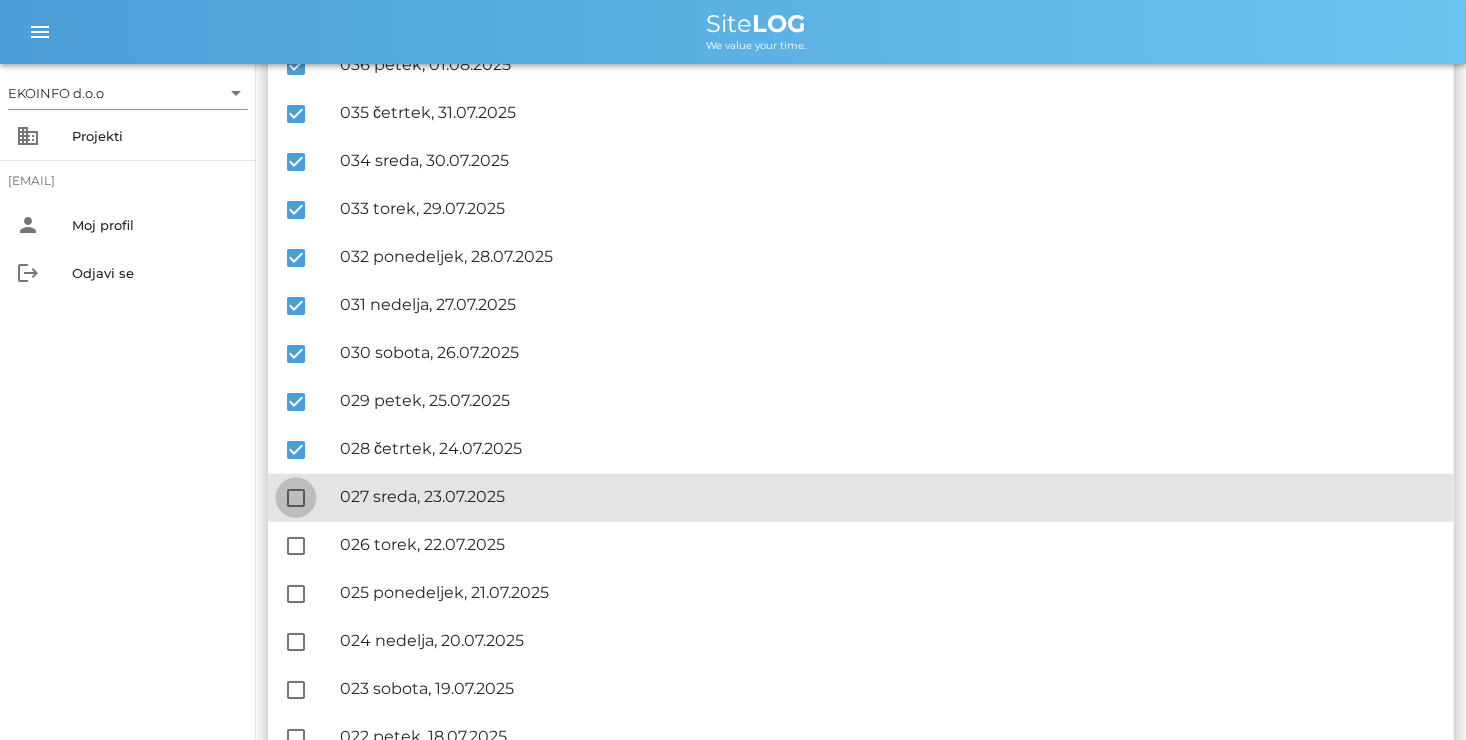 click at bounding box center [296, 498] 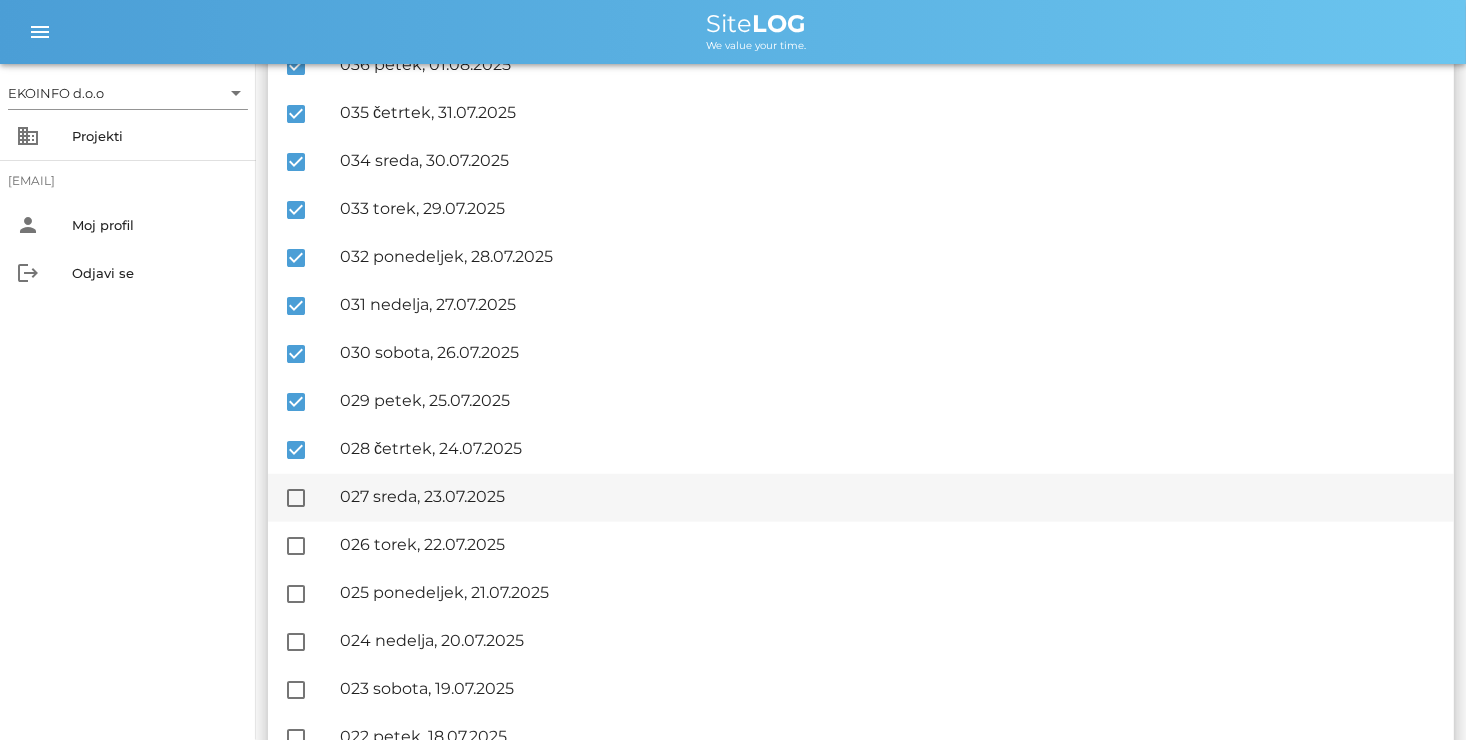 checkbox on "true" 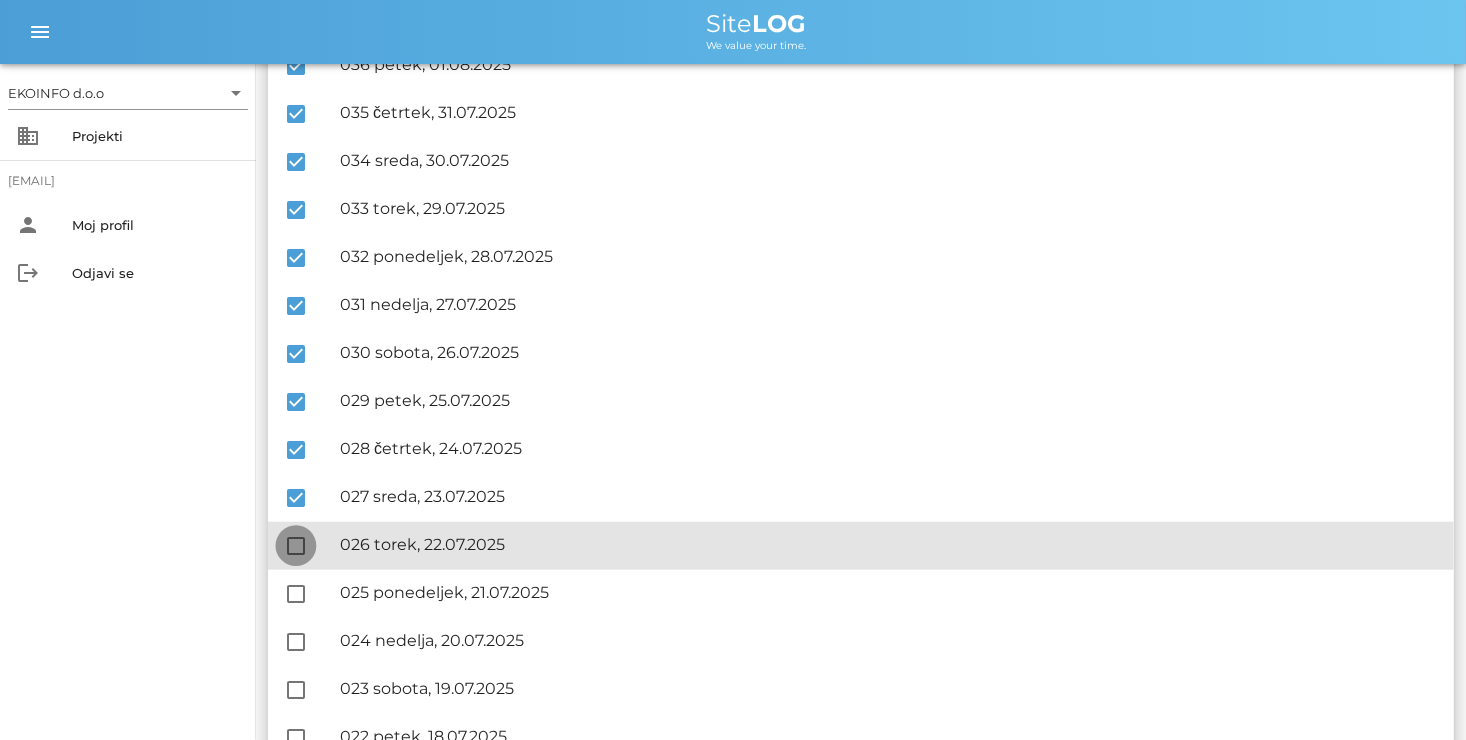 click at bounding box center [296, 546] 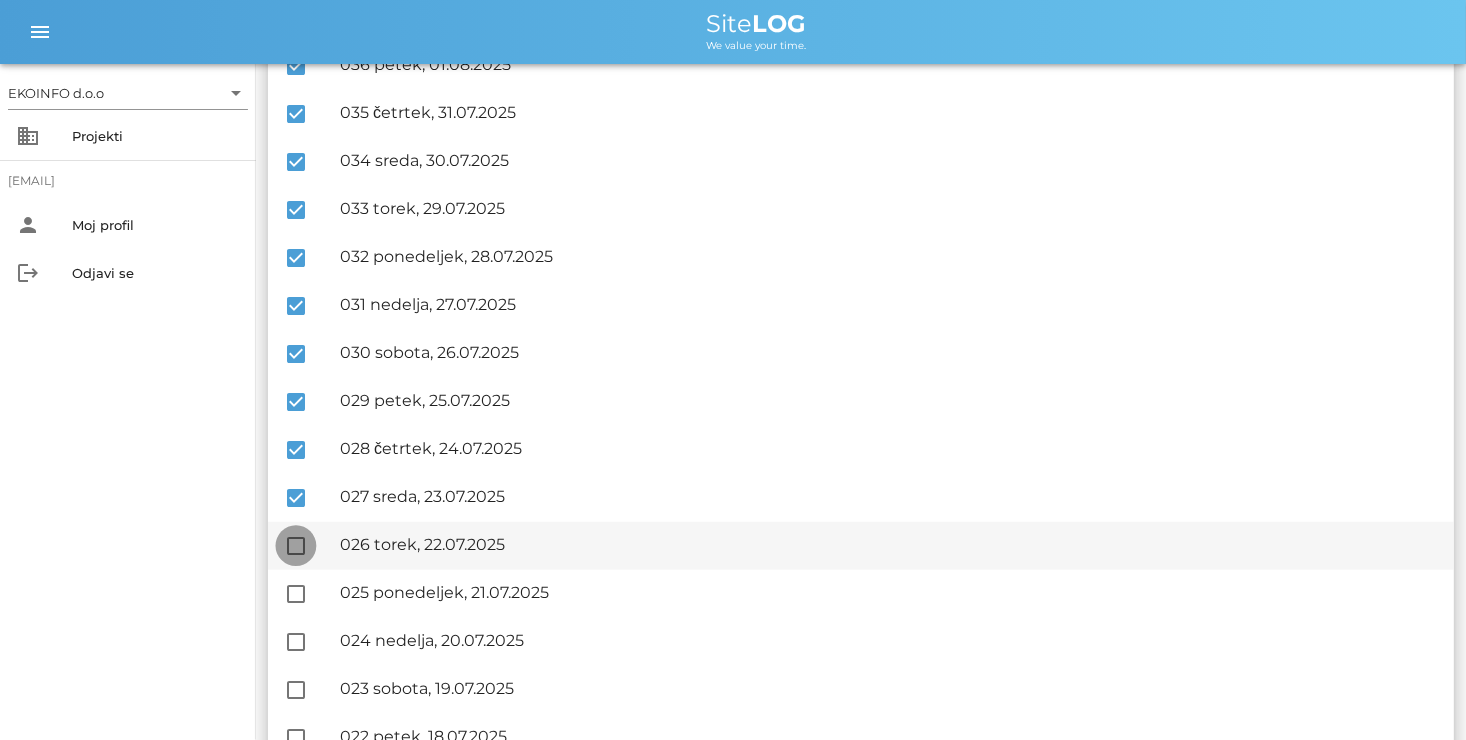 checkbox on "true" 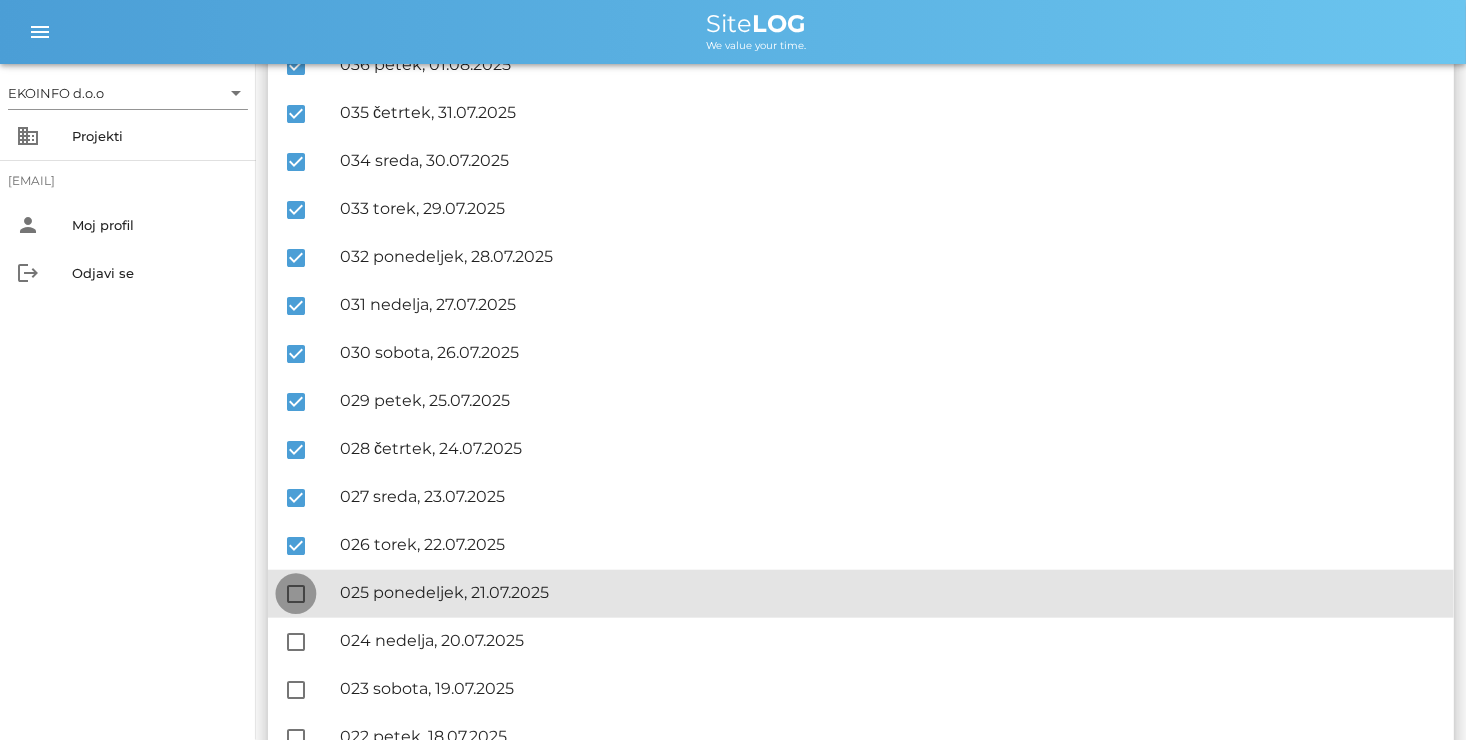 click at bounding box center (296, 594) 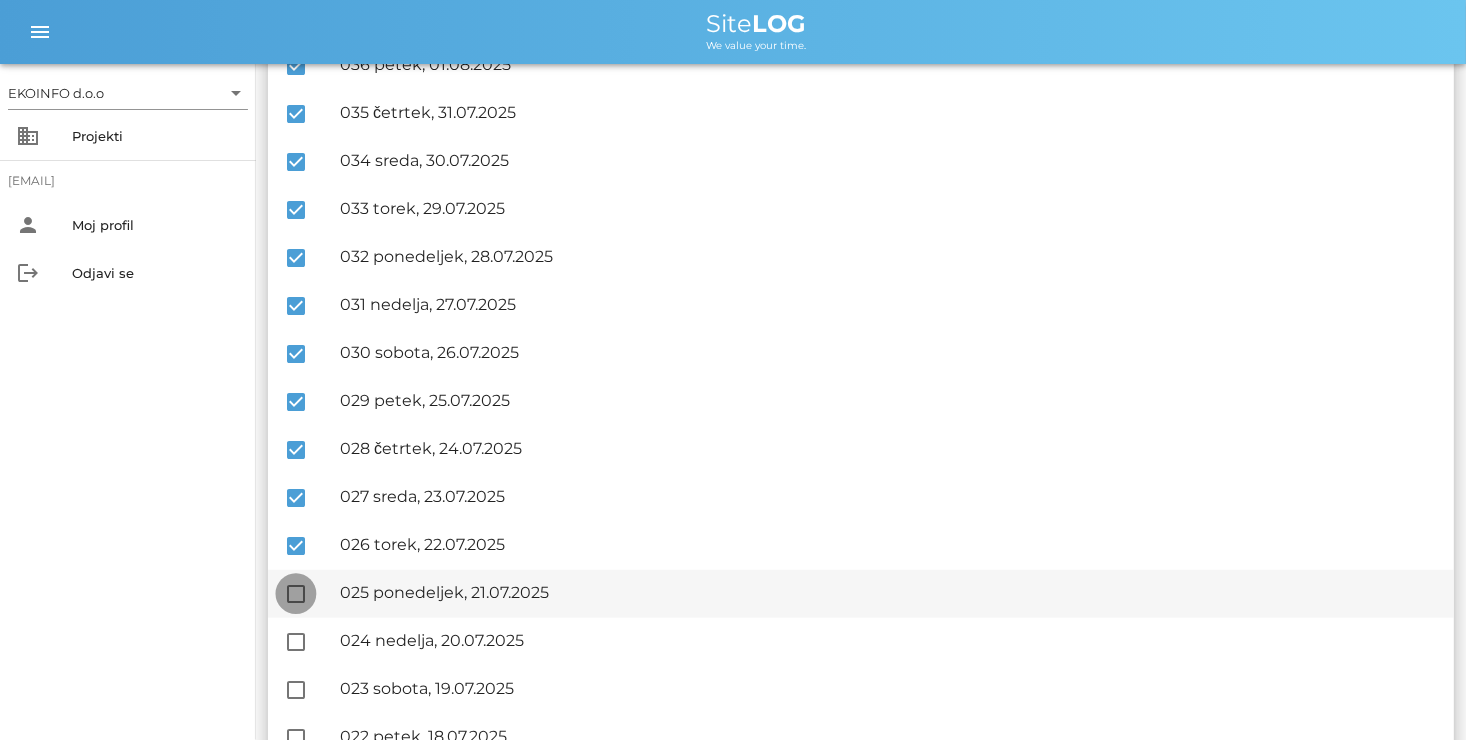 checkbox on "true" 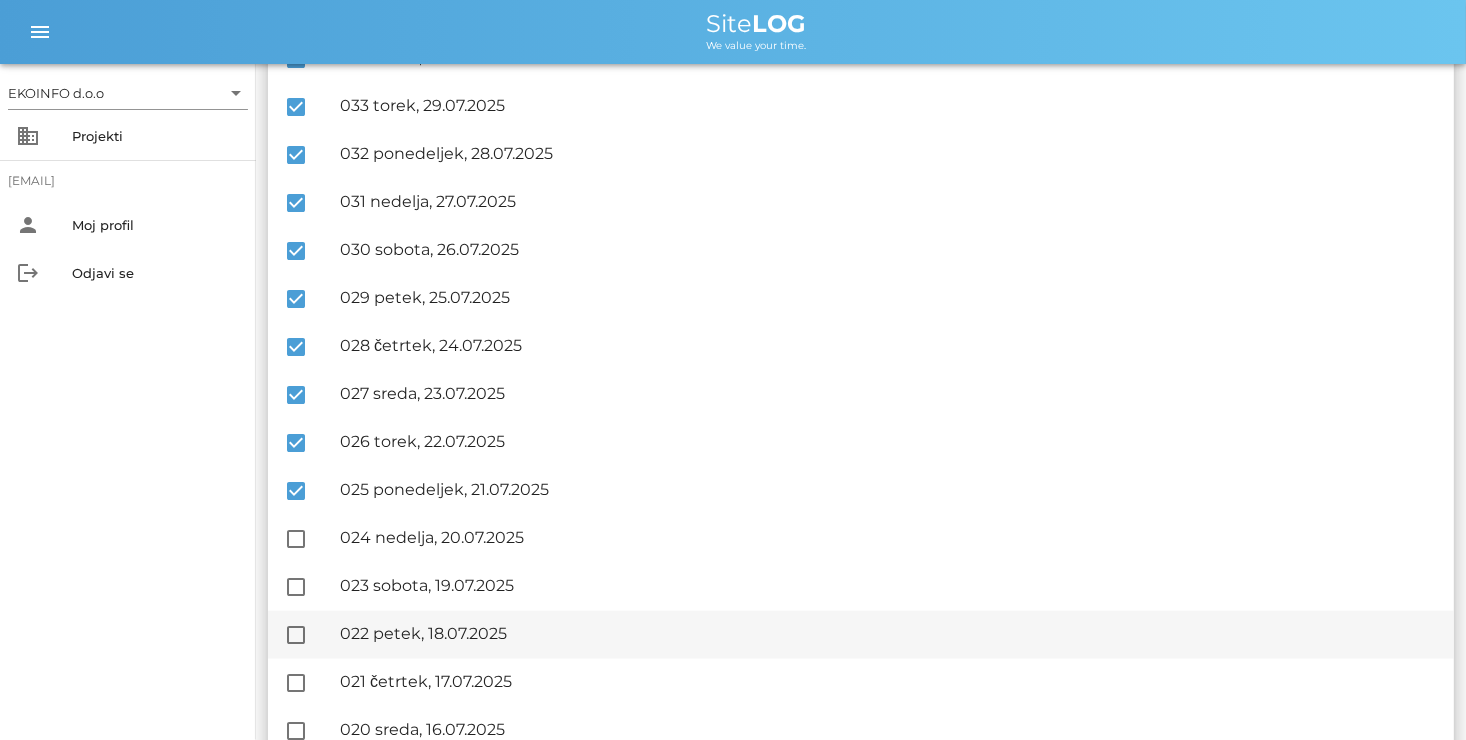 scroll, scrollTop: 800, scrollLeft: 0, axis: vertical 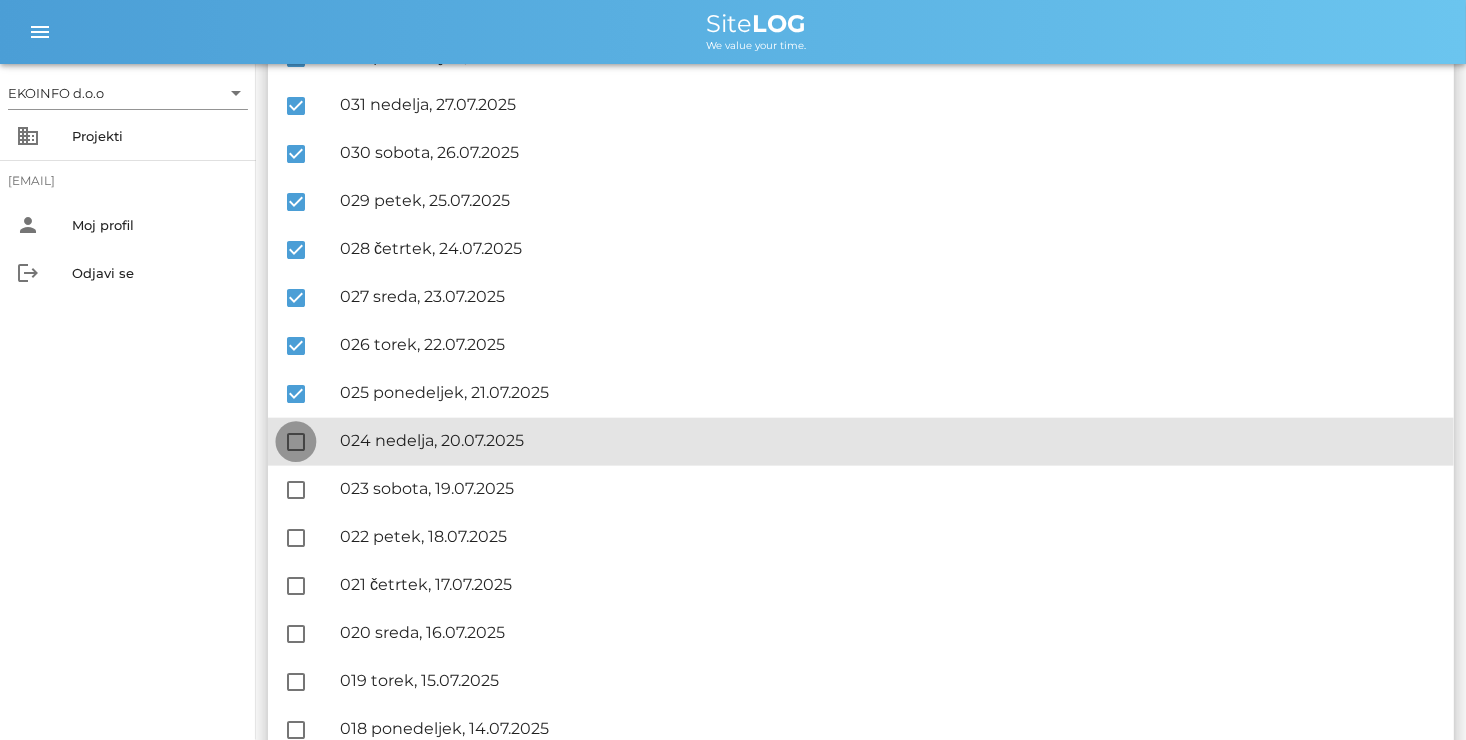 click at bounding box center (296, 442) 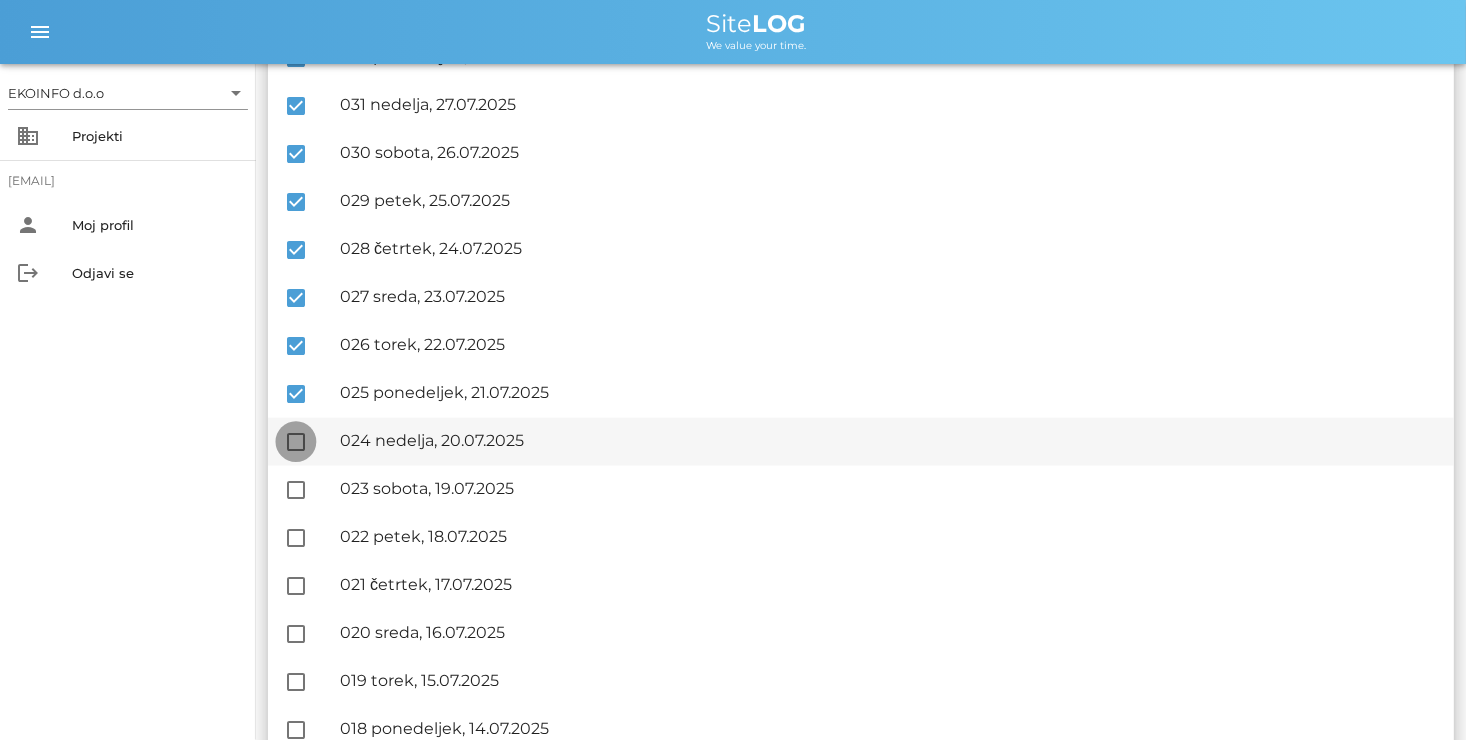 checkbox on "true" 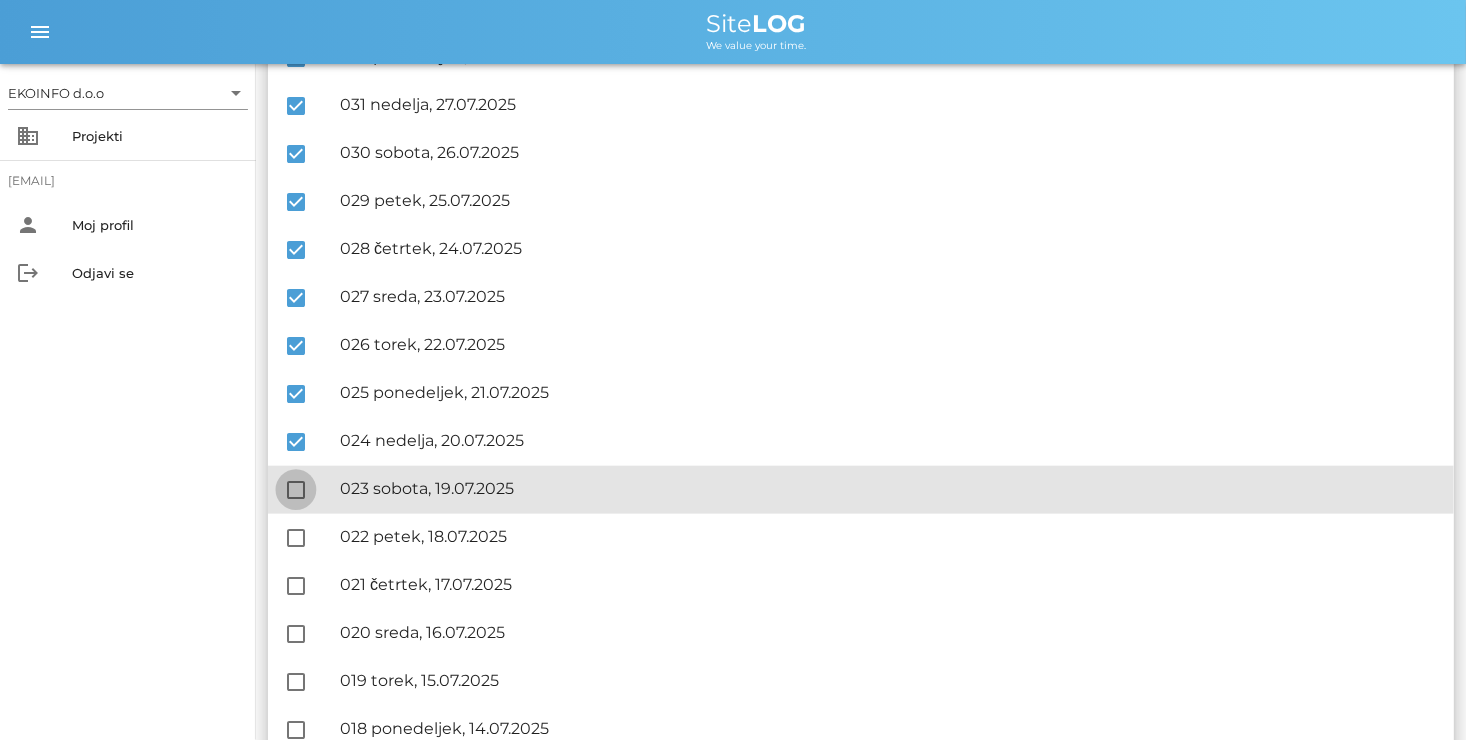 click at bounding box center [296, 490] 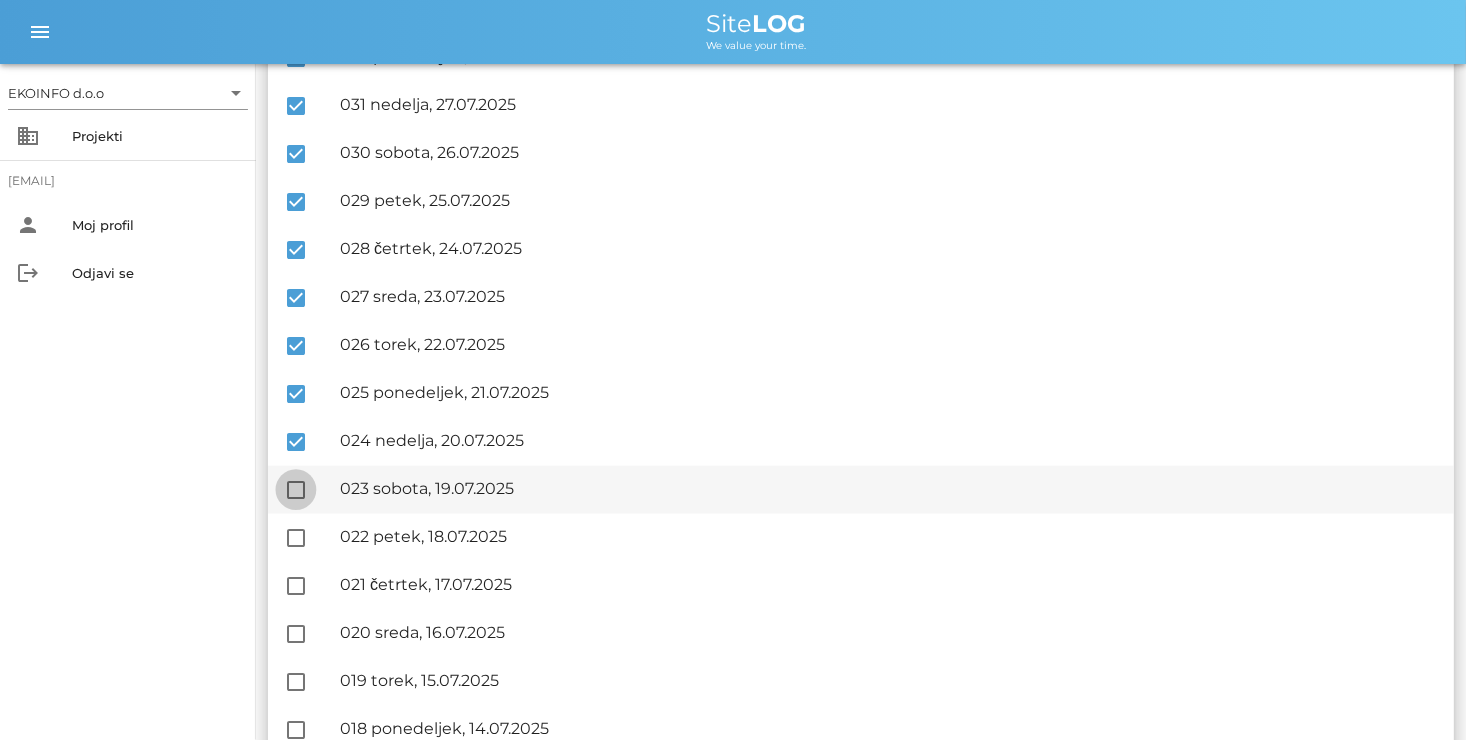 checkbox on "true" 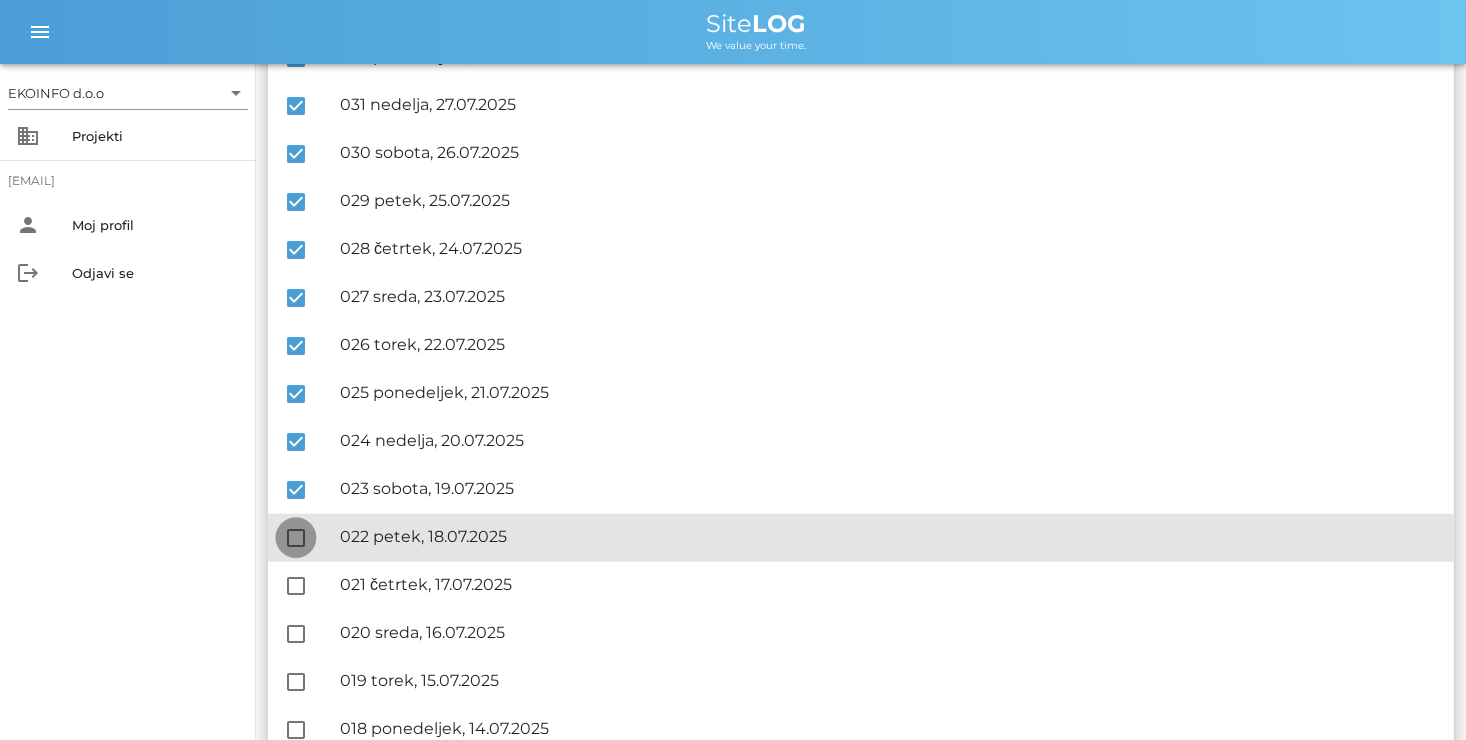 click at bounding box center [296, 538] 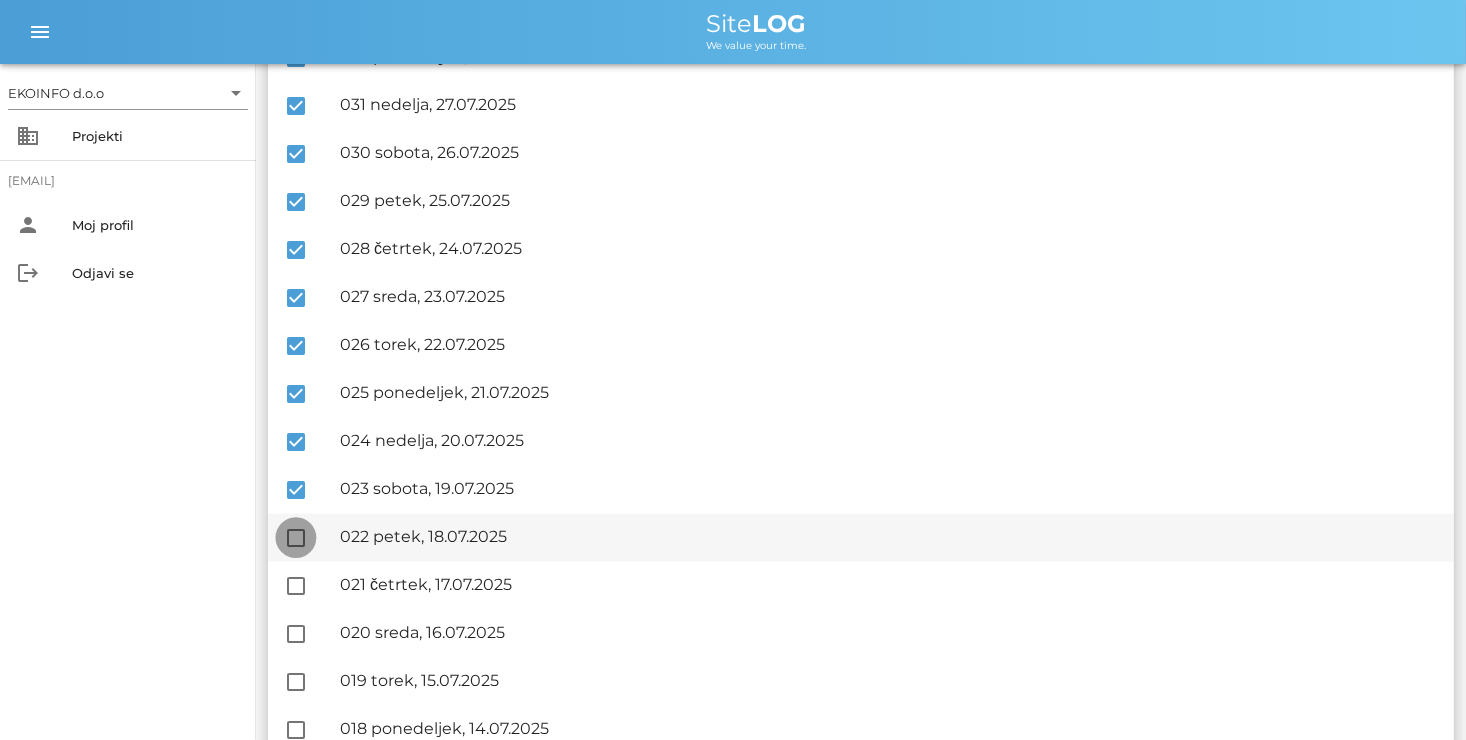 checkbox on "true" 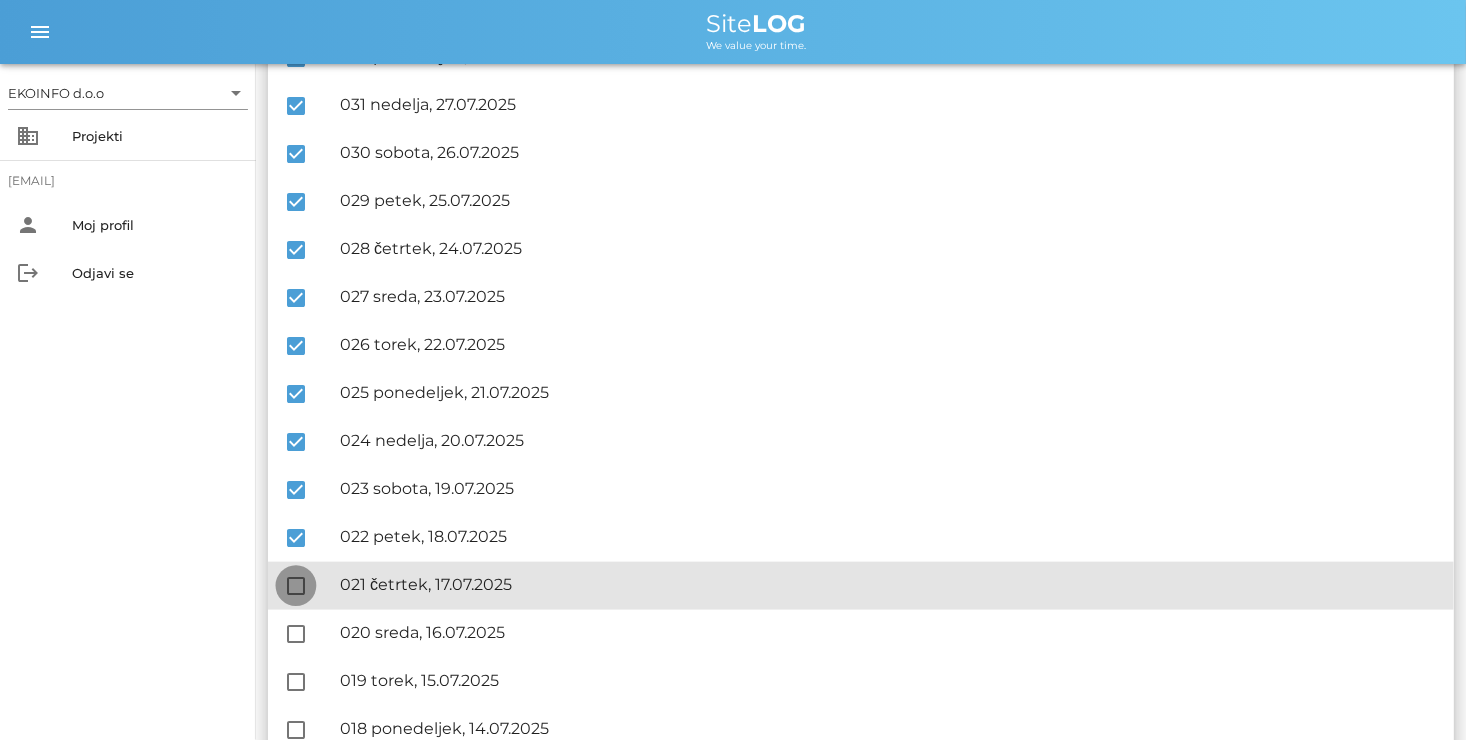 click at bounding box center (296, 586) 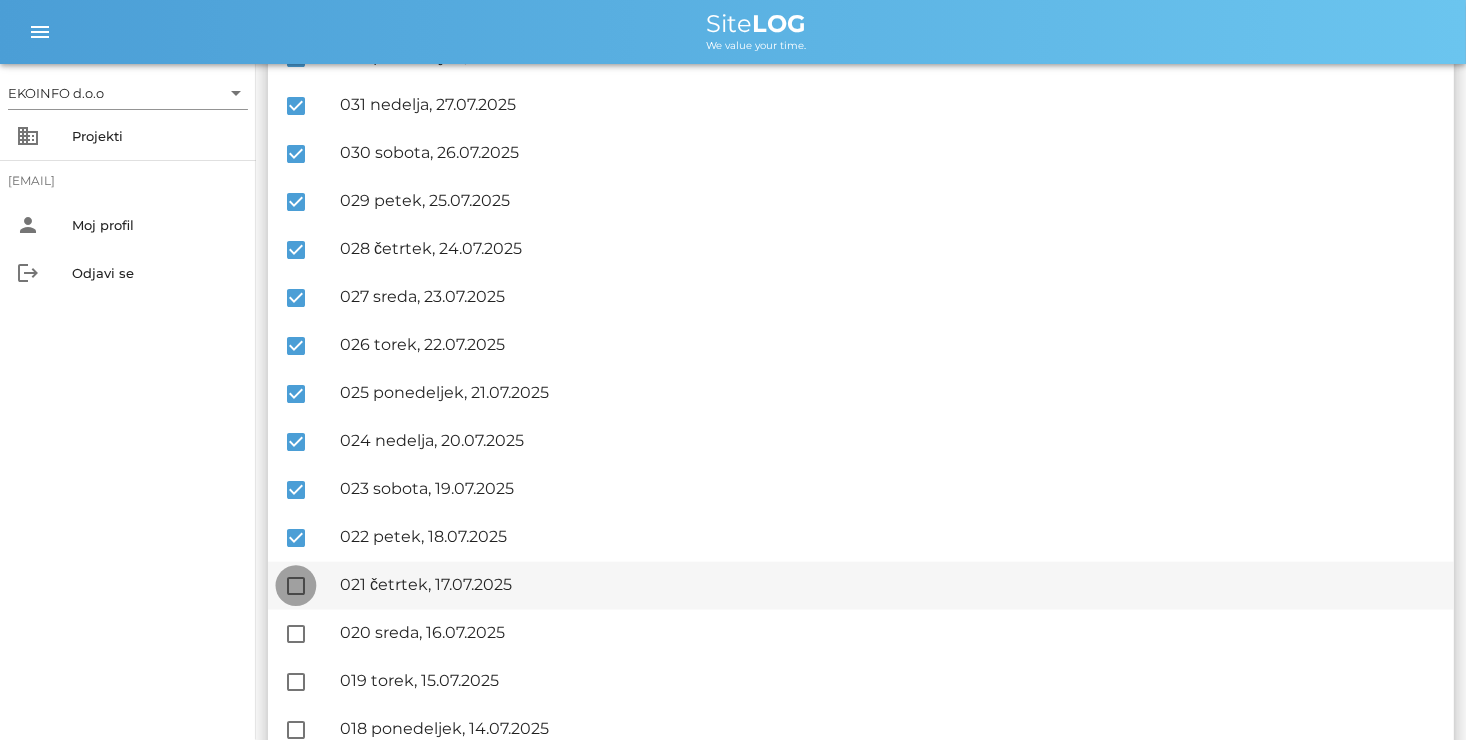 checkbox on "true" 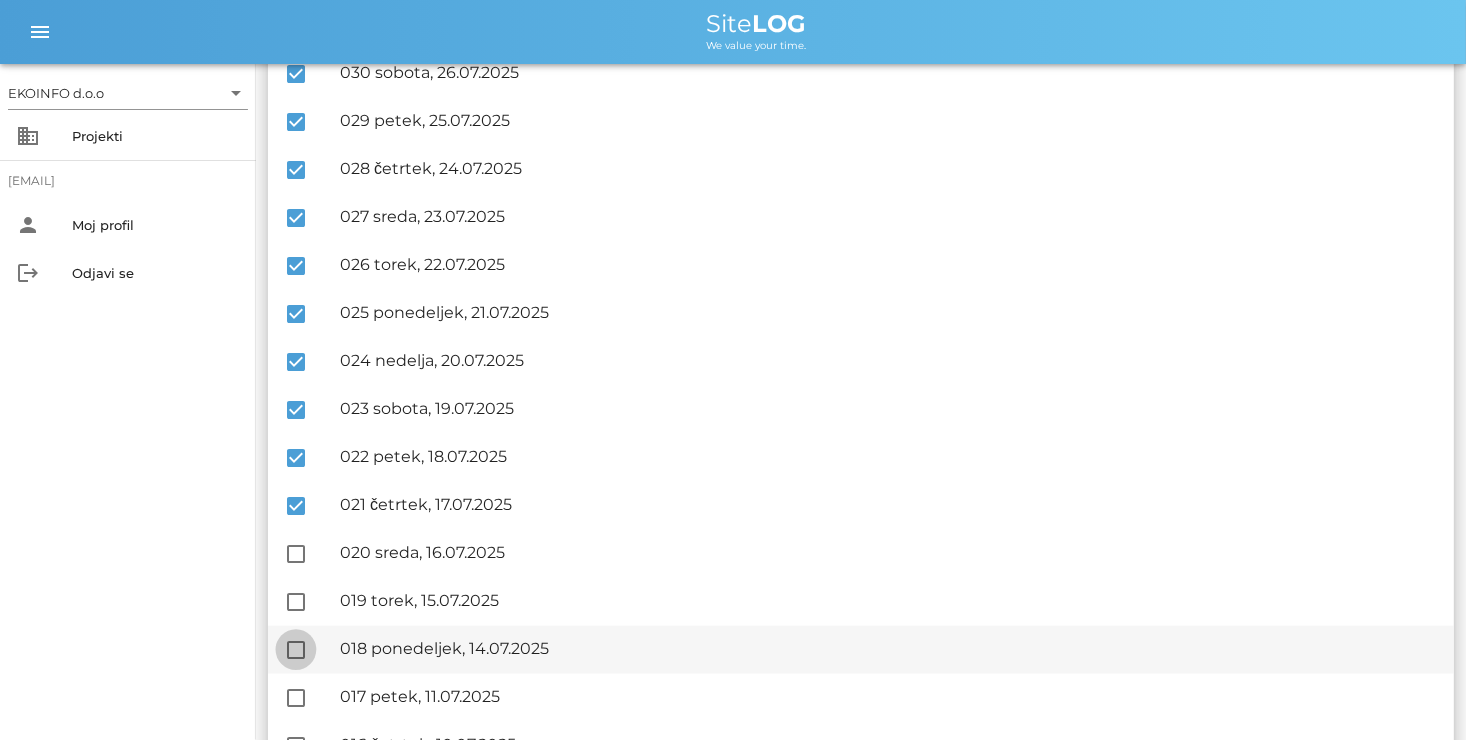 scroll, scrollTop: 1000, scrollLeft: 0, axis: vertical 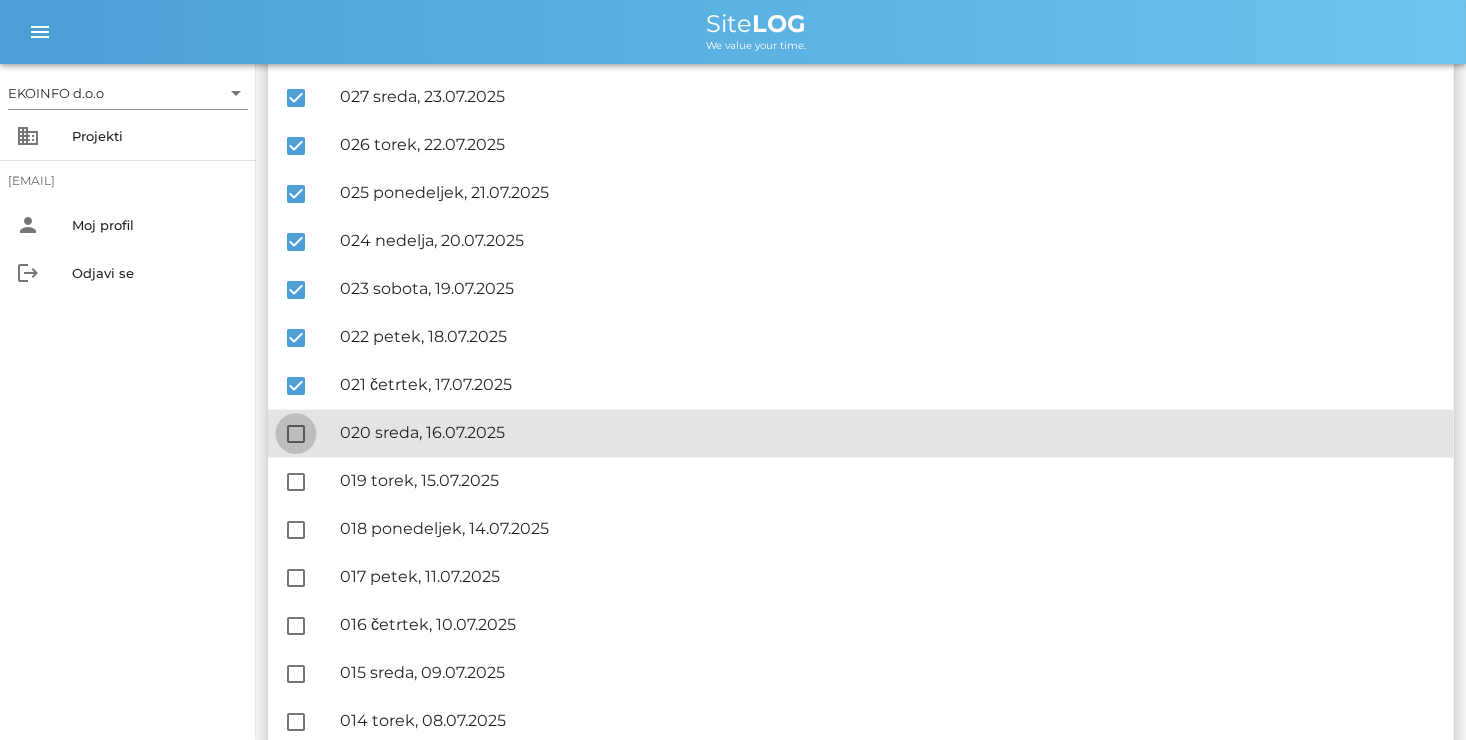 click at bounding box center (296, 434) 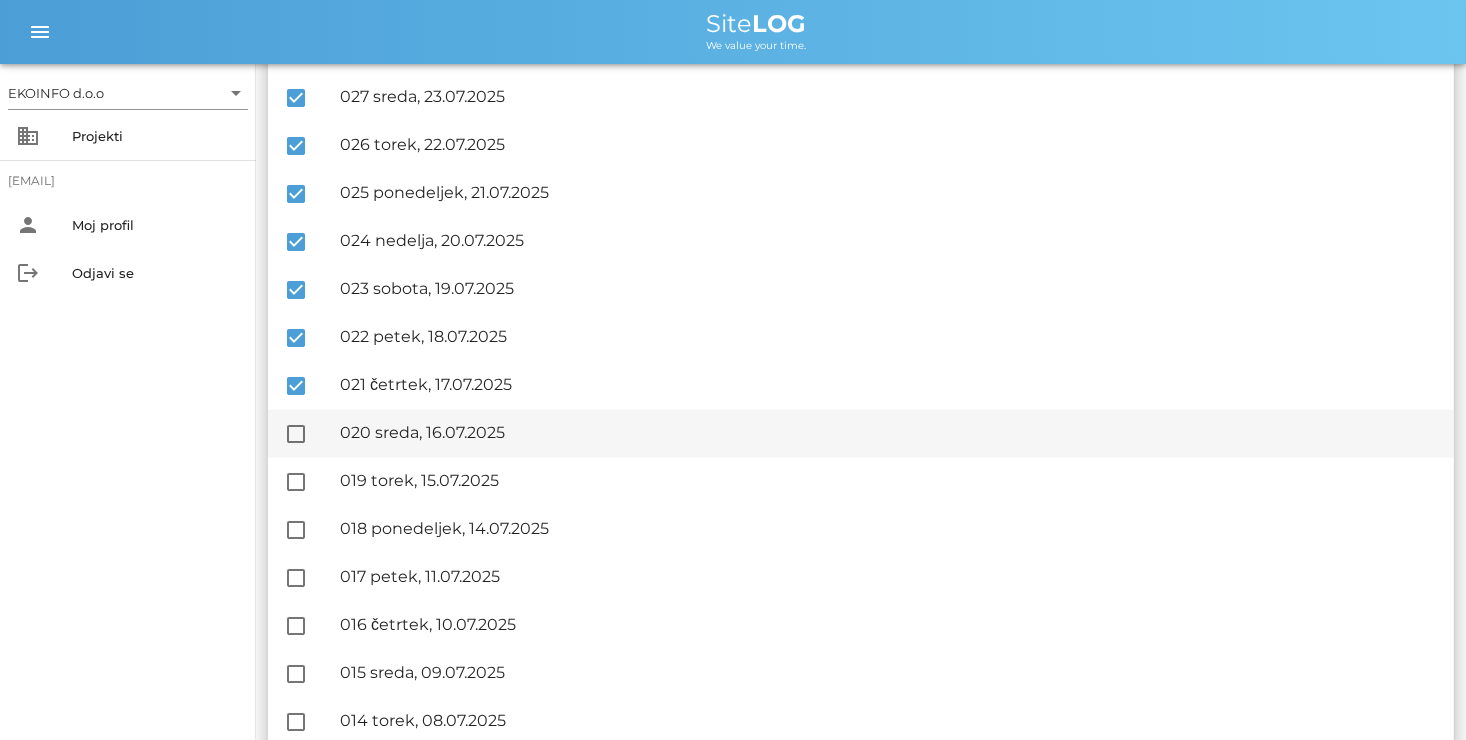 checkbox on "true" 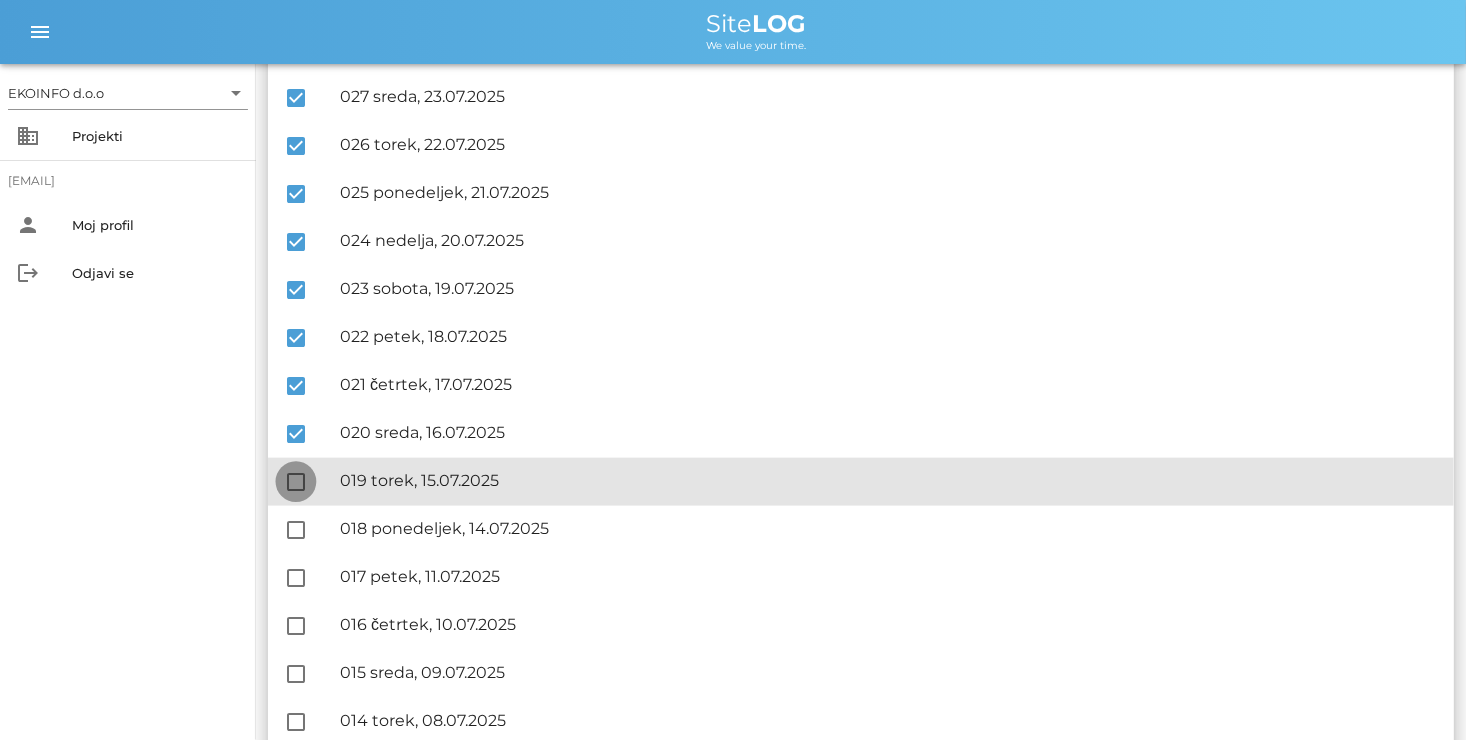 click at bounding box center (296, 482) 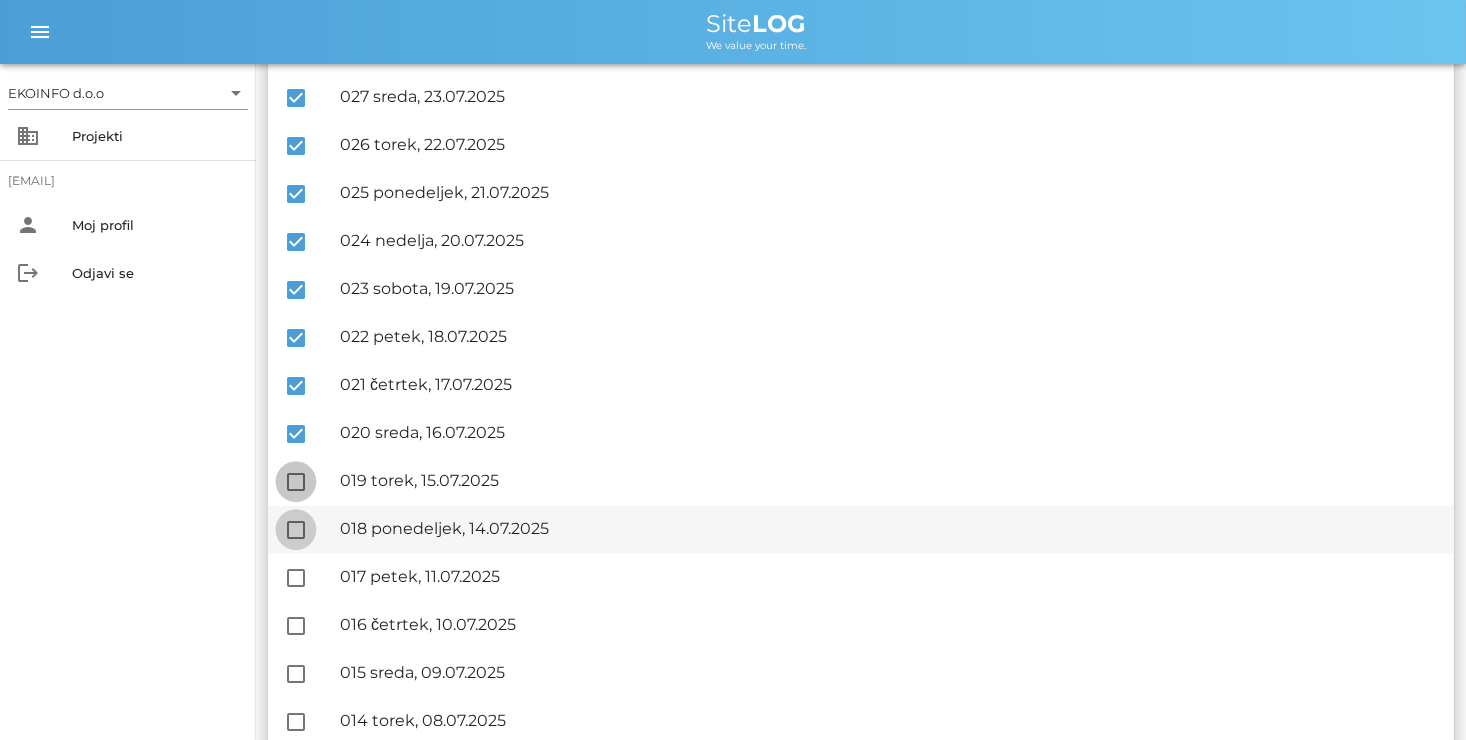 checkbox on "true" 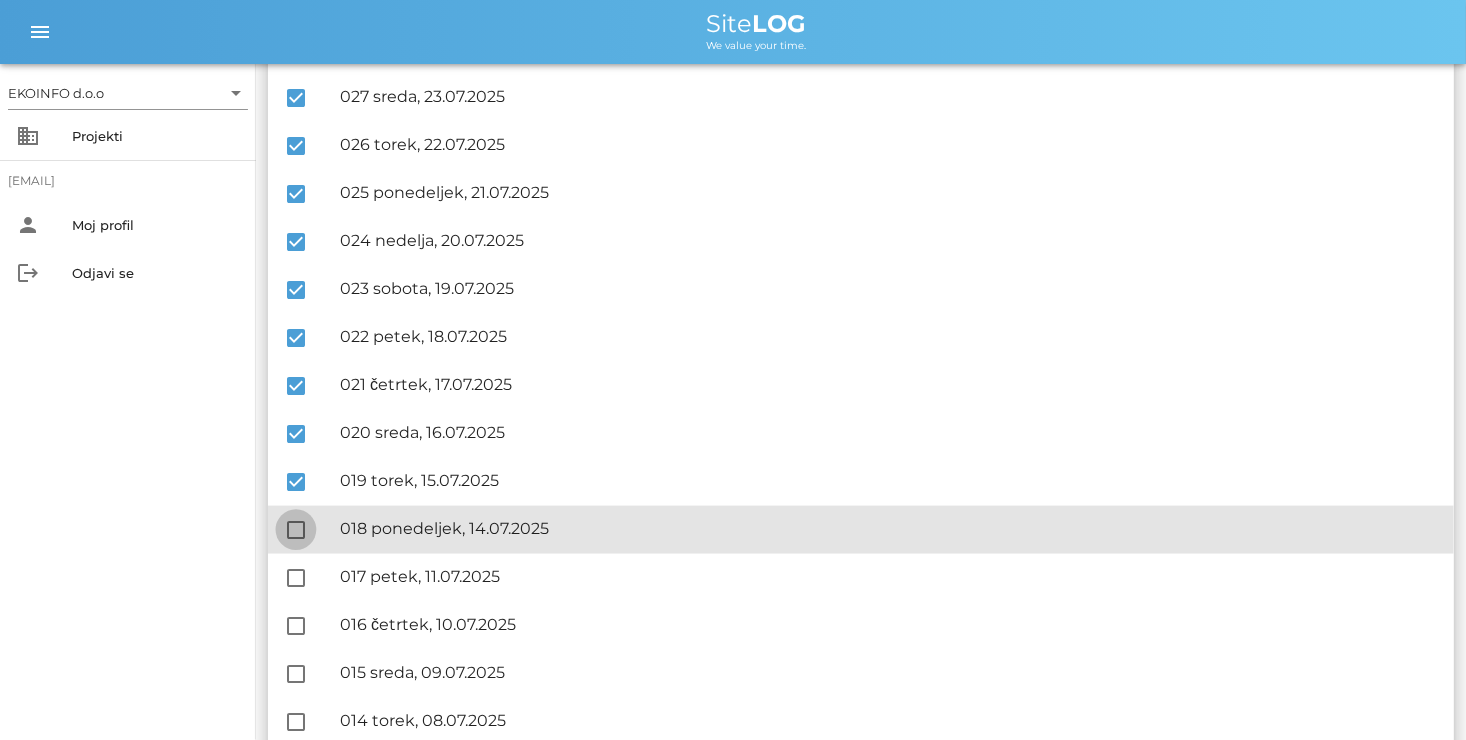 click at bounding box center (296, 530) 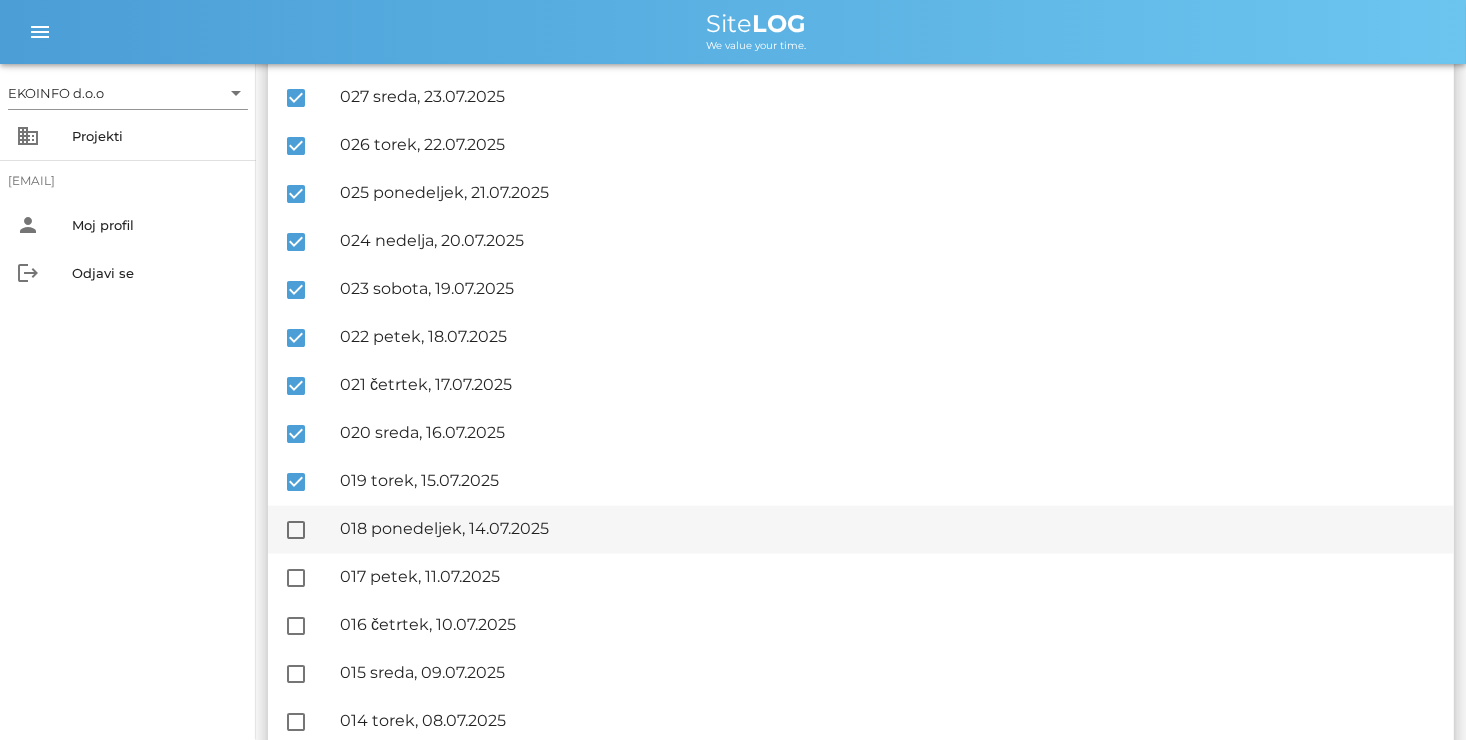 checkbox on "true" 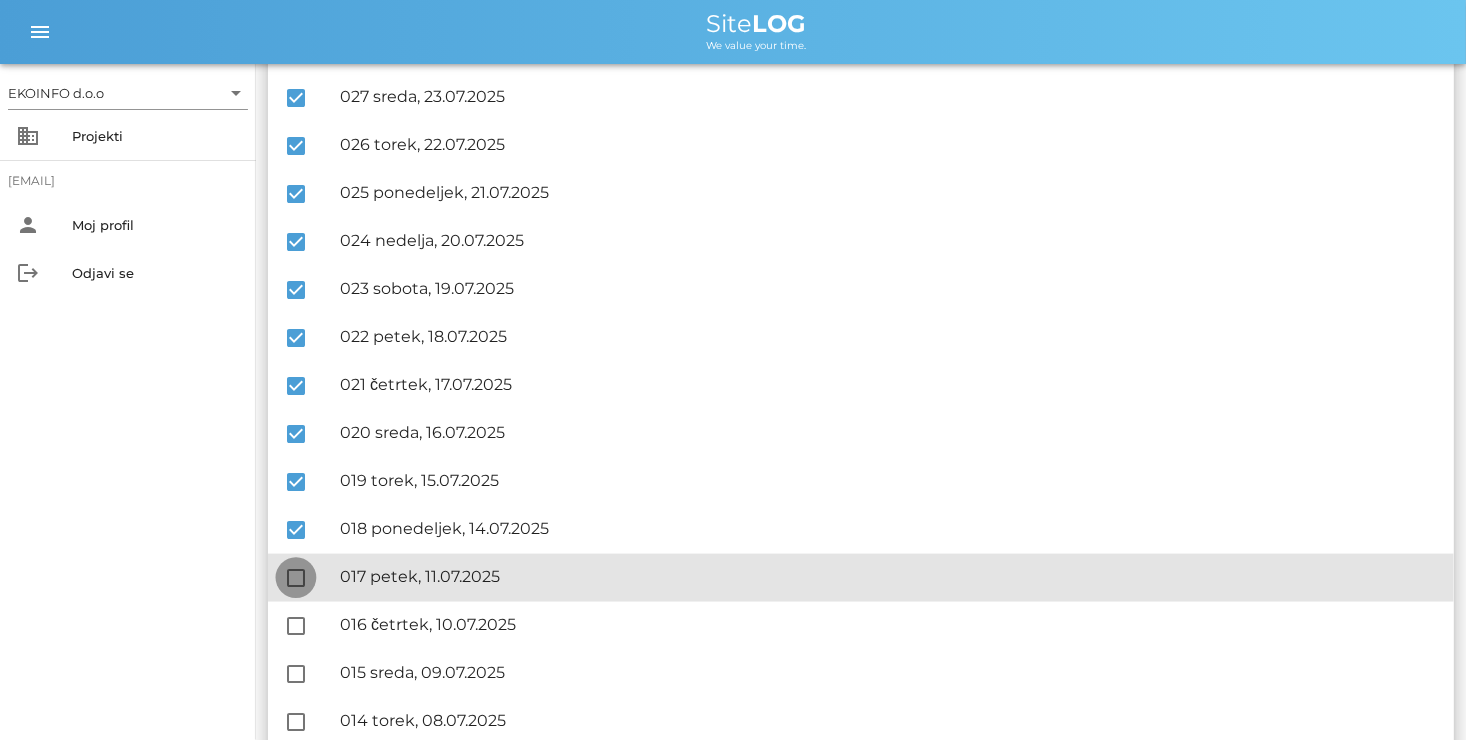 click at bounding box center (296, 578) 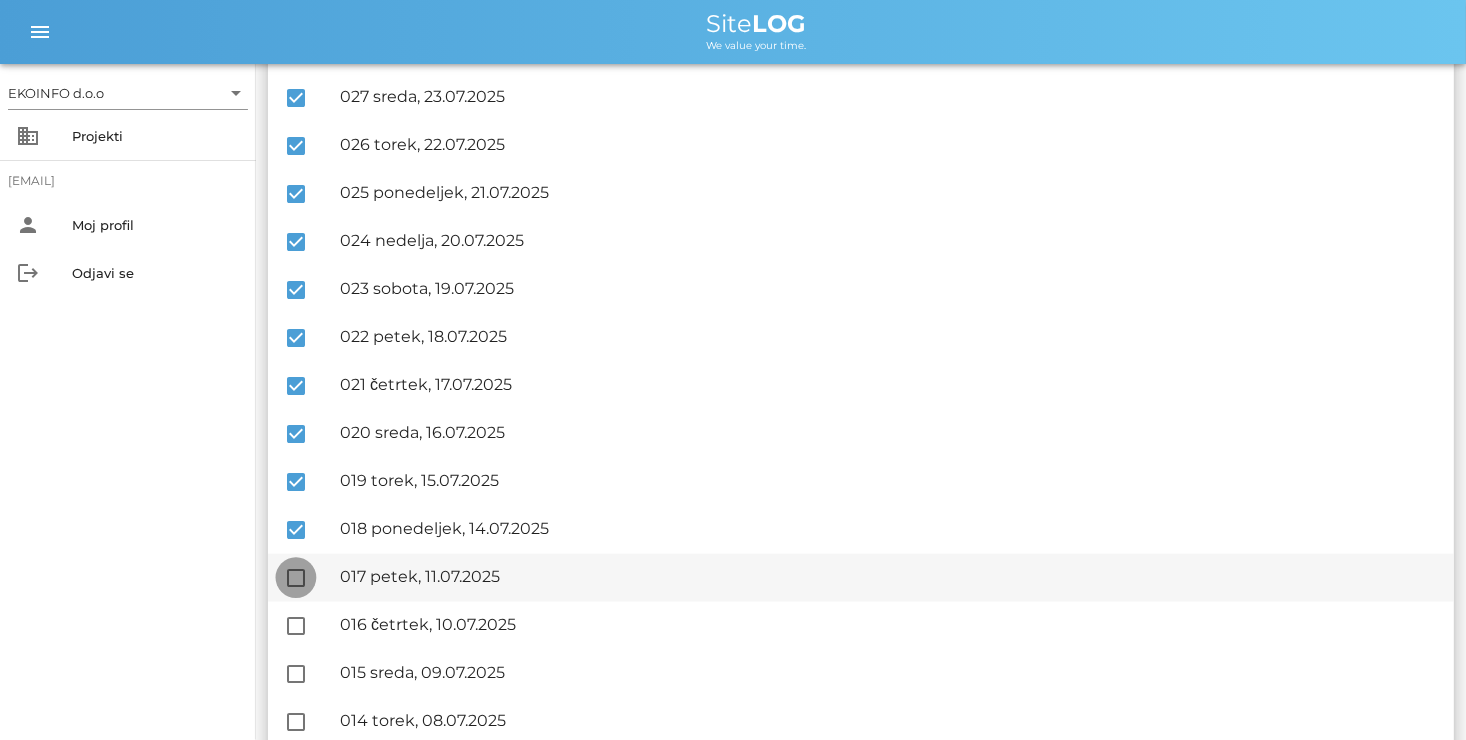 checkbox on "true" 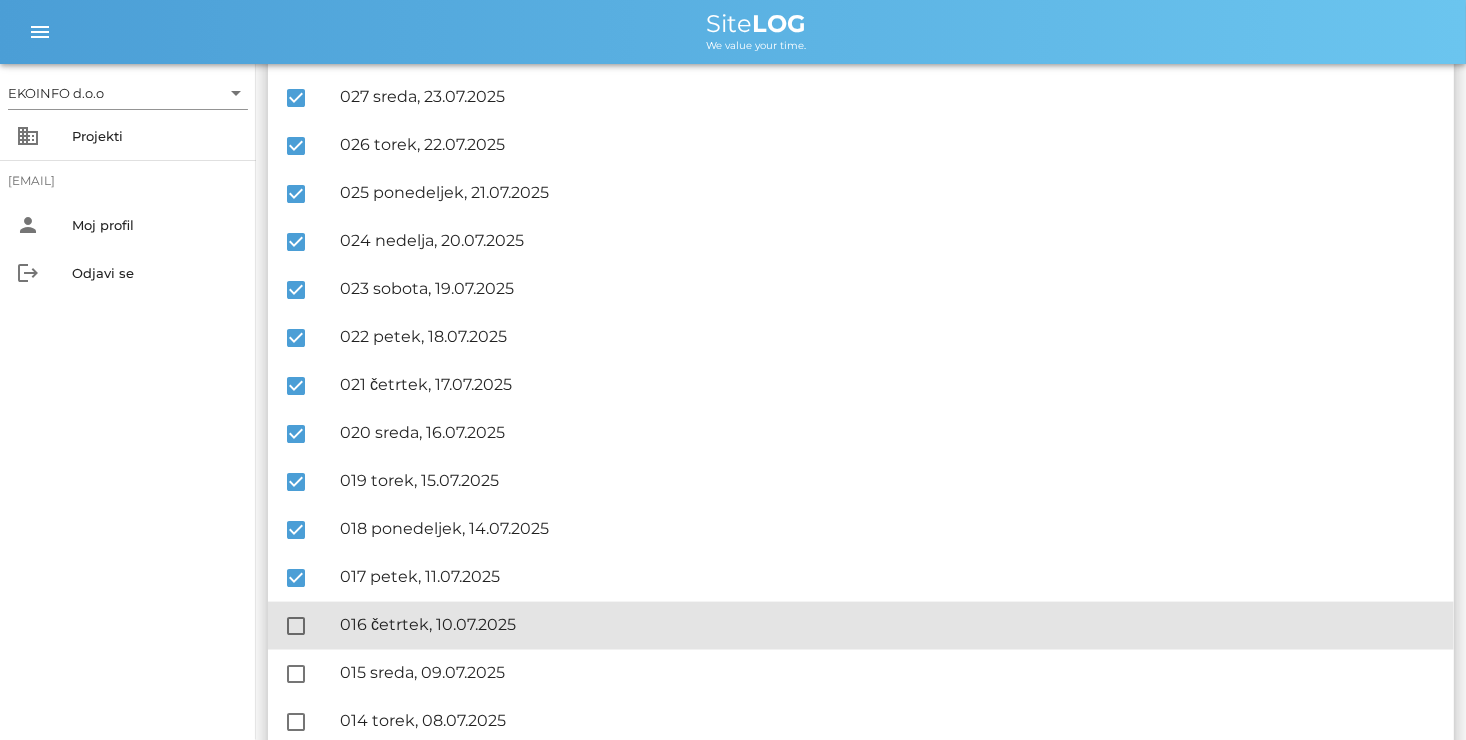 click on "check_box_outline_blank 🔏  016 četrtek, 10.07.2025  ✓ Podpisal: Nadzornik  ✓ Podpisal: Sestavljalec  ✓ Podpisal: Odgovorni" at bounding box center [861, 626] 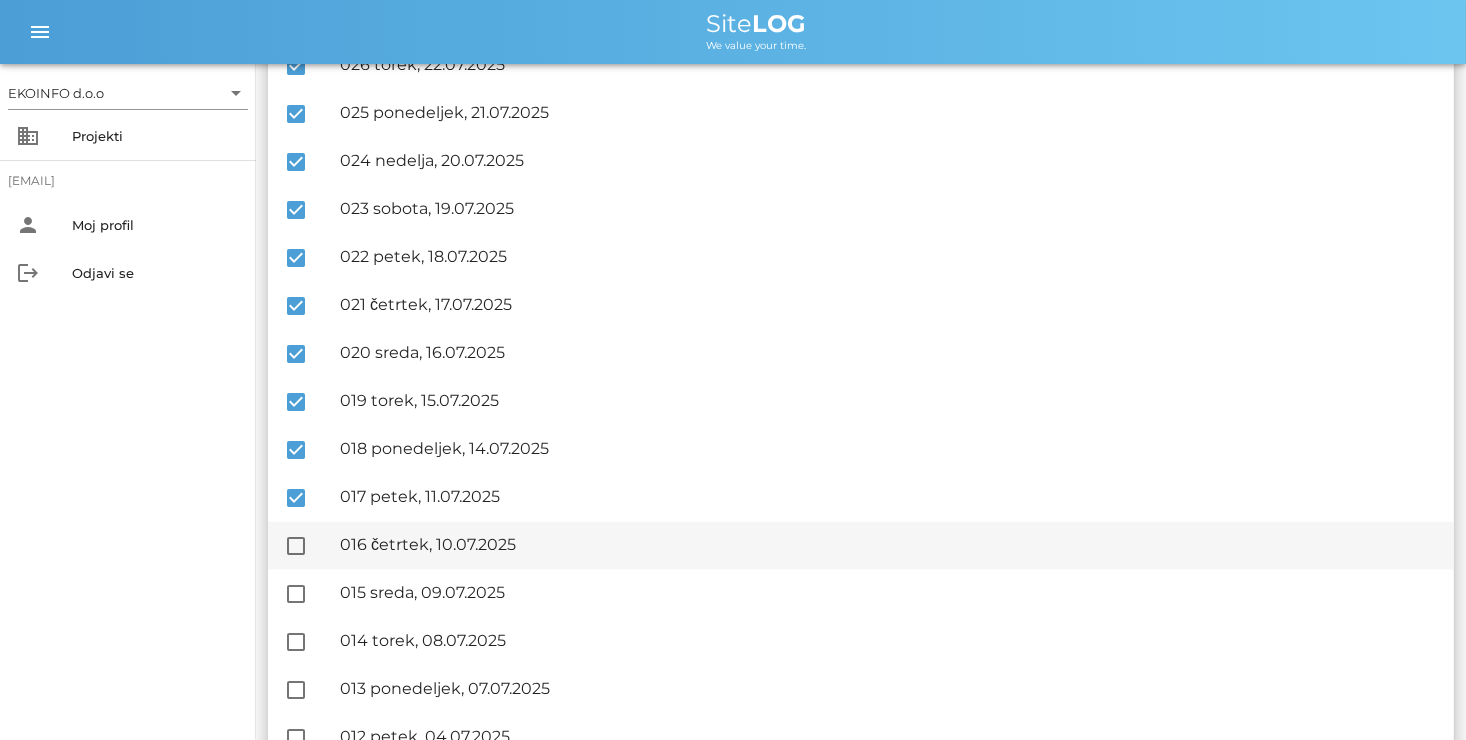 scroll, scrollTop: 1200, scrollLeft: 0, axis: vertical 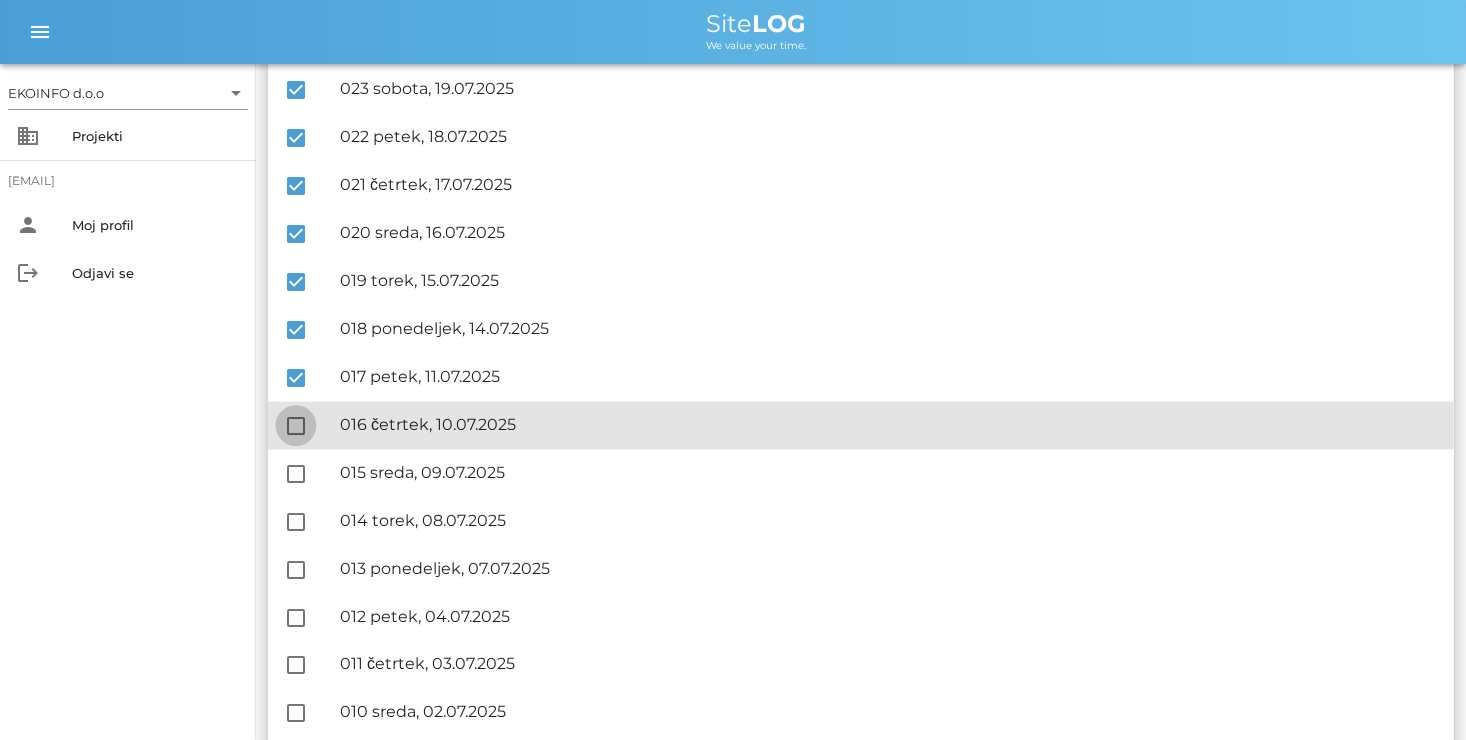 click at bounding box center [296, 426] 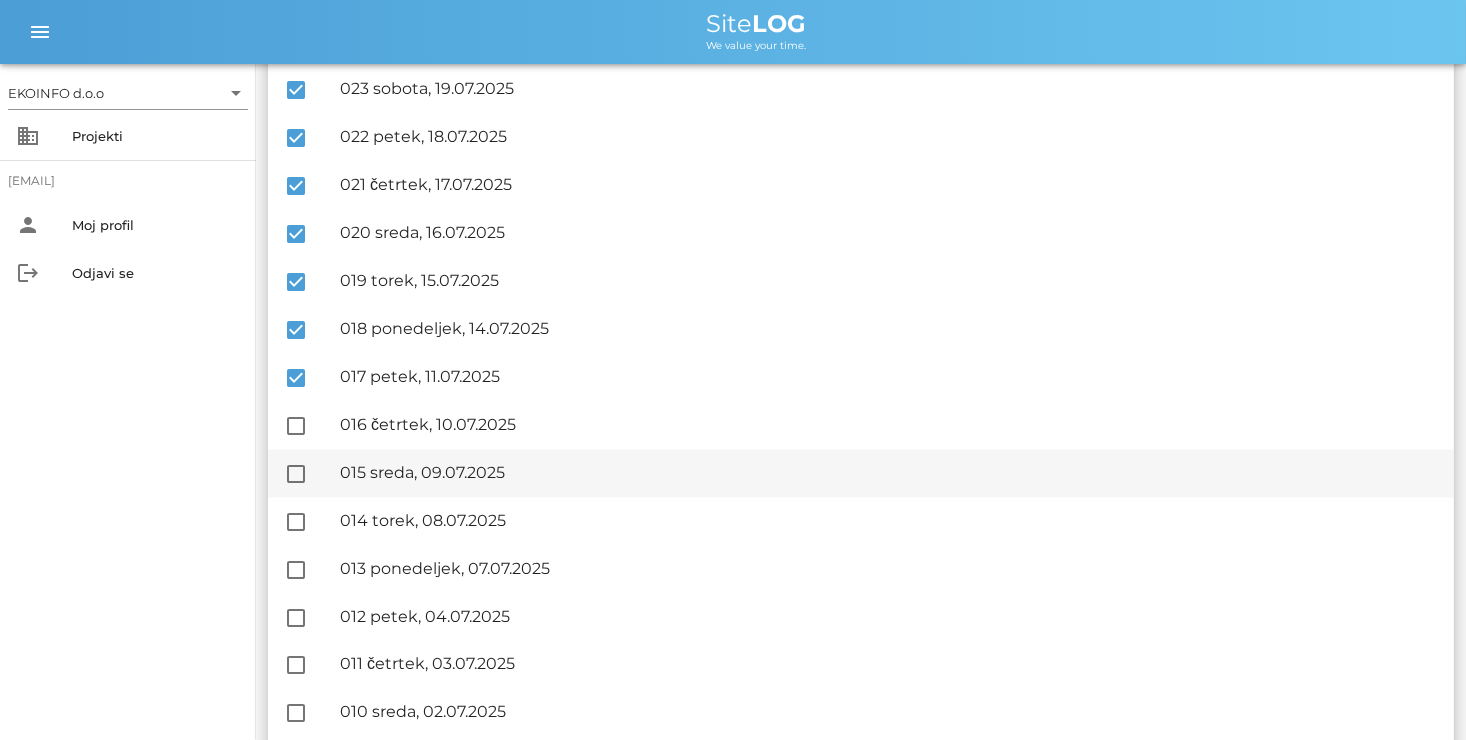 checkbox on "true" 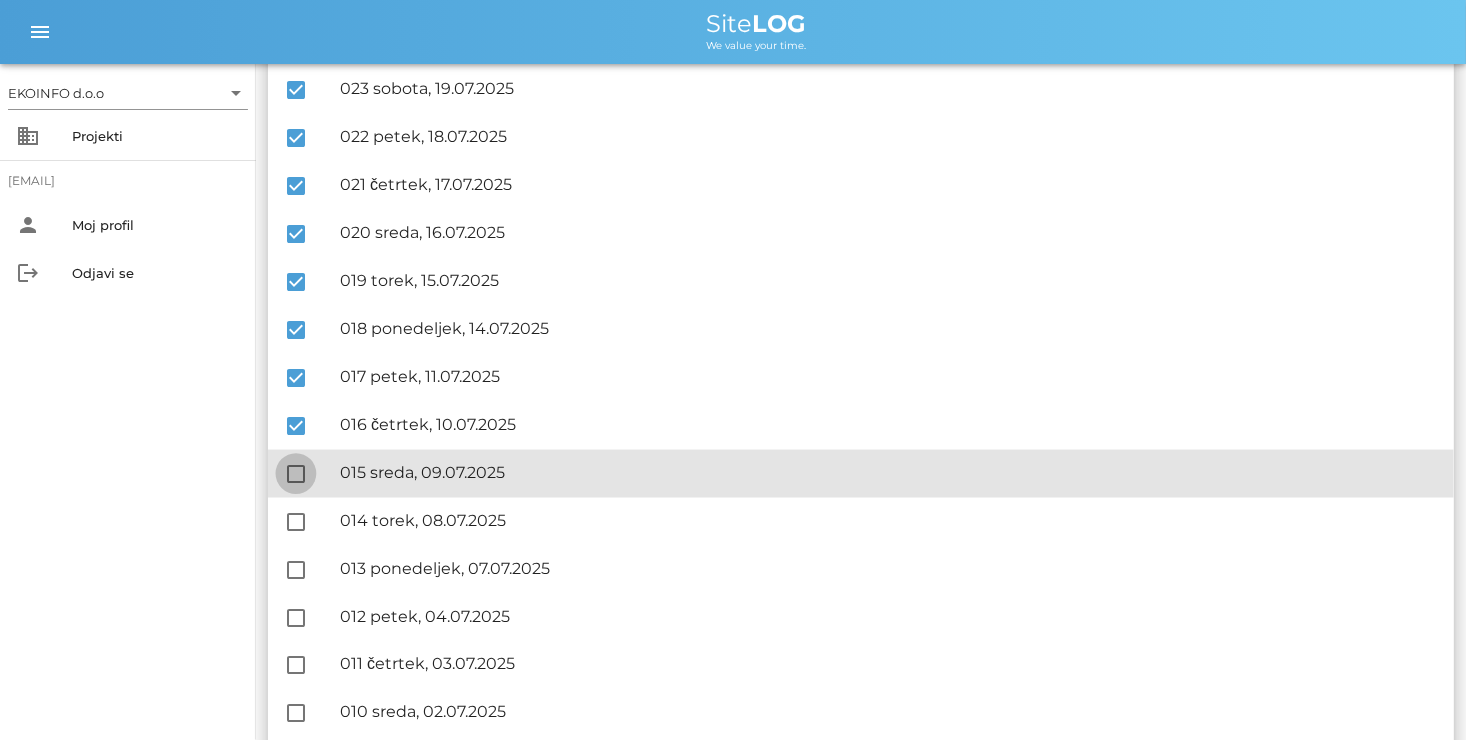 click at bounding box center (296, 474) 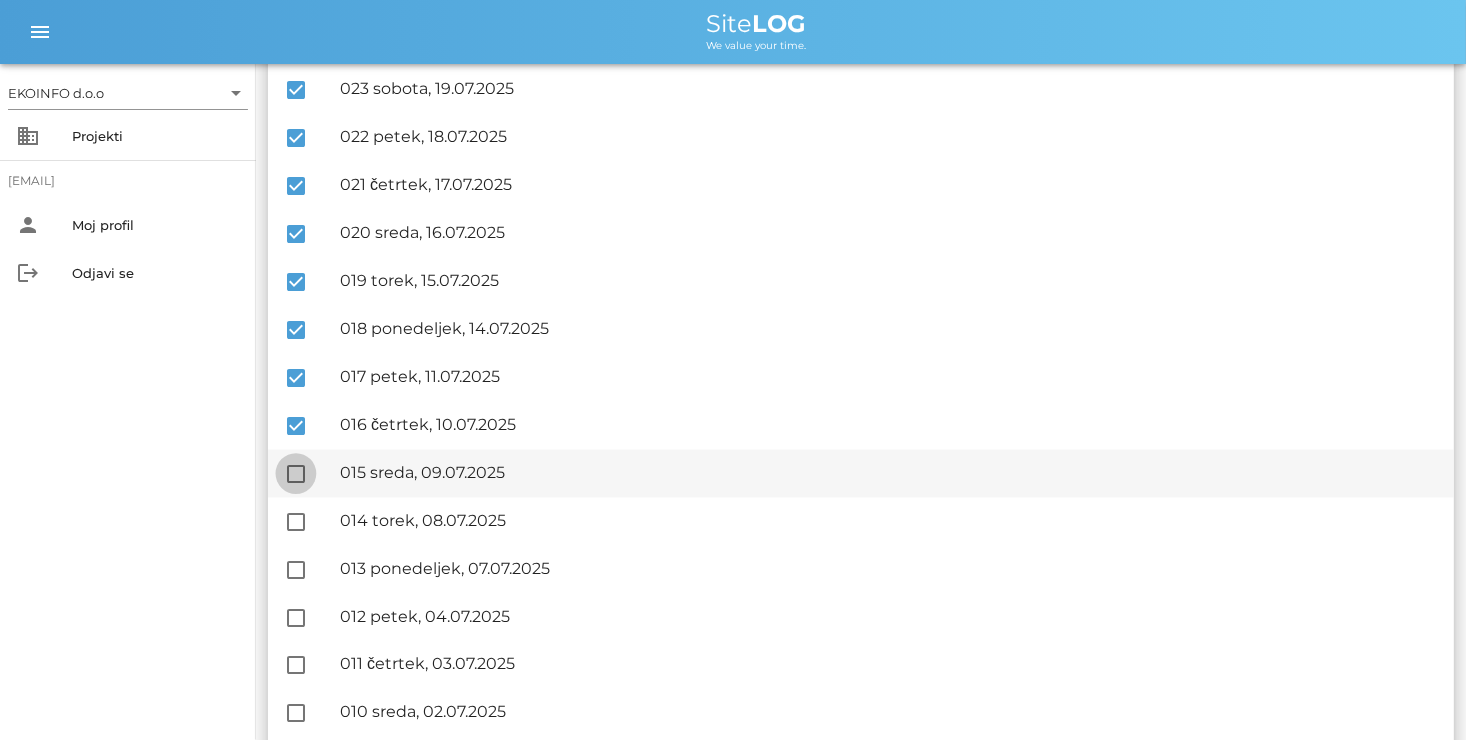 checkbox on "true" 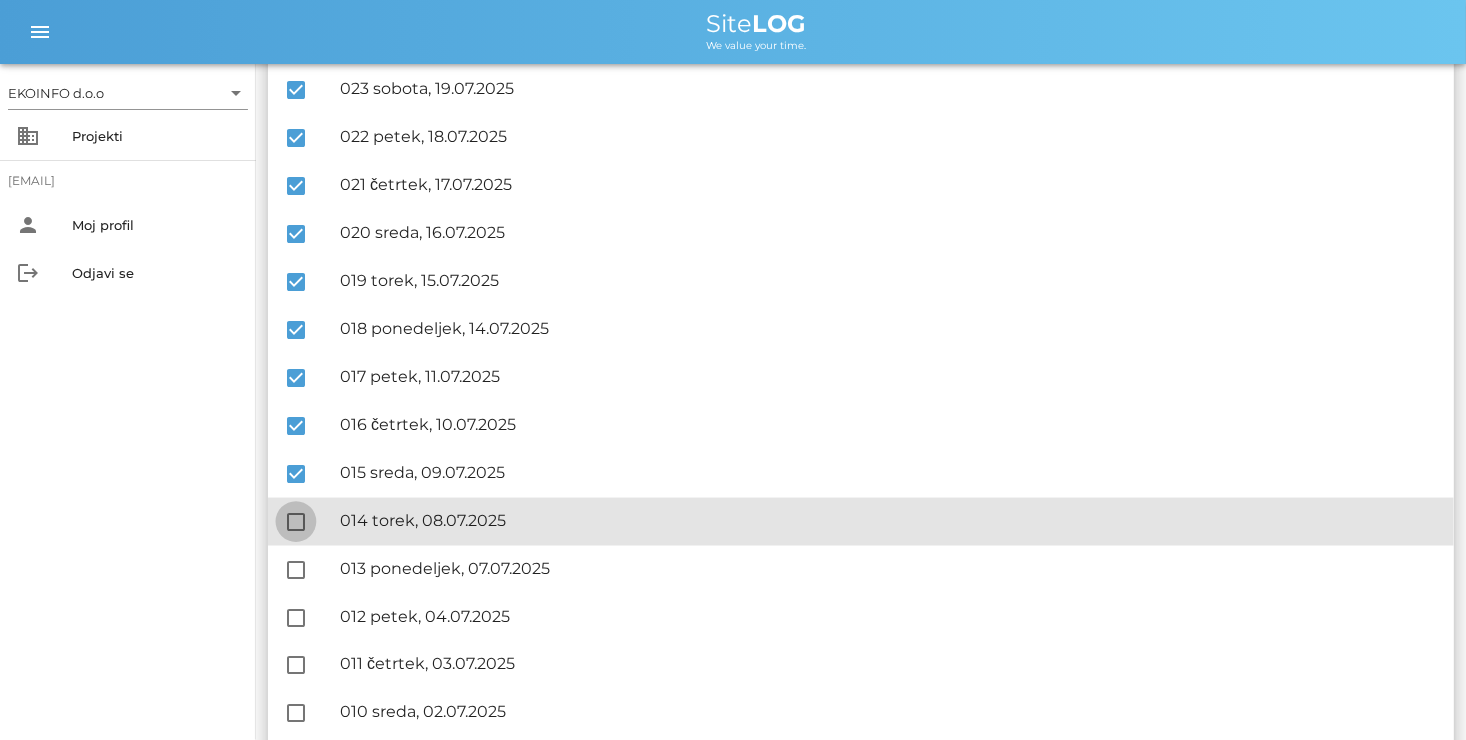 click at bounding box center [296, 522] 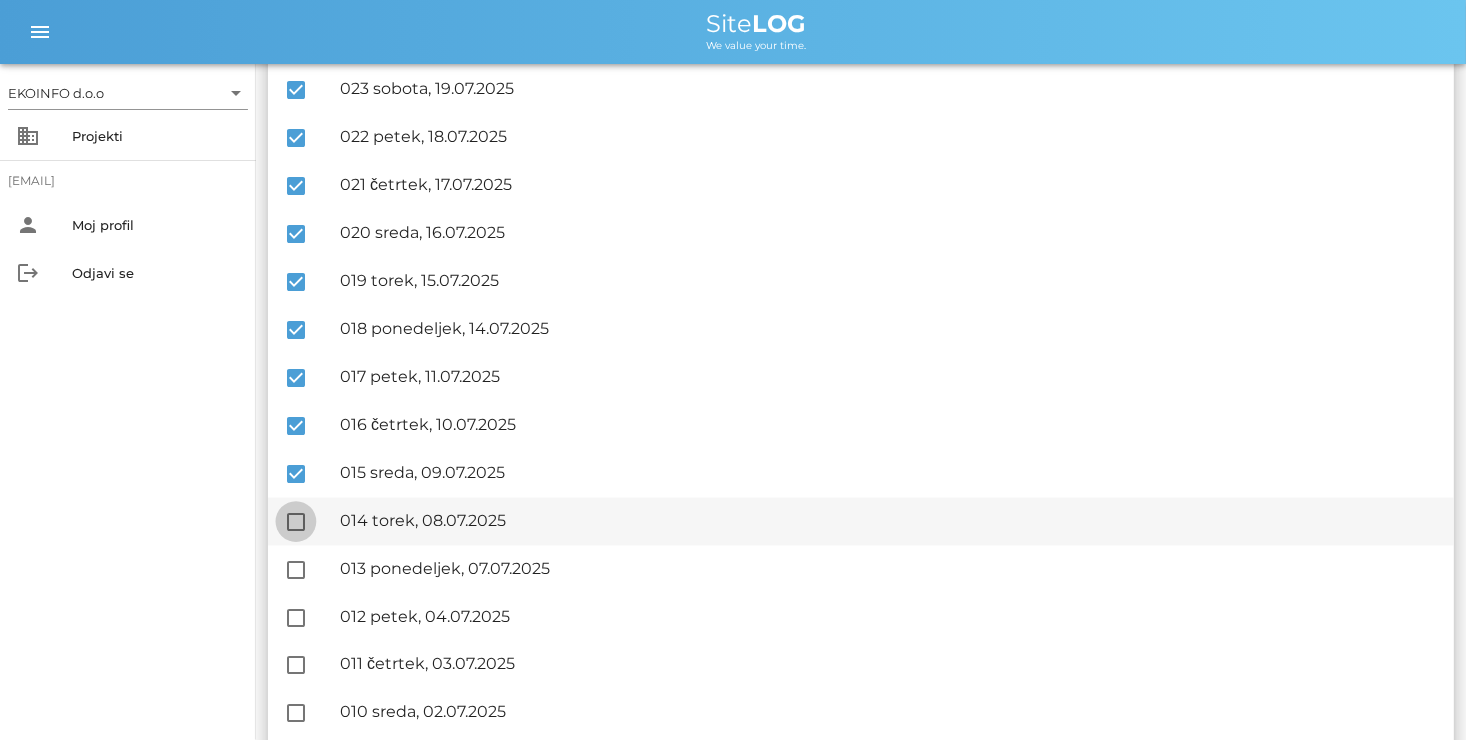 checkbox on "true" 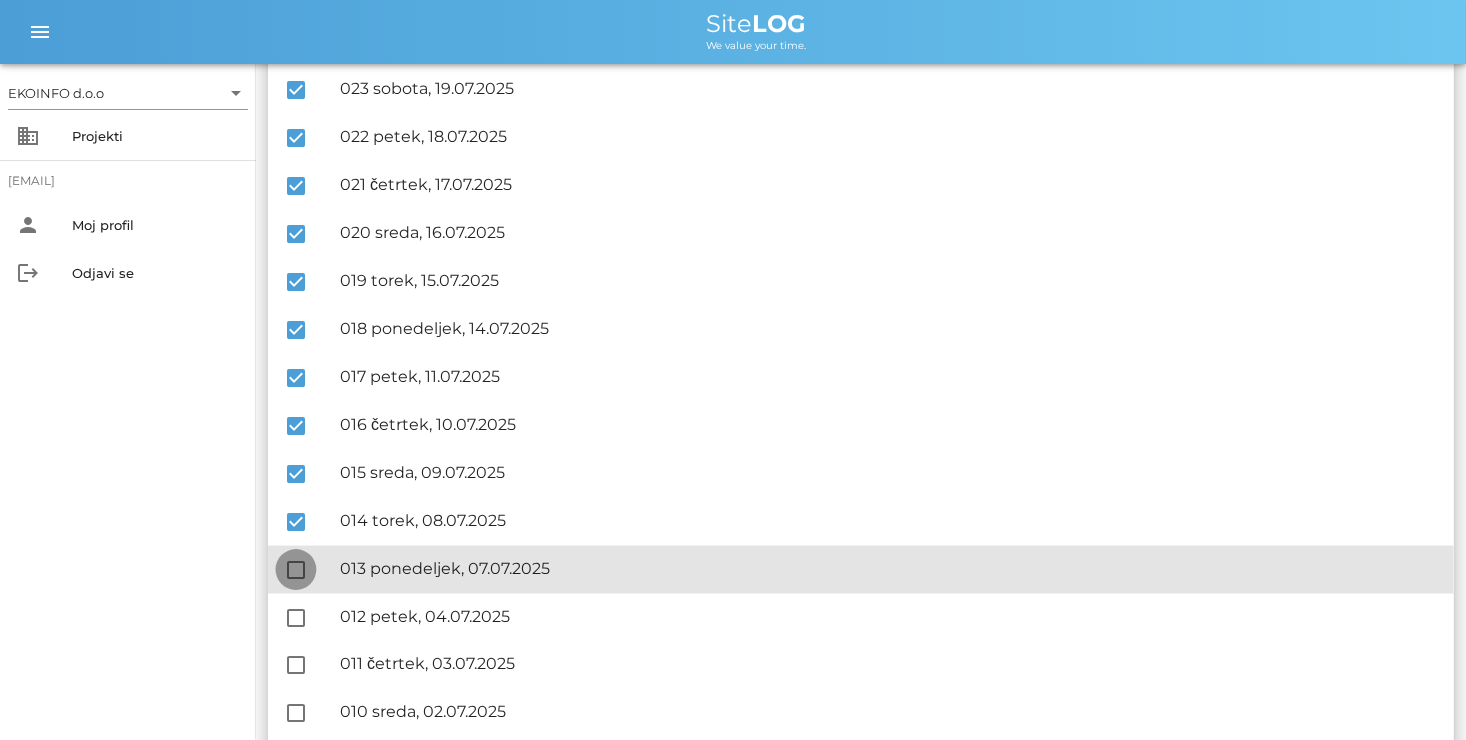 click at bounding box center [296, 570] 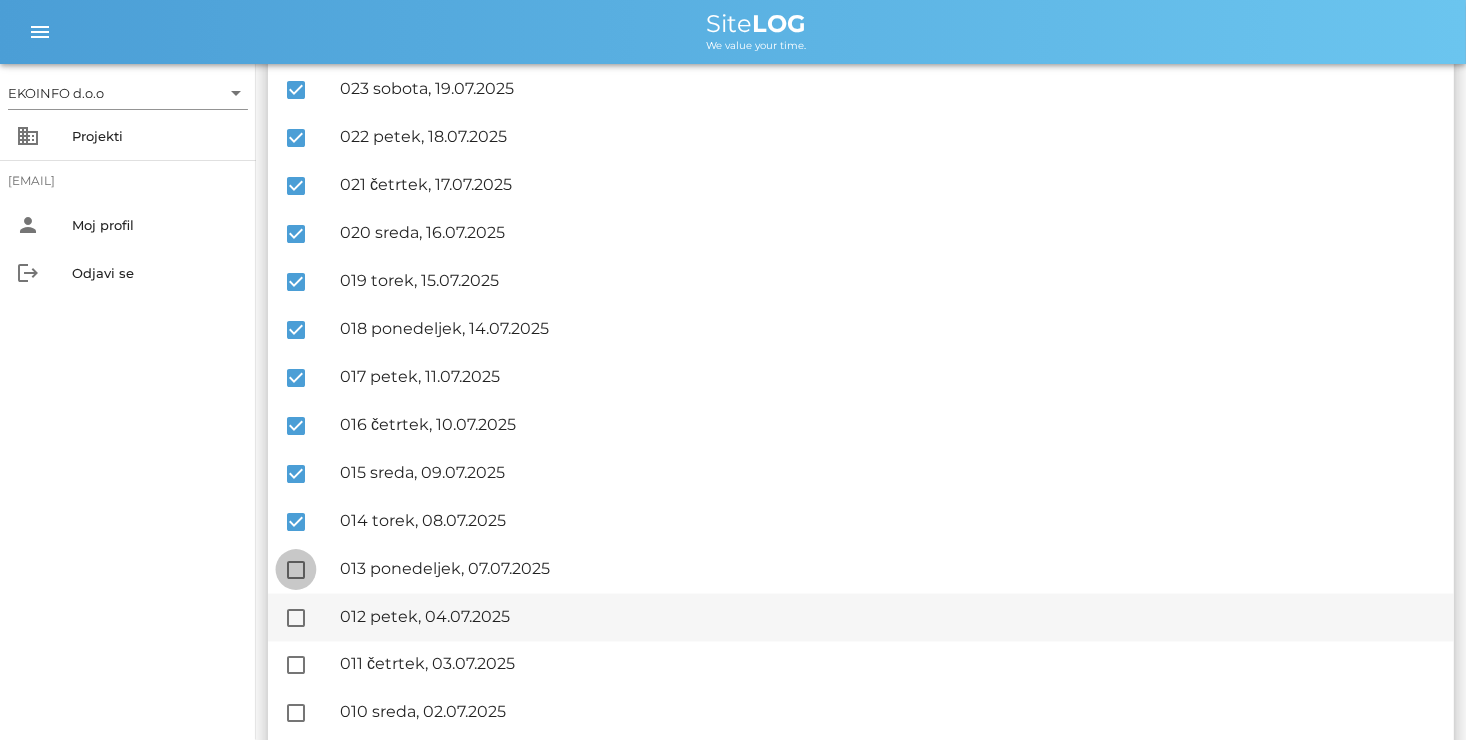 checkbox on "true" 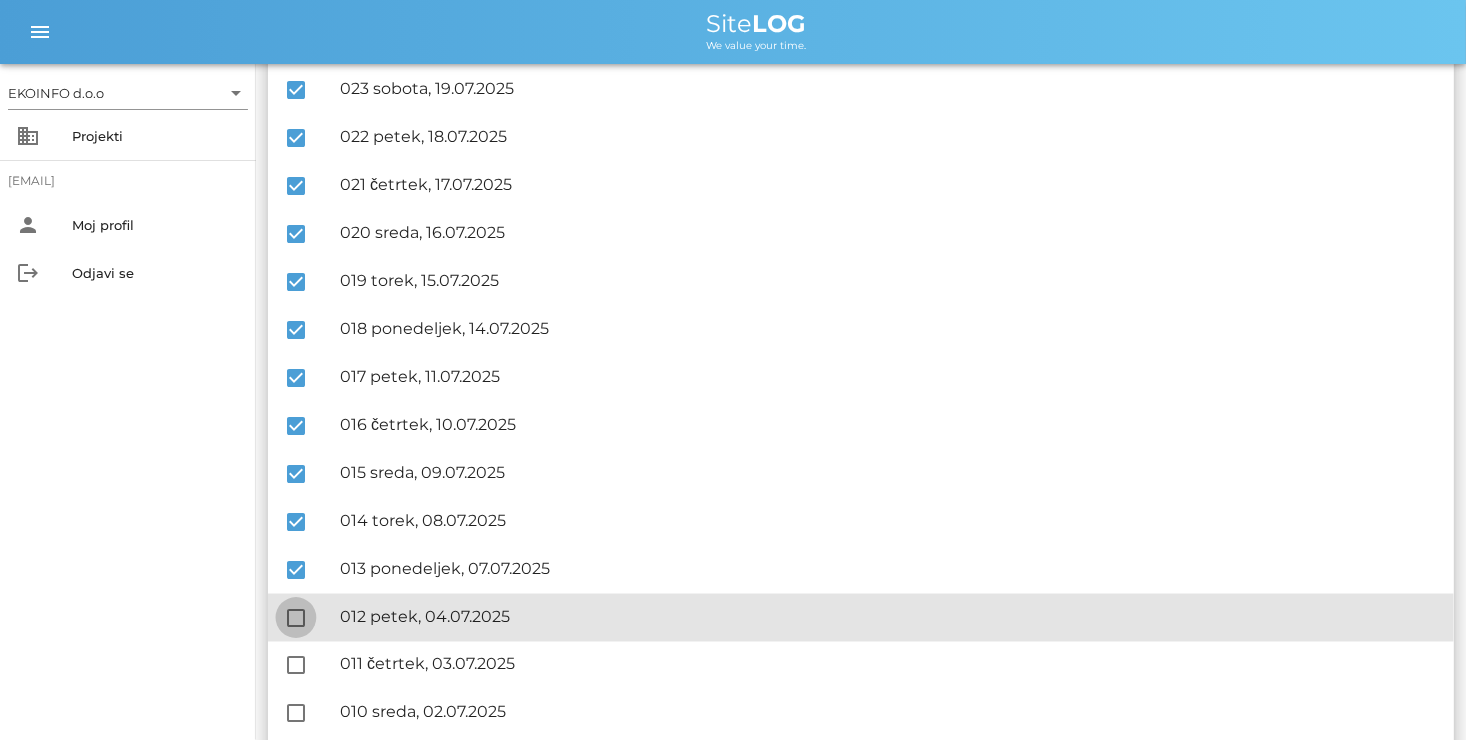 click at bounding box center (296, 618) 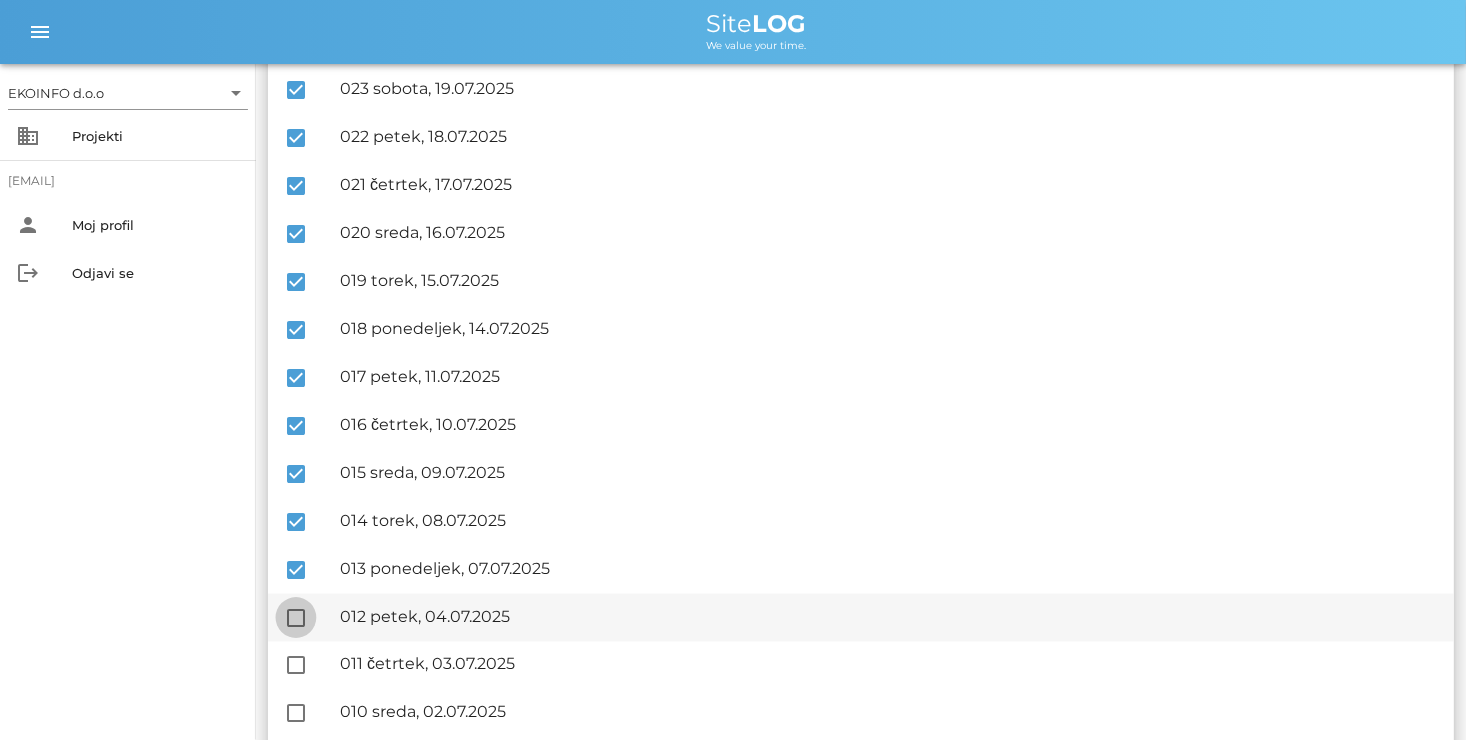 checkbox on "true" 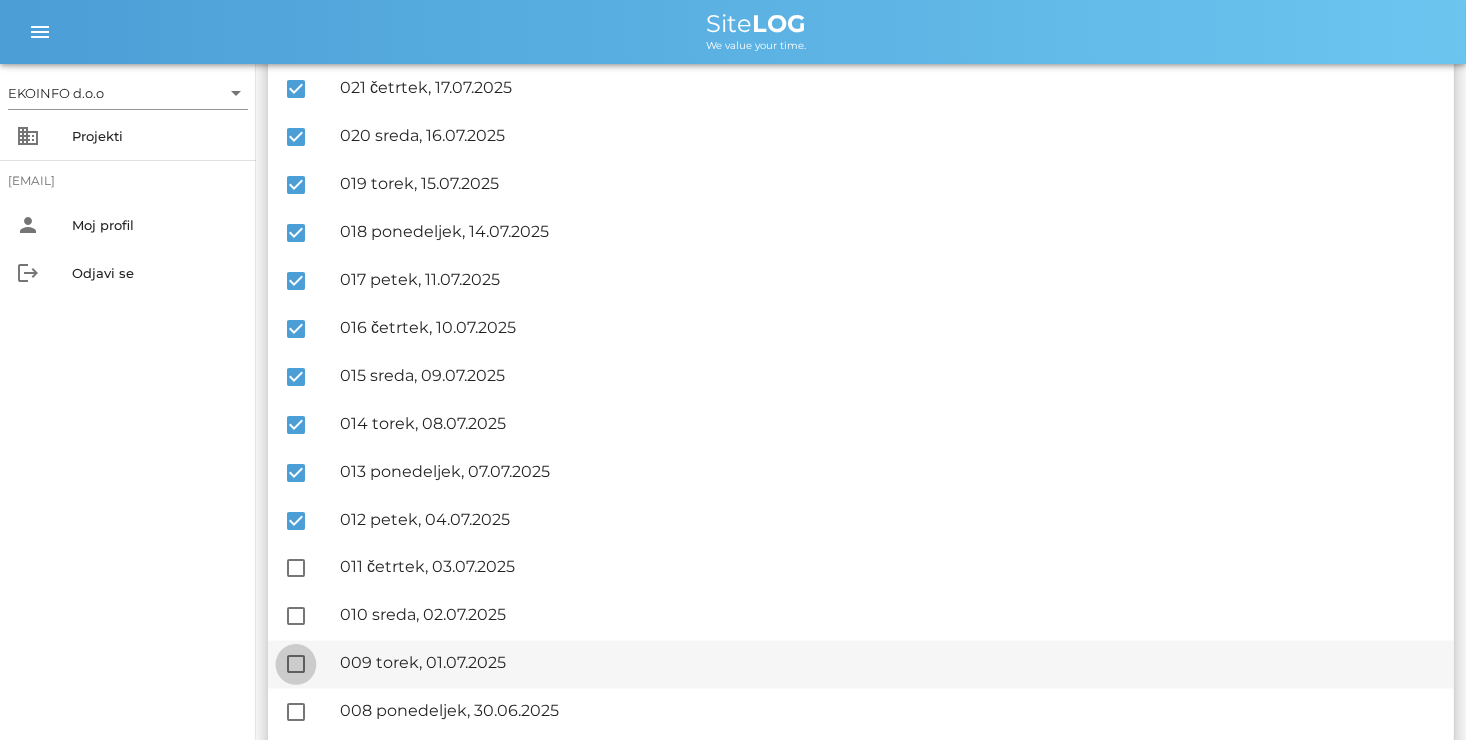 scroll, scrollTop: 1400, scrollLeft: 0, axis: vertical 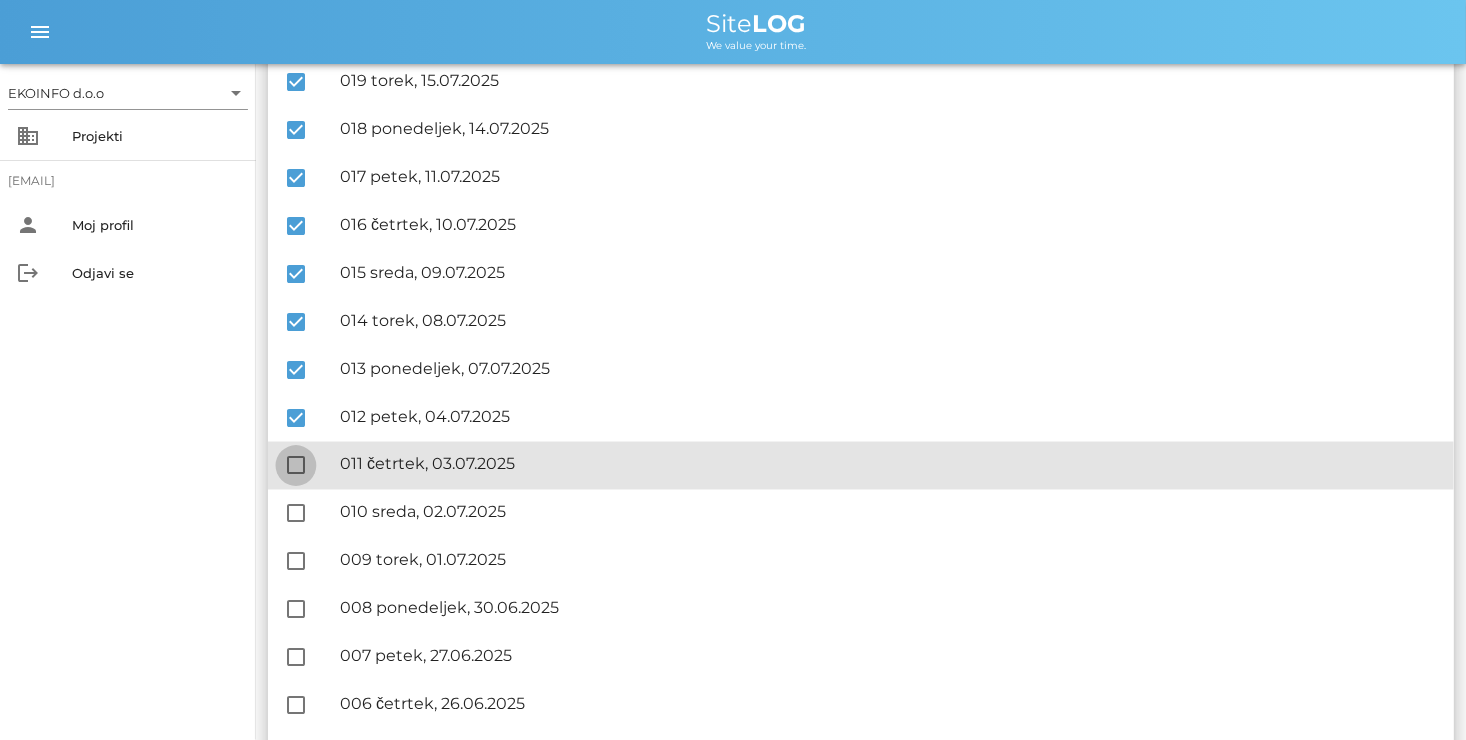 click at bounding box center (296, 466) 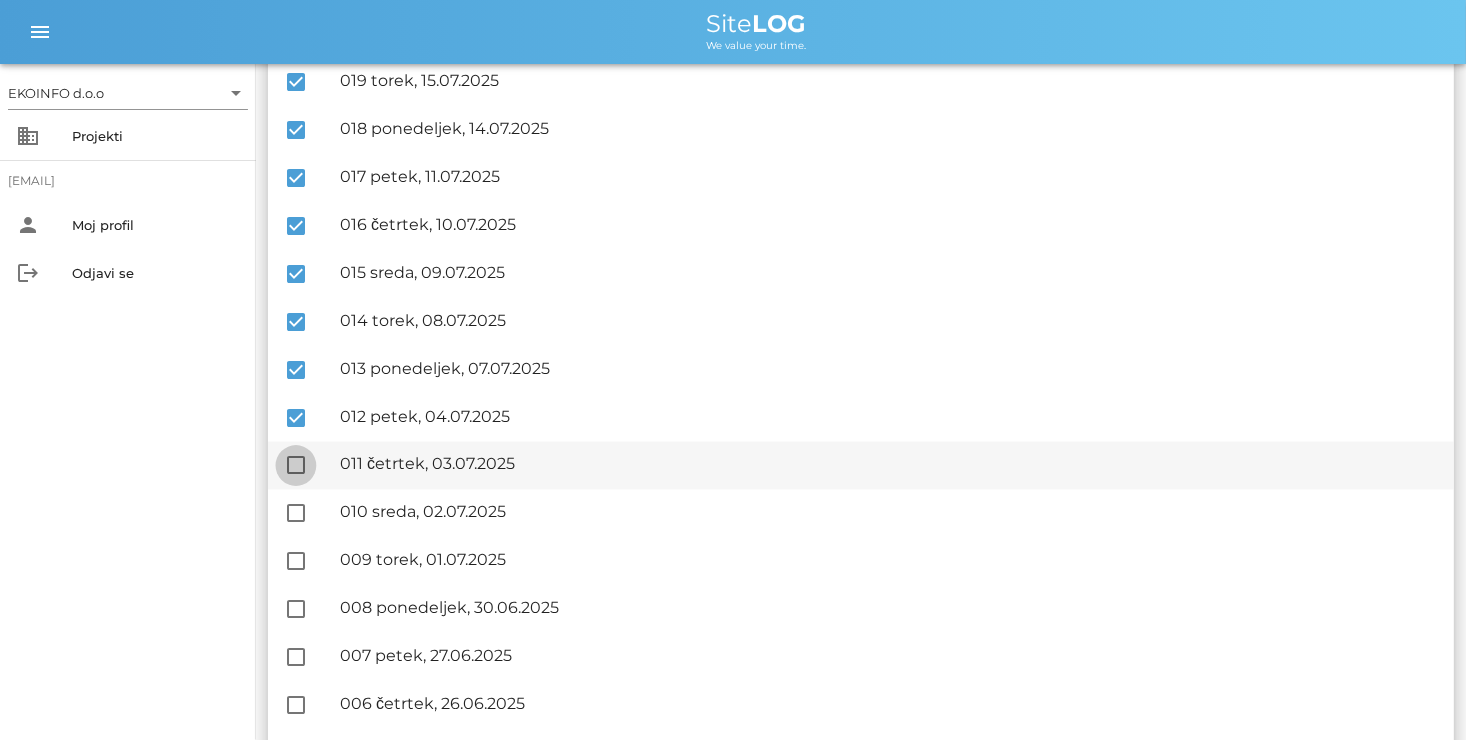 checkbox on "true" 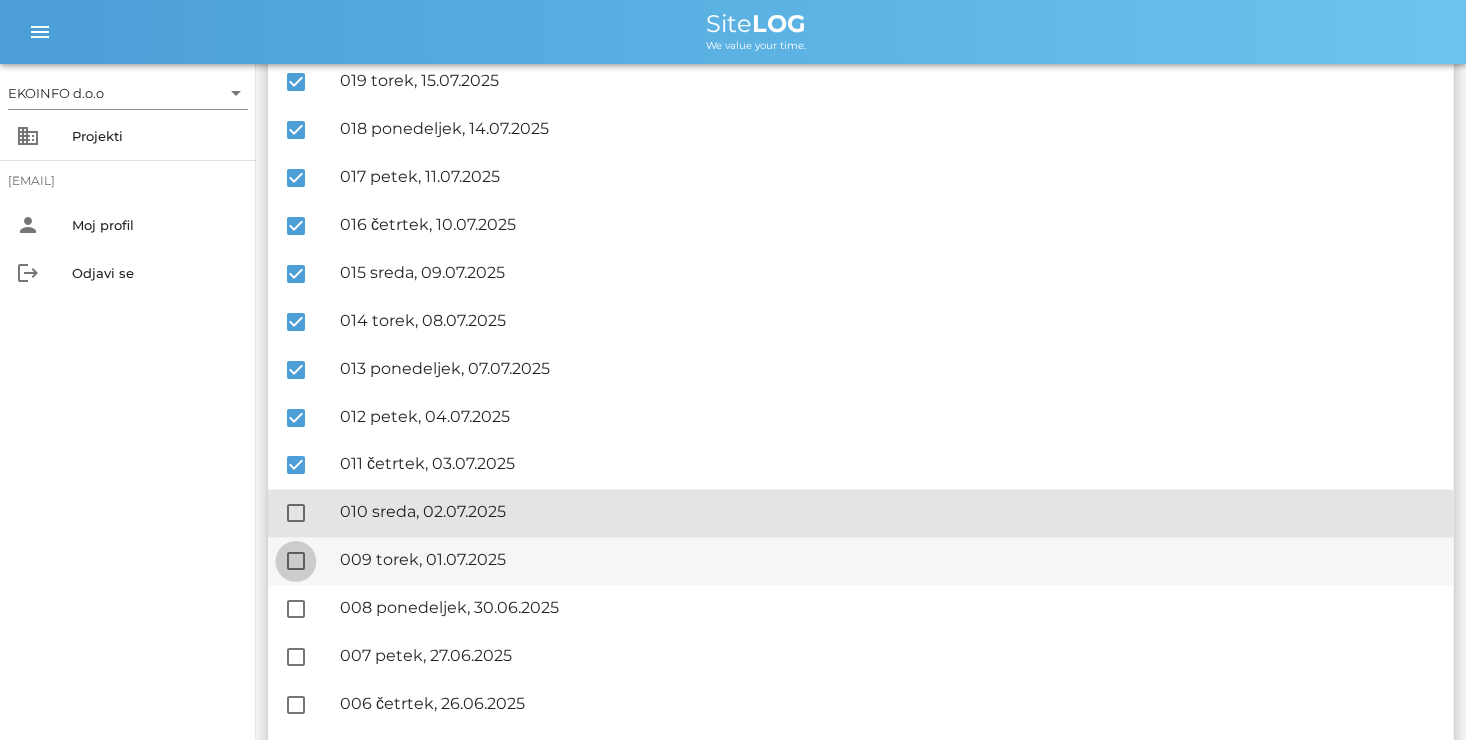 click at bounding box center (296, 514) 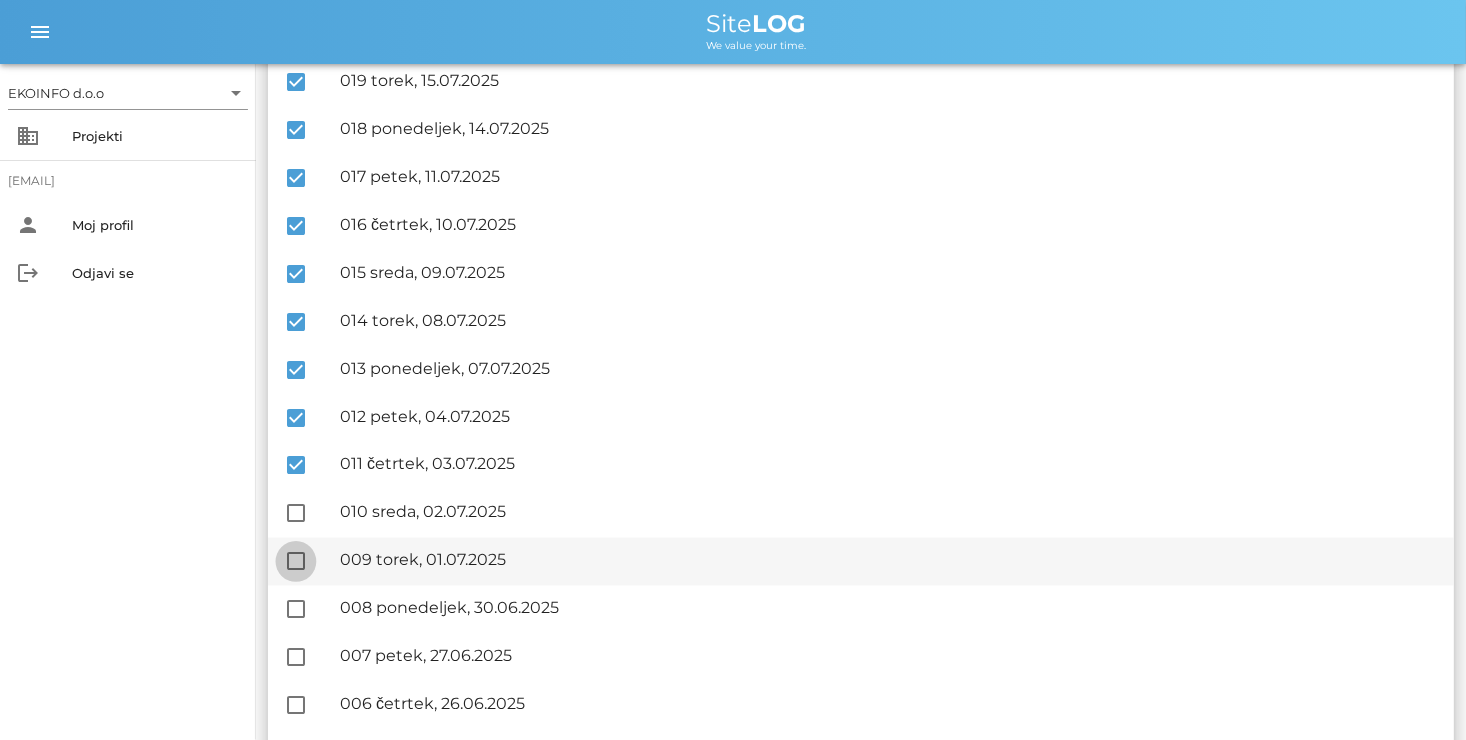 checkbox on "true" 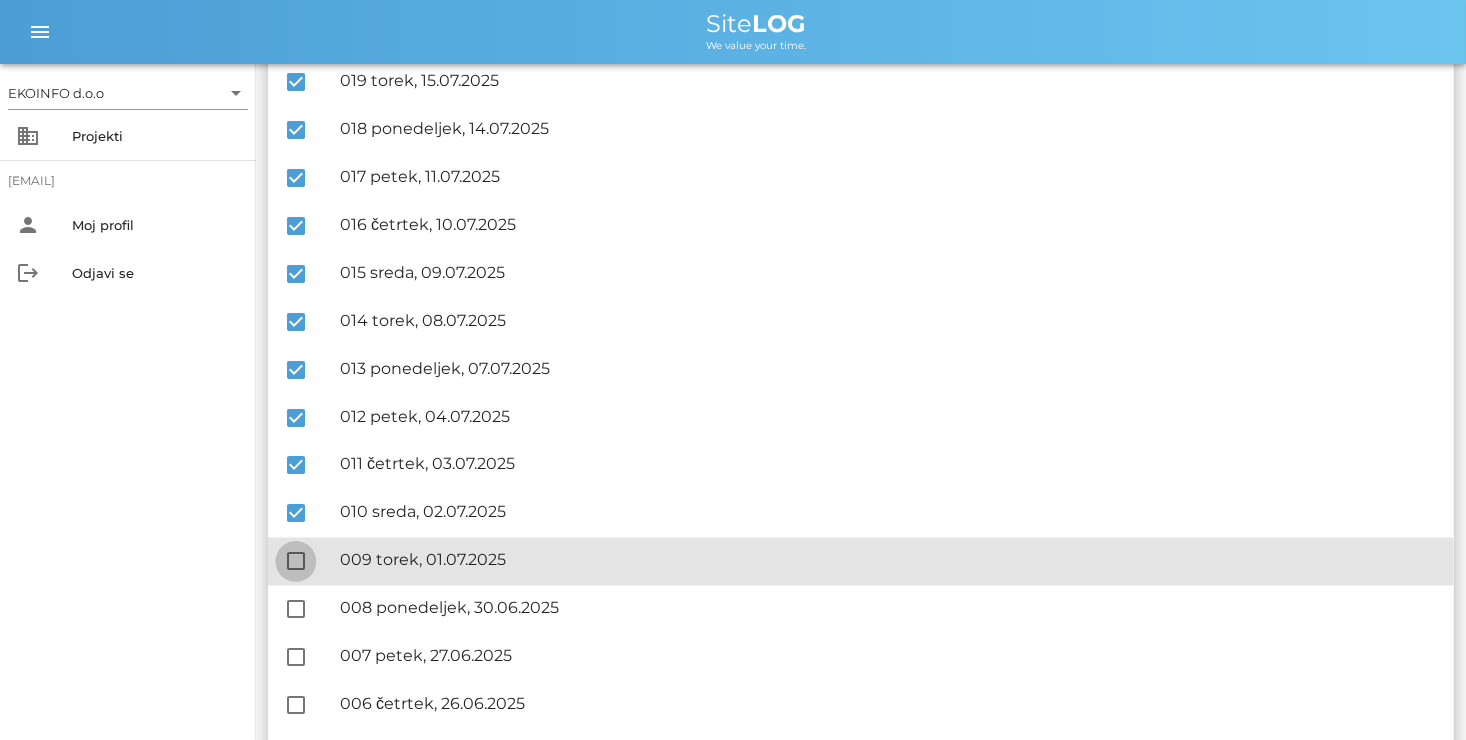 click at bounding box center [296, 562] 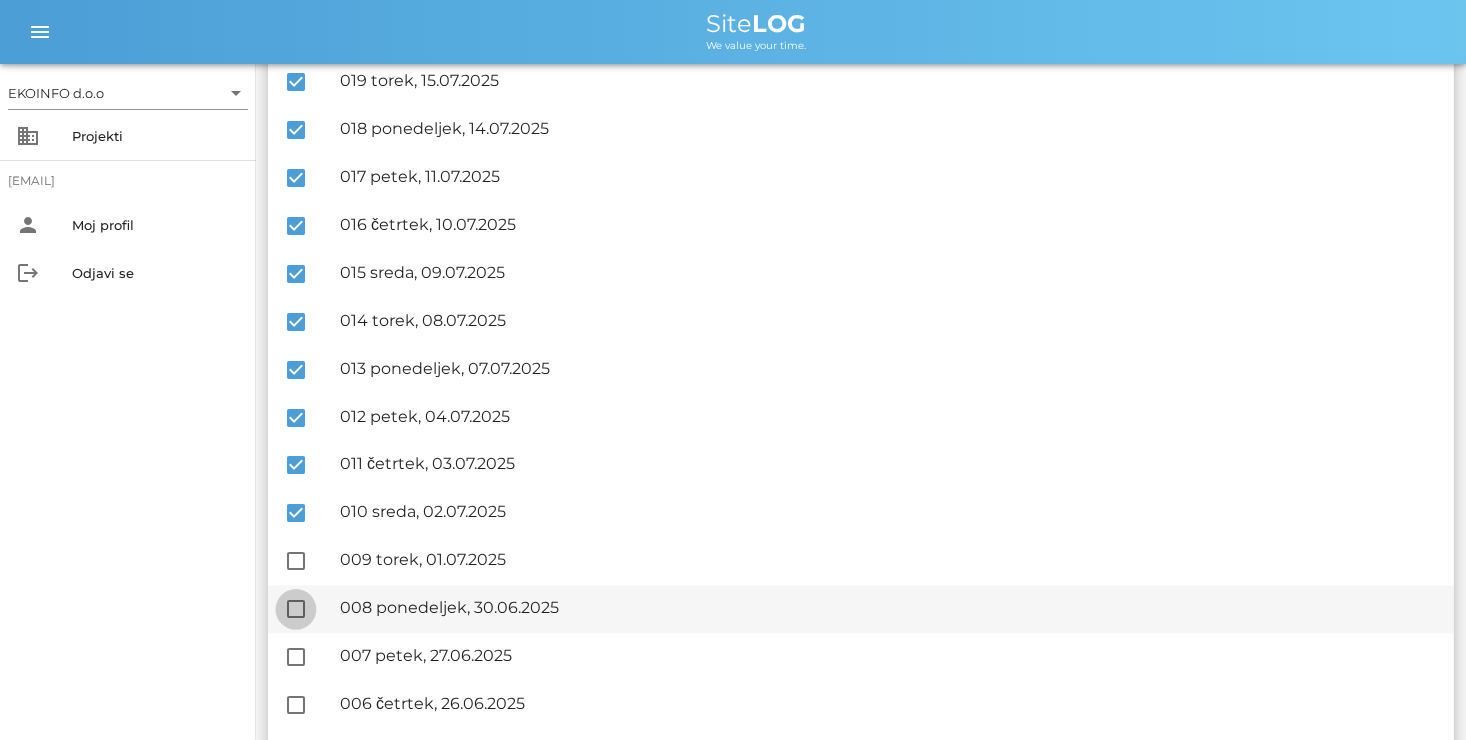 checkbox on "true" 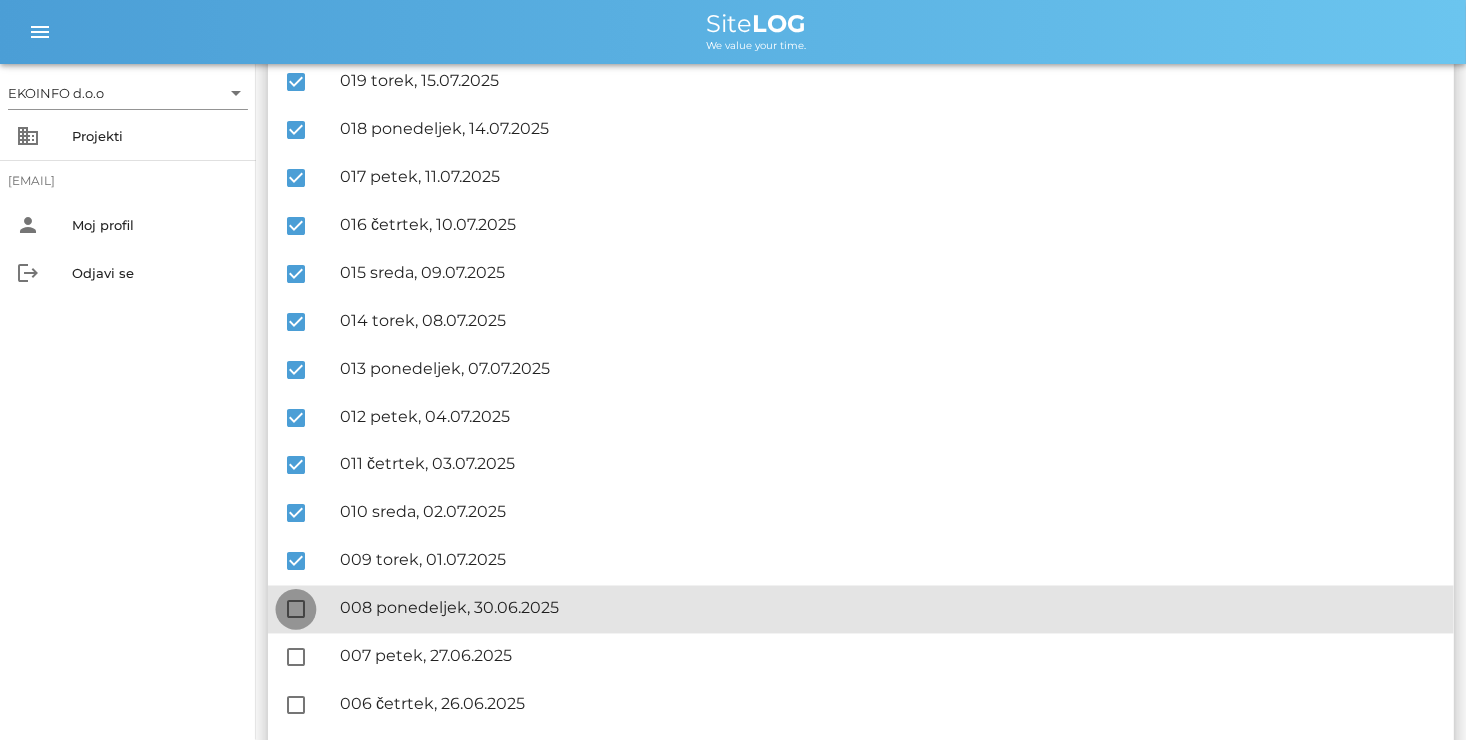 click at bounding box center (296, 610) 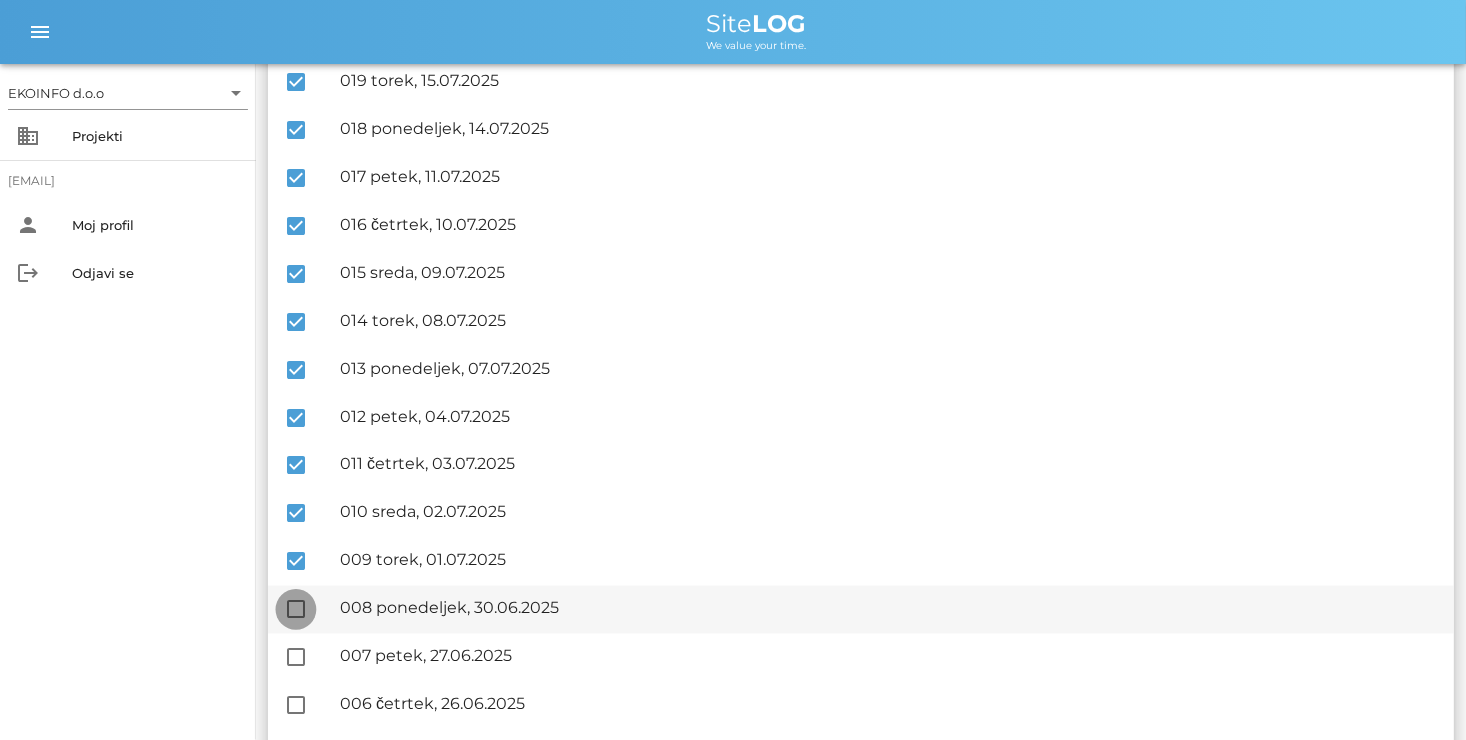 checkbox on "true" 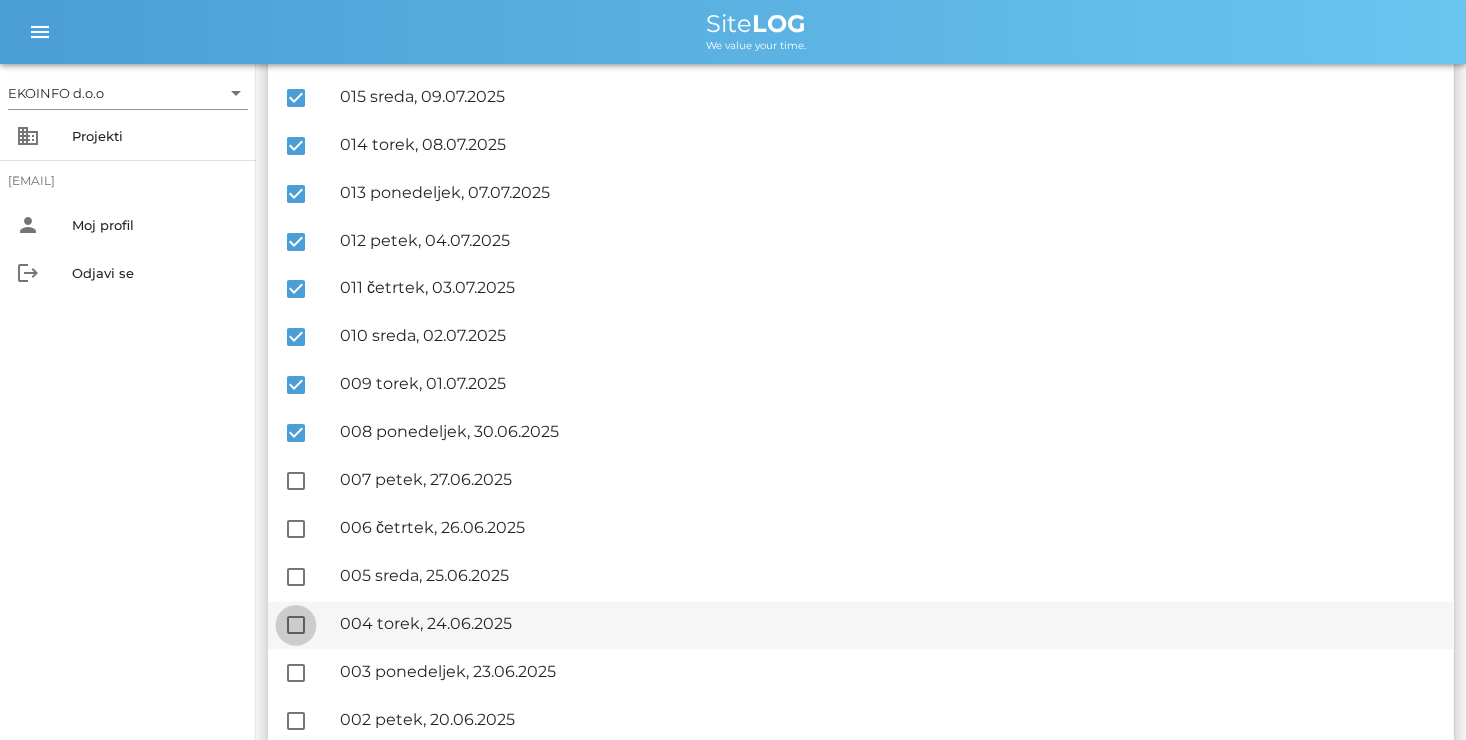 scroll, scrollTop: 1600, scrollLeft: 0, axis: vertical 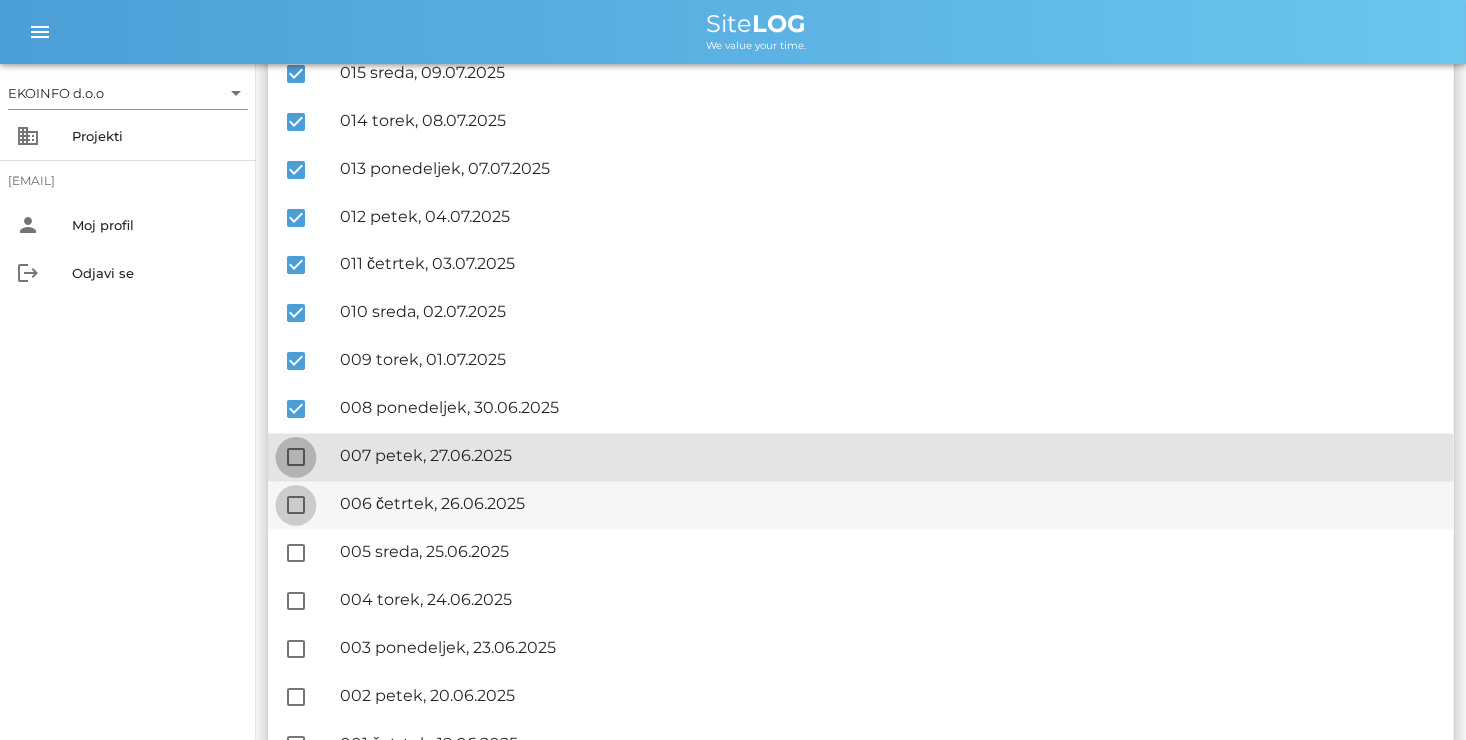 drag, startPoint x: 289, startPoint y: 472, endPoint x: 289, endPoint y: 514, distance: 42 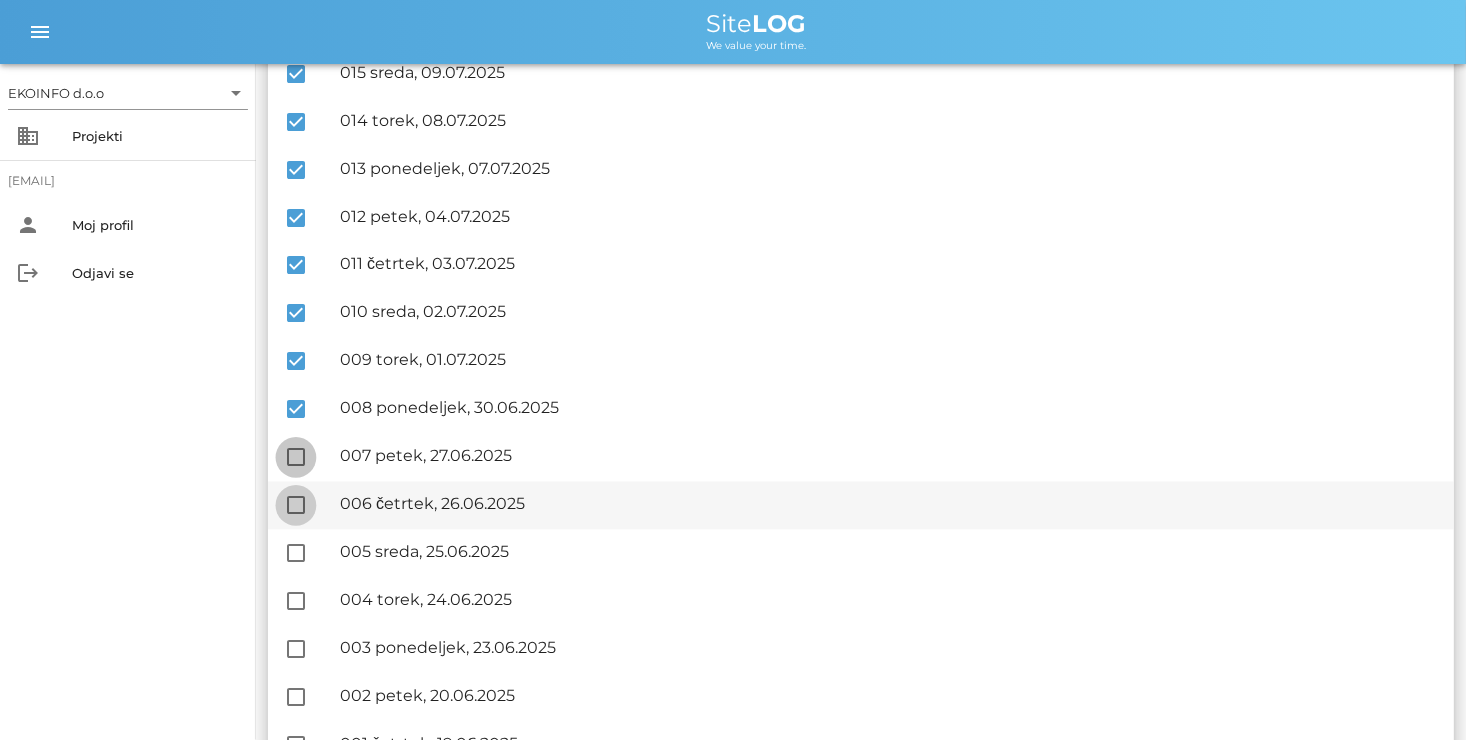 checkbox on "true" 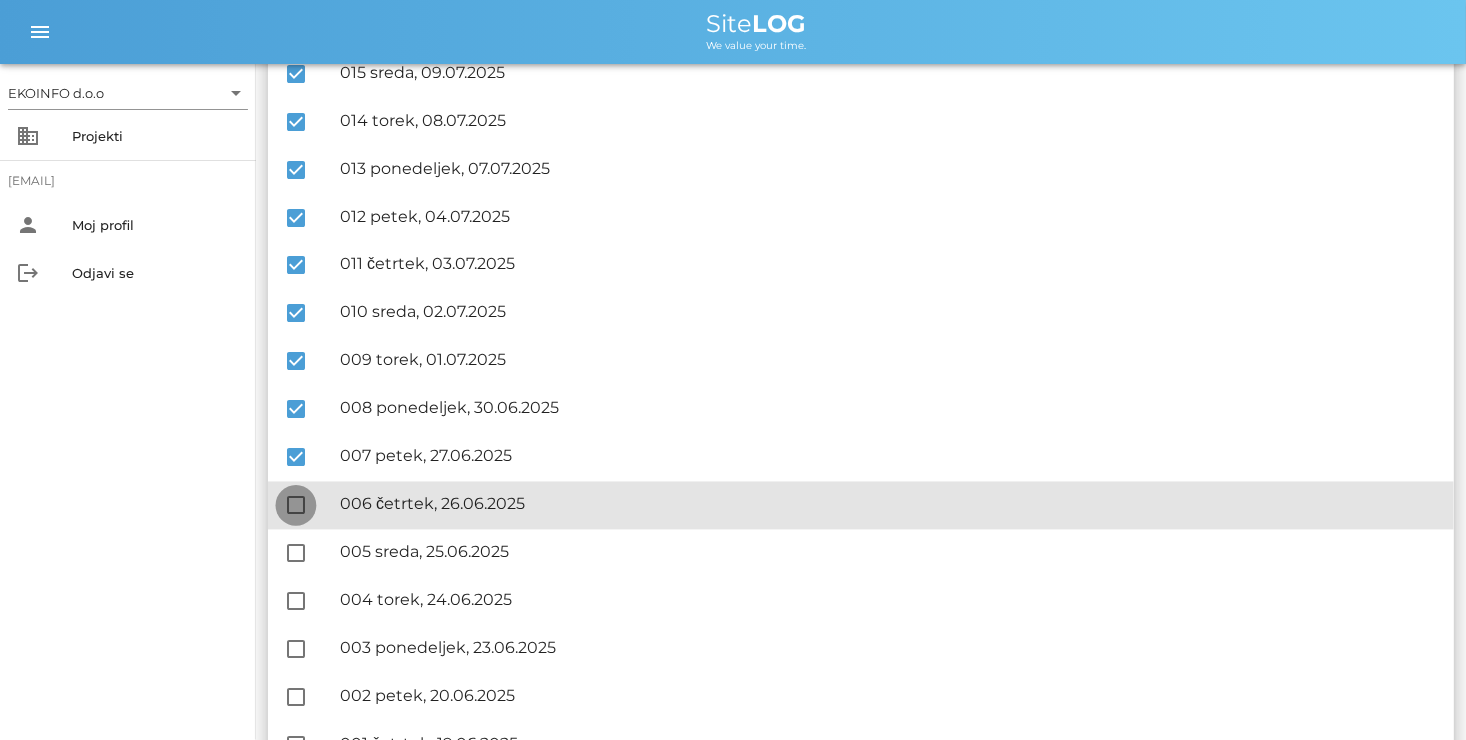 click at bounding box center [296, 506] 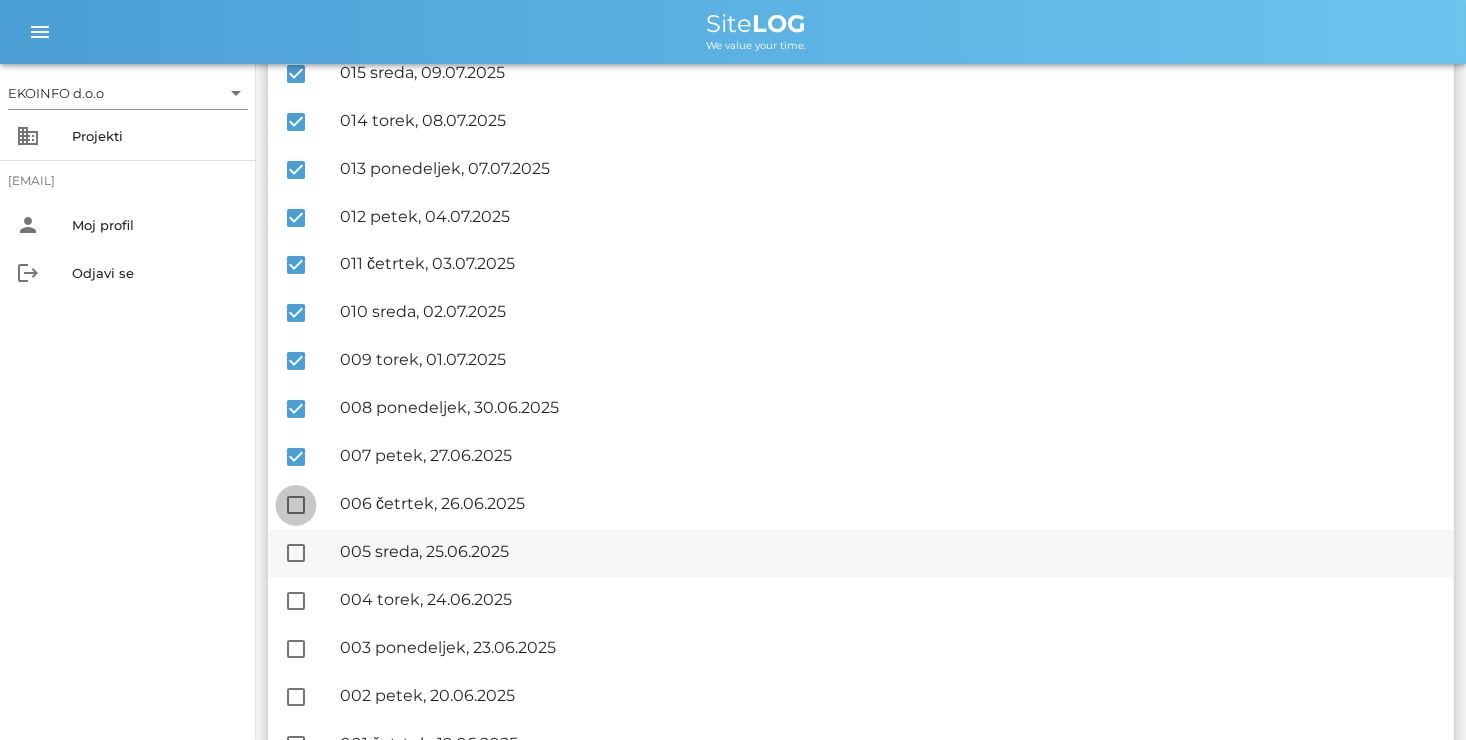 checkbox on "true" 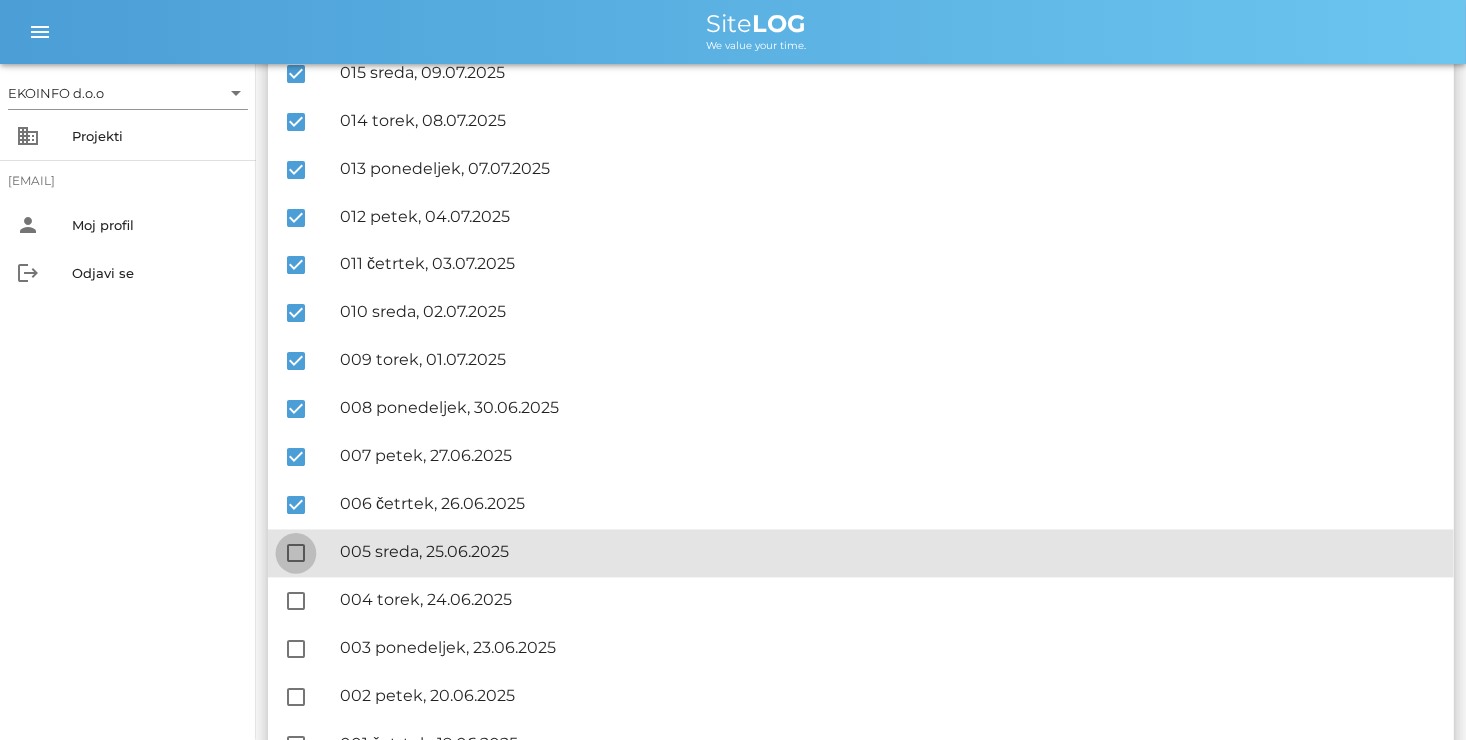 drag, startPoint x: 301, startPoint y: 556, endPoint x: 301, endPoint y: 573, distance: 17 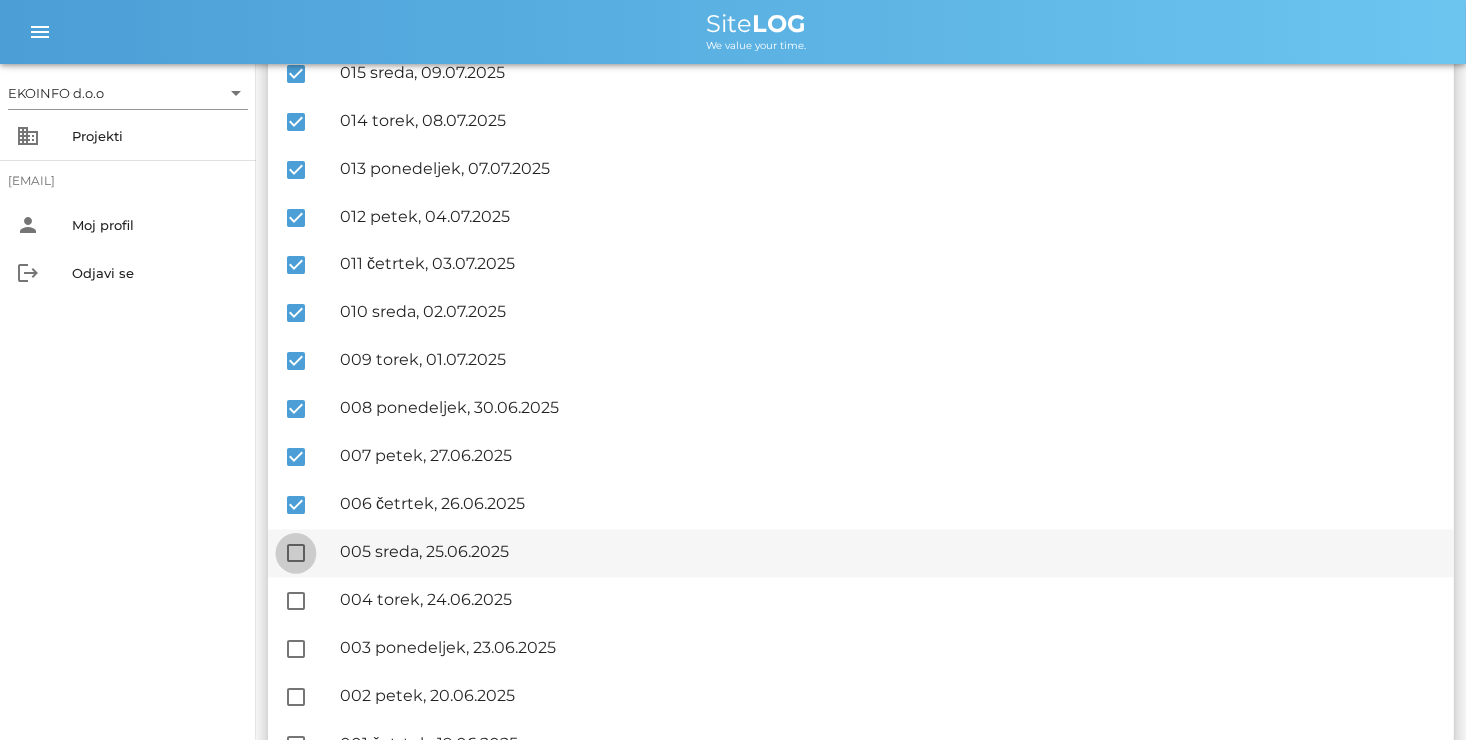 checkbox on "true" 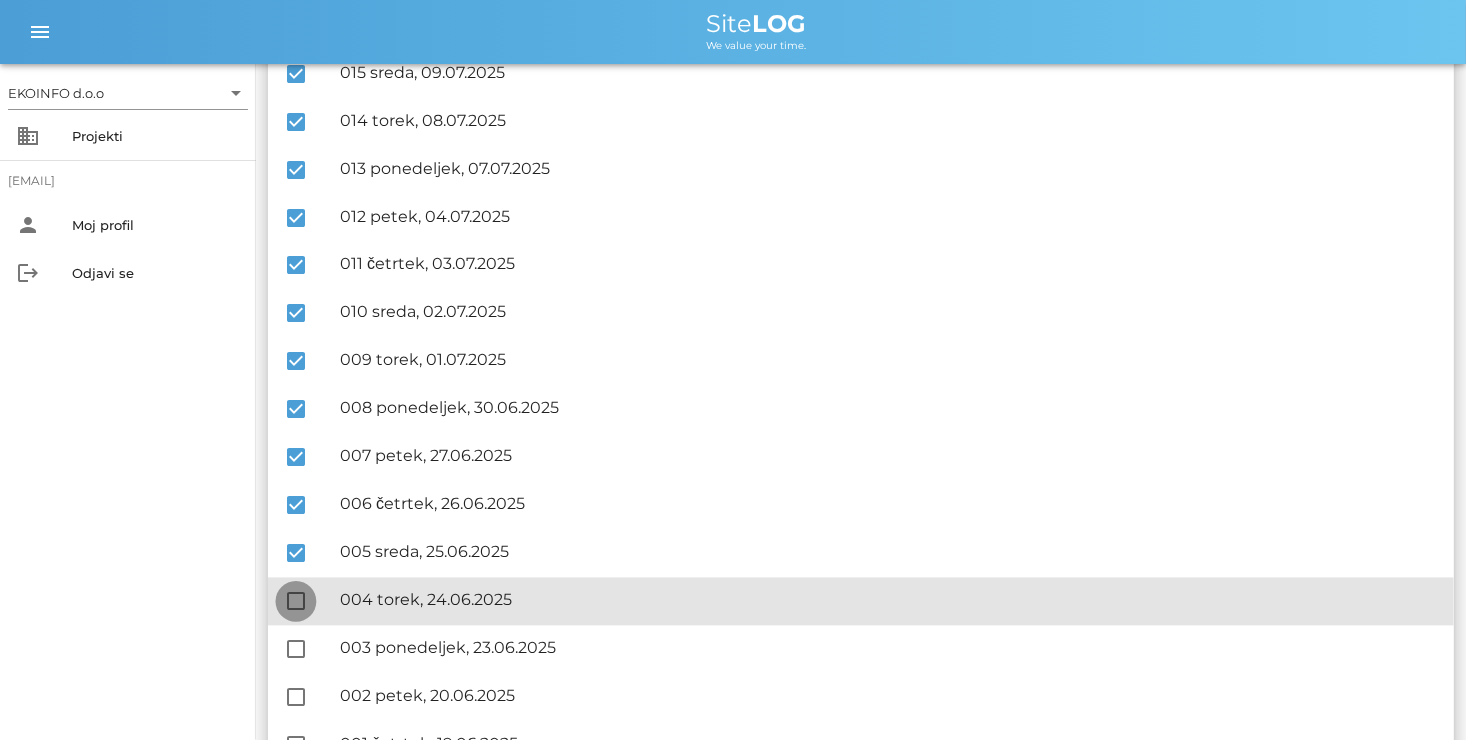 click at bounding box center (296, 602) 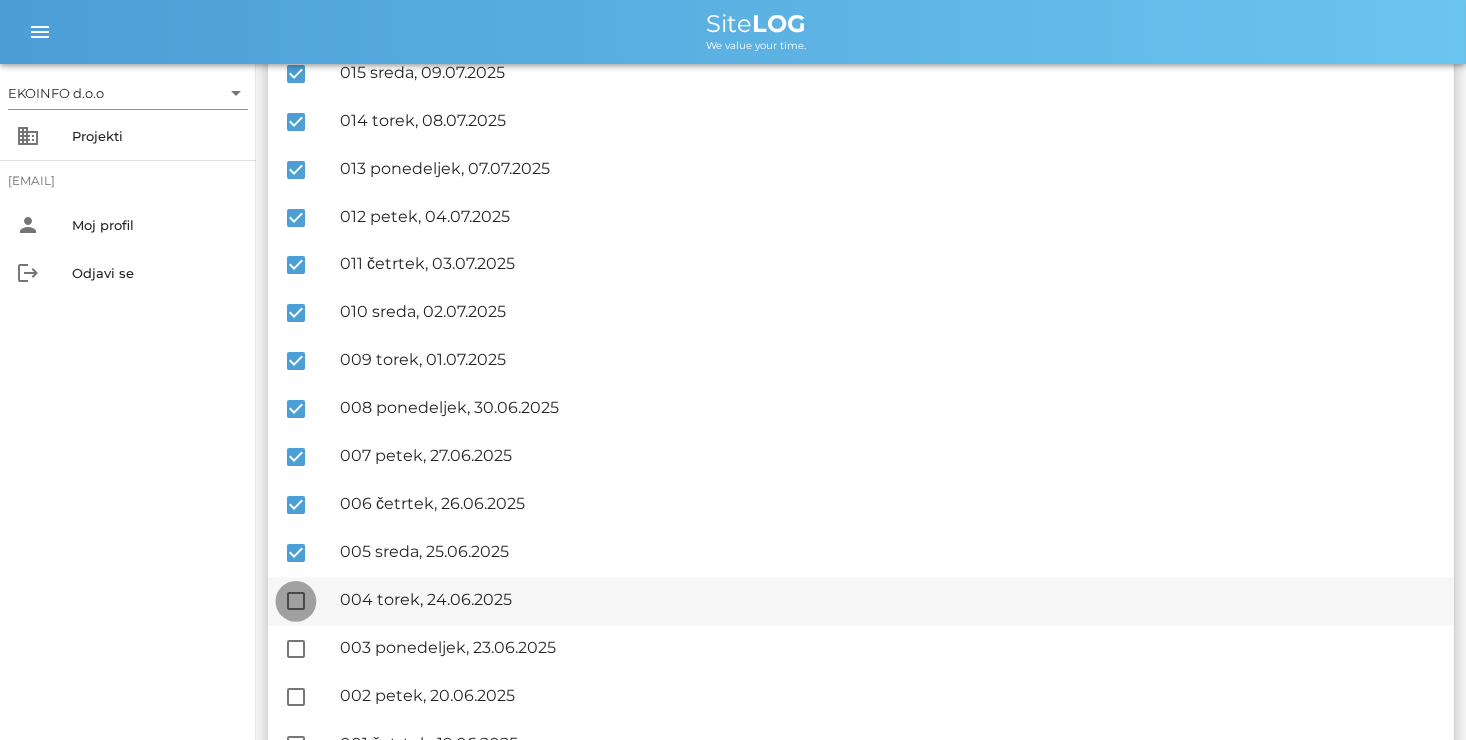 checkbox on "true" 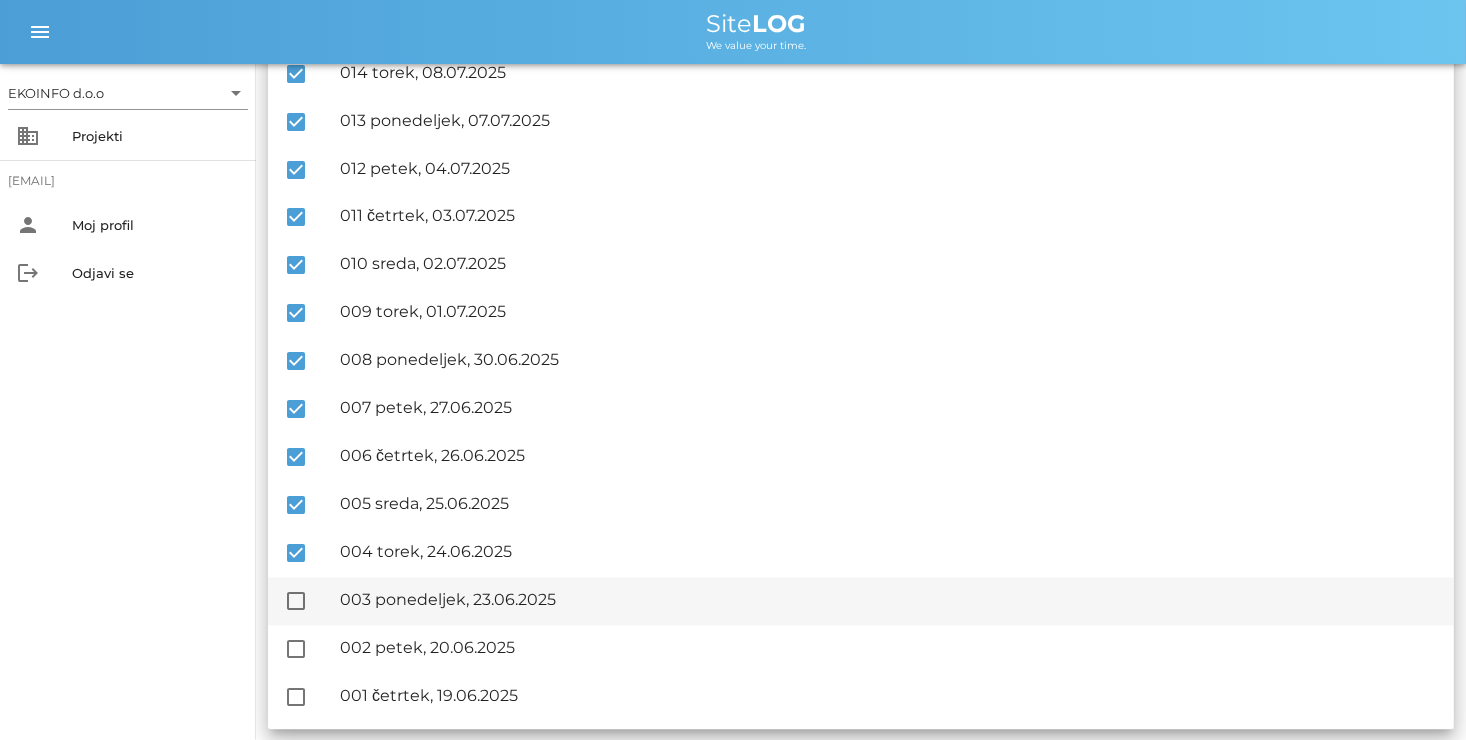 scroll, scrollTop: 1649, scrollLeft: 0, axis: vertical 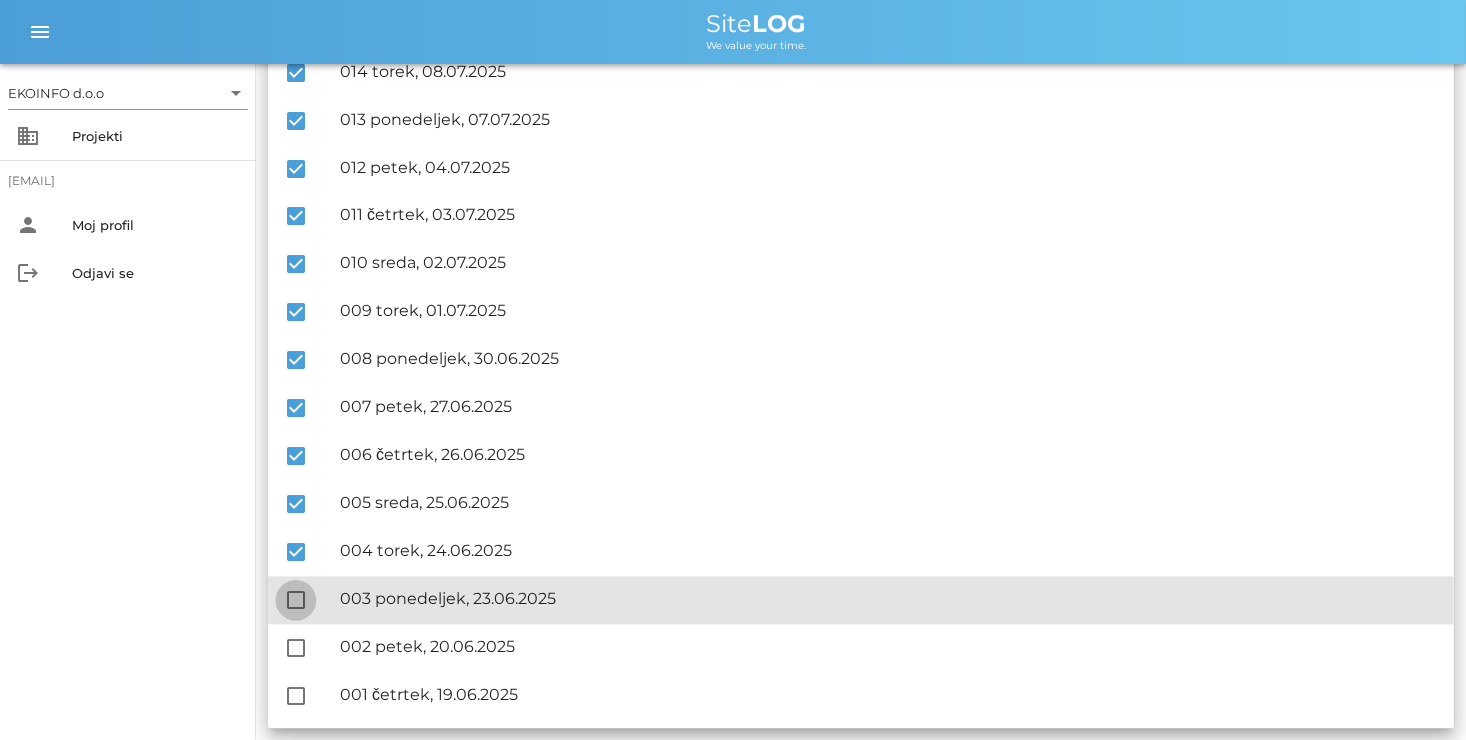 click at bounding box center (296, 601) 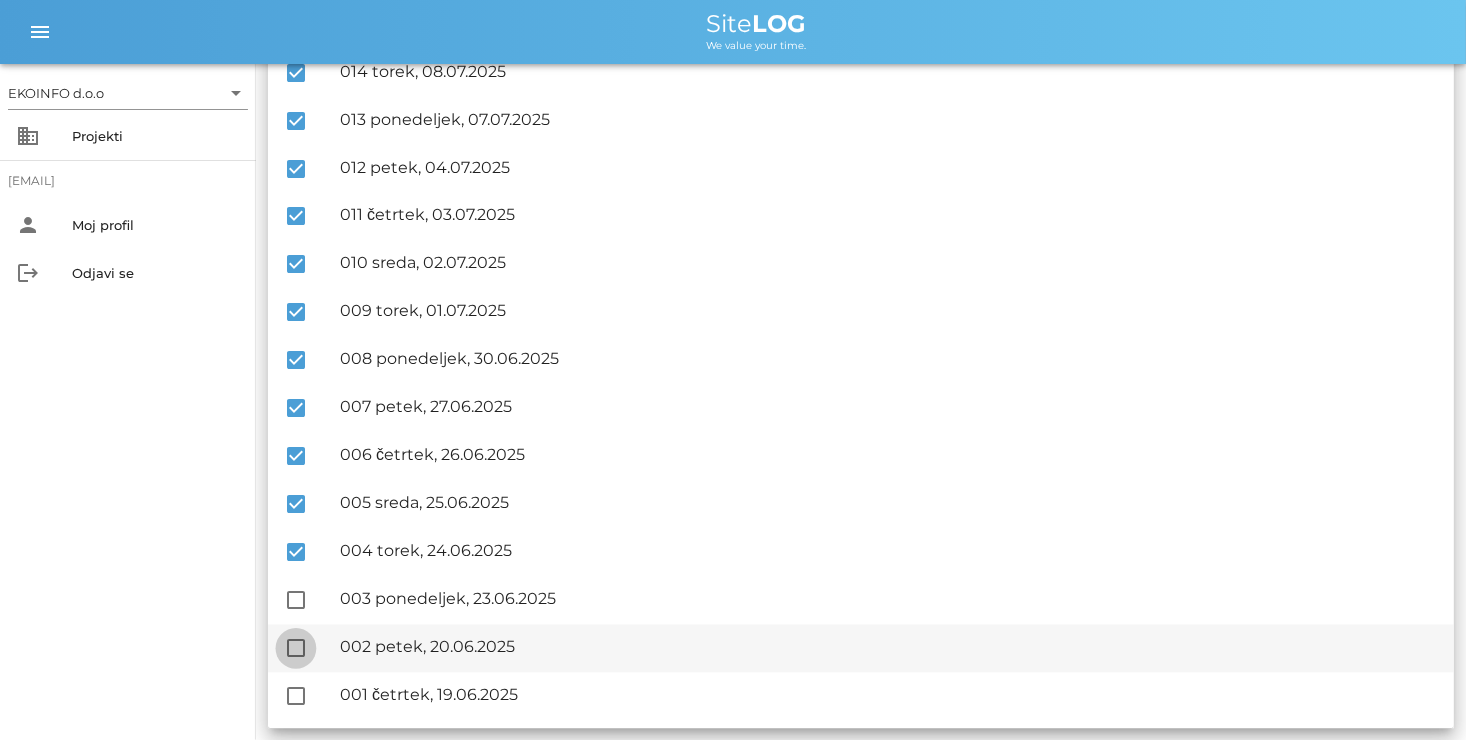 checkbox on "true" 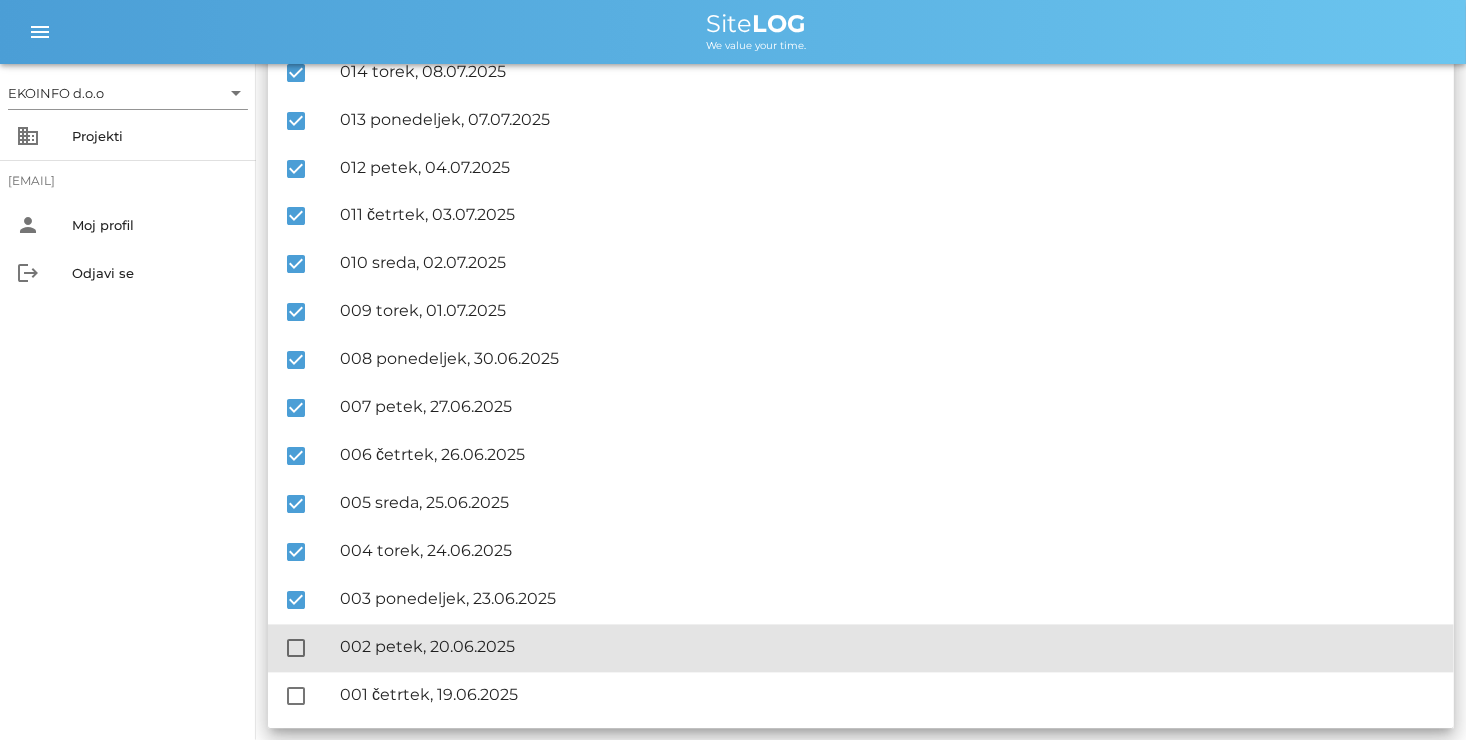 drag, startPoint x: 291, startPoint y: 641, endPoint x: 292, endPoint y: 671, distance: 30.016663 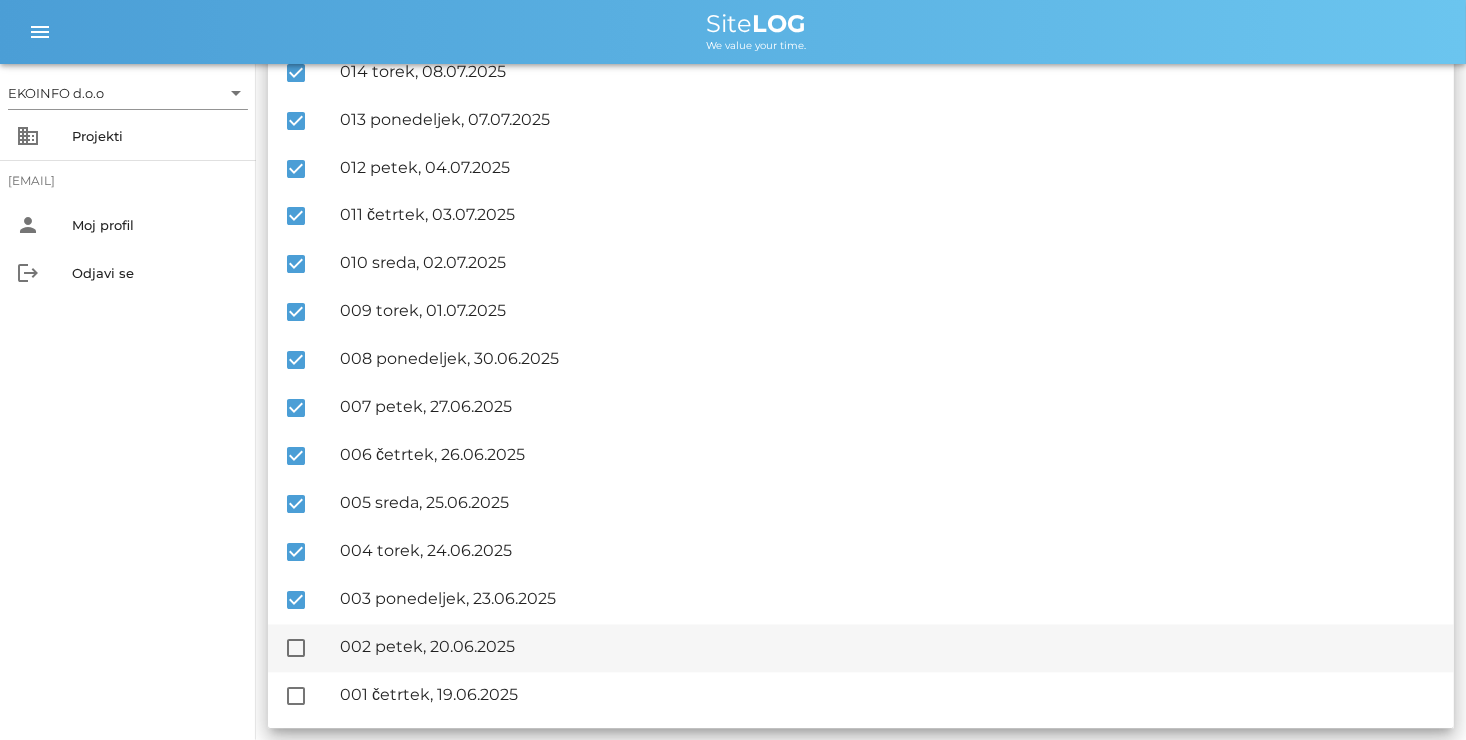 checkbox on "true" 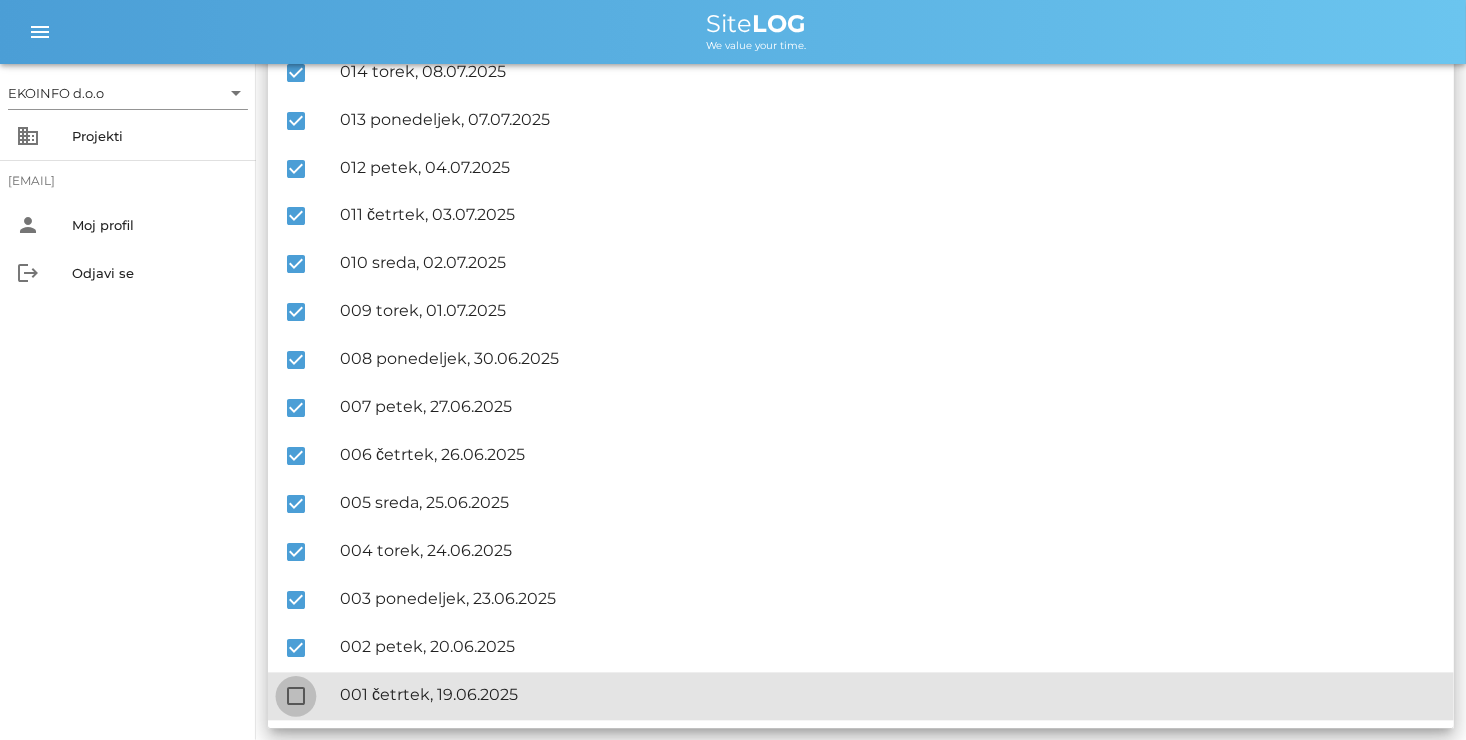 click at bounding box center (296, 697) 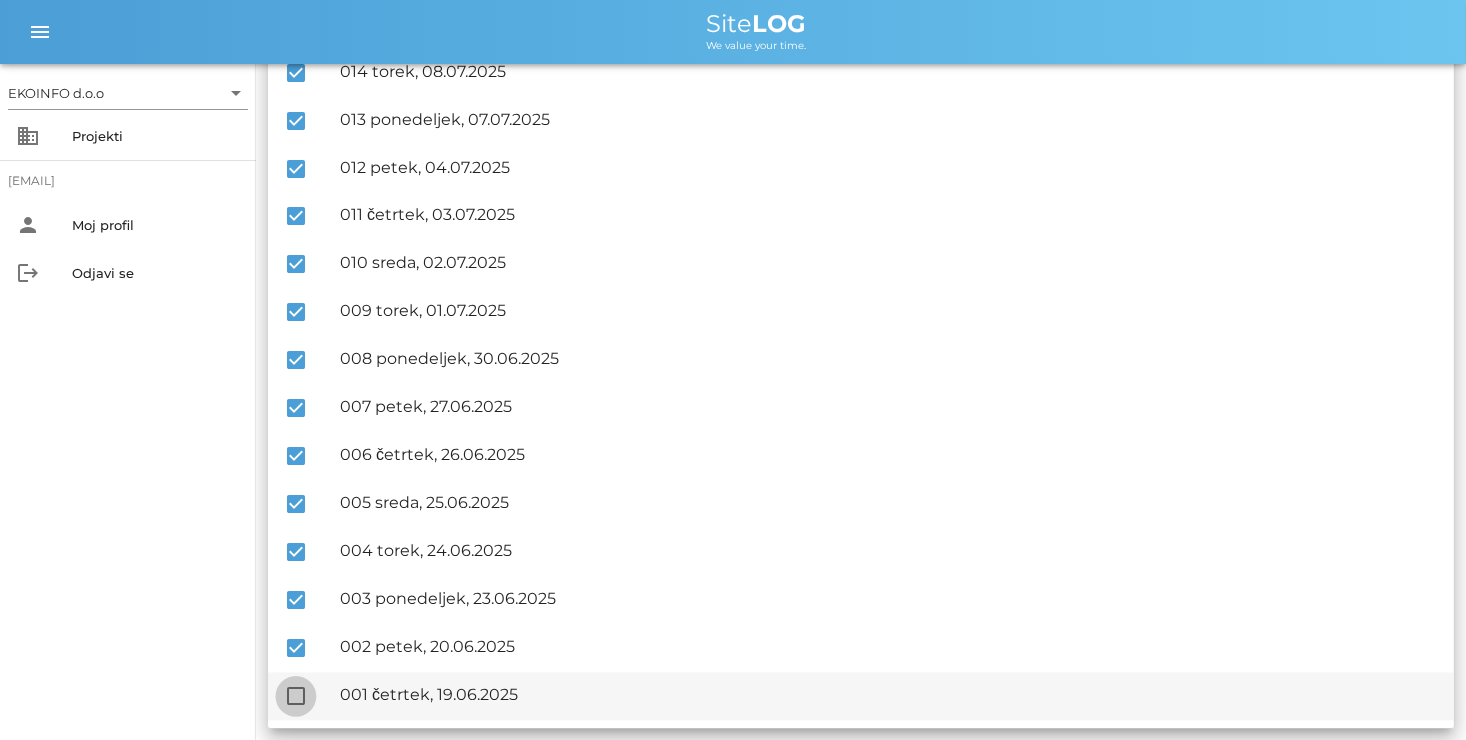checkbox on "true" 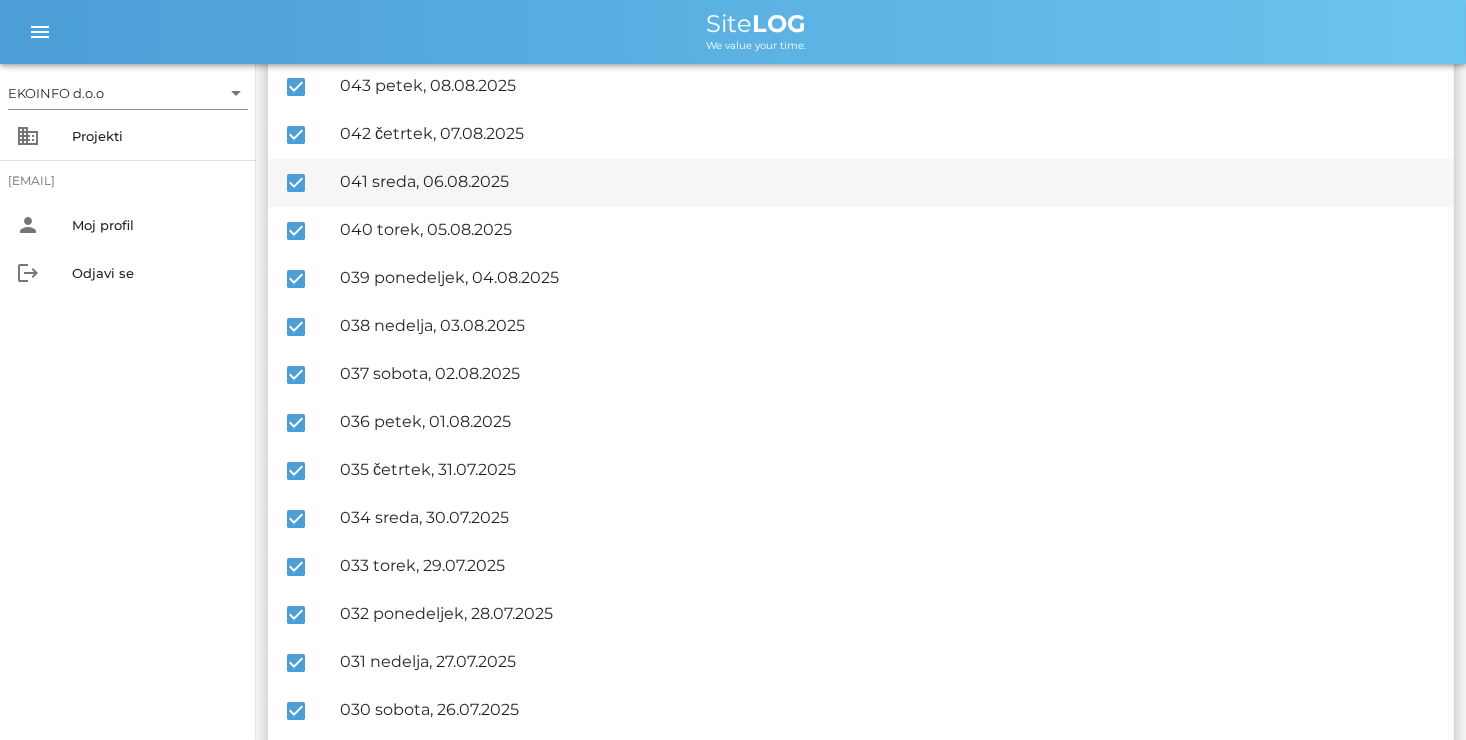 scroll, scrollTop: 0, scrollLeft: 0, axis: both 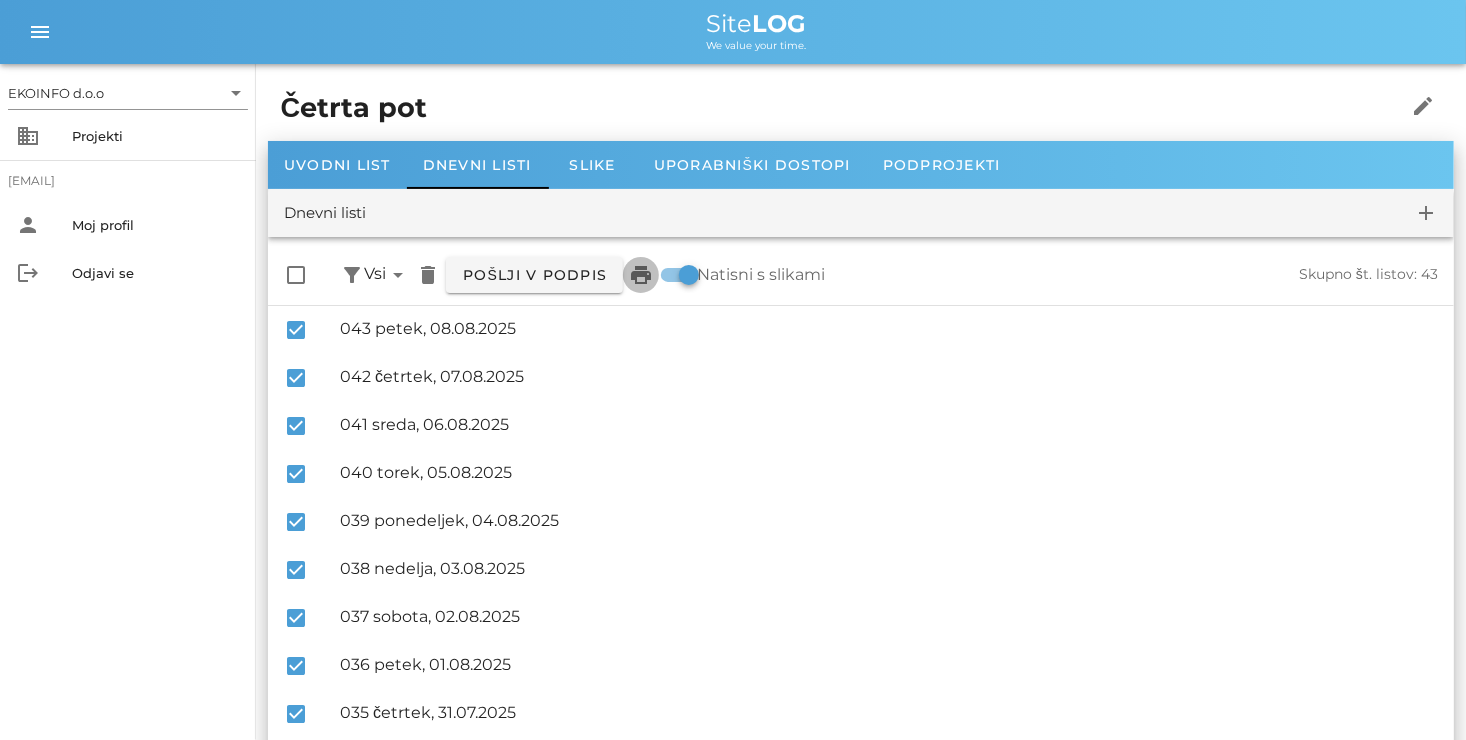 click on "print" at bounding box center [641, 275] 